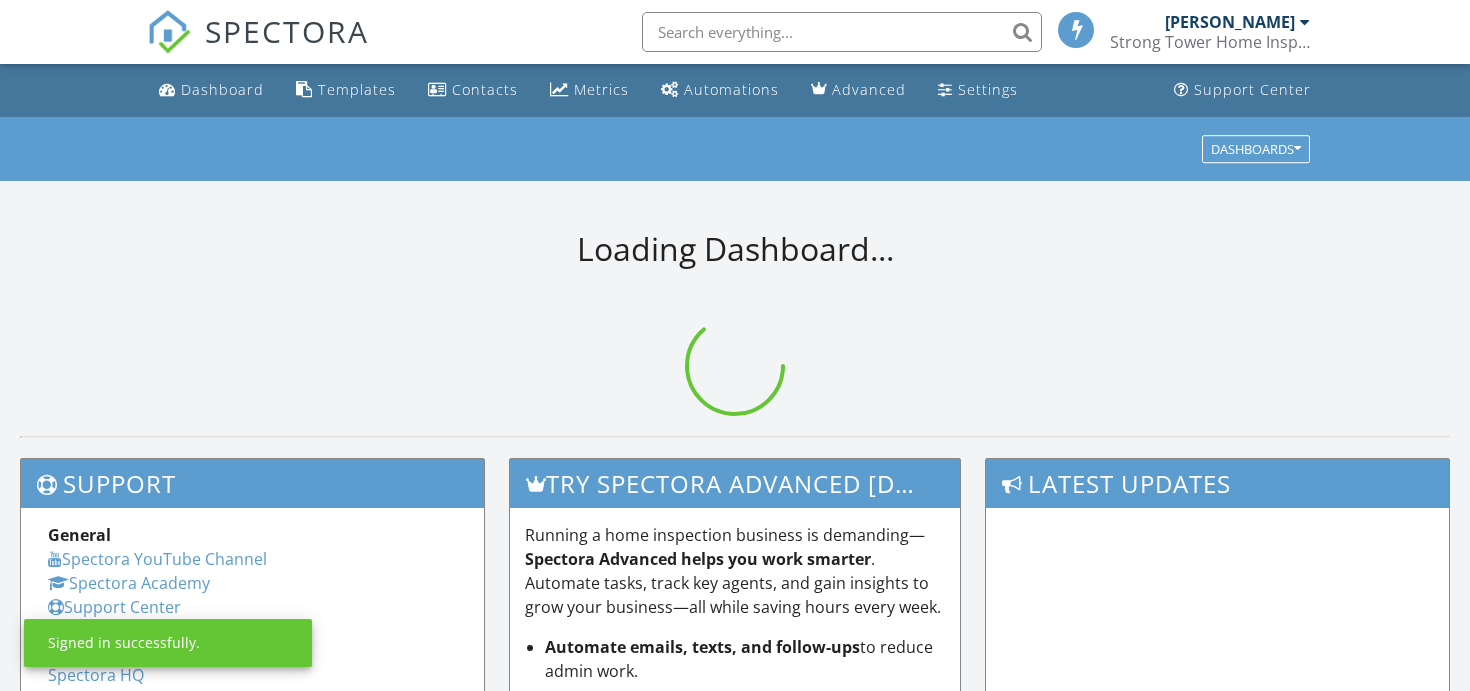 scroll, scrollTop: 0, scrollLeft: 0, axis: both 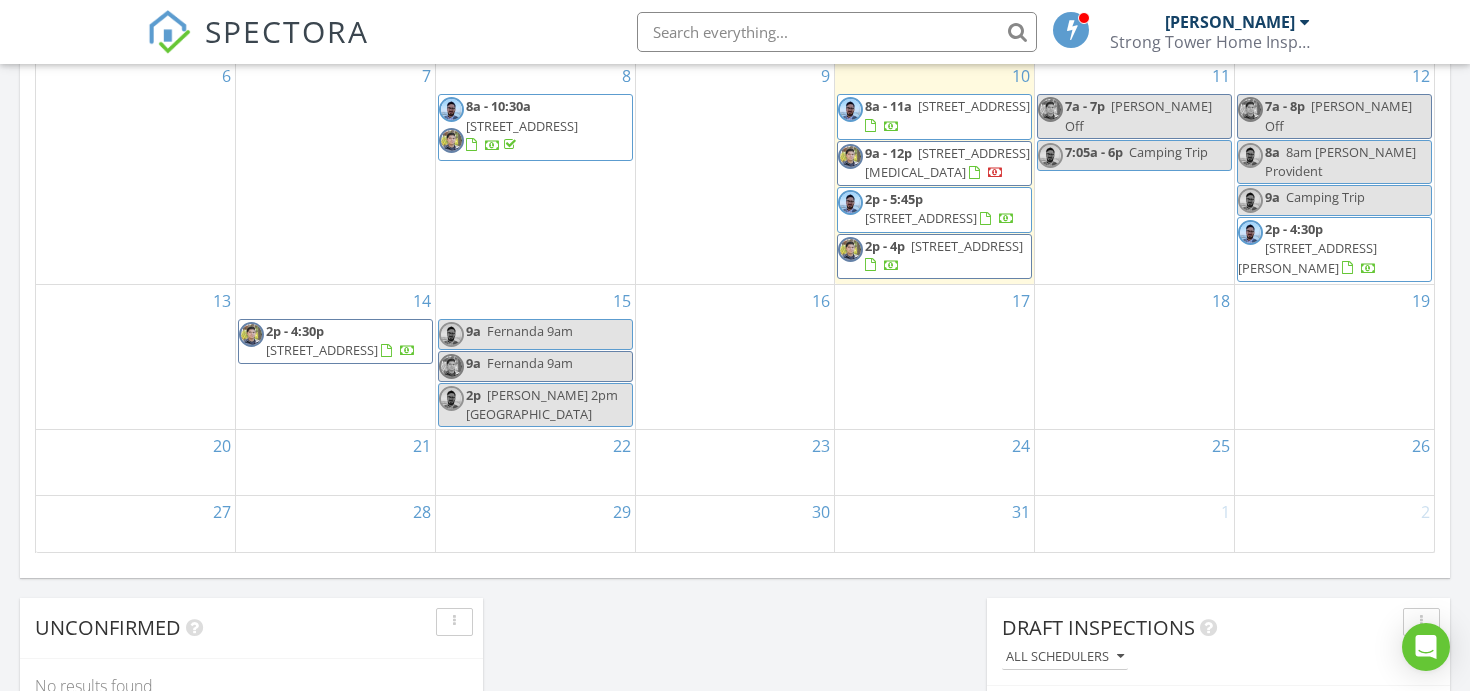 click at bounding box center (985, 219) 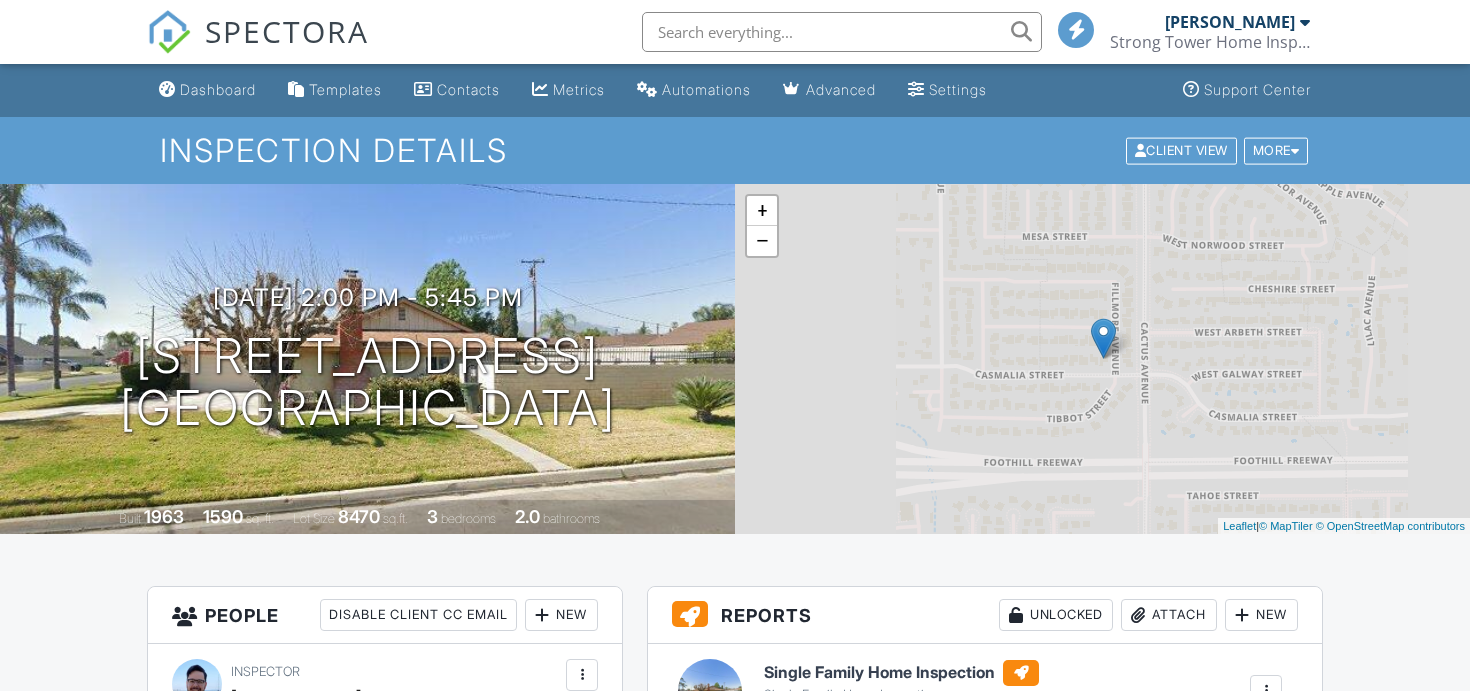 scroll, scrollTop: 0, scrollLeft: 0, axis: both 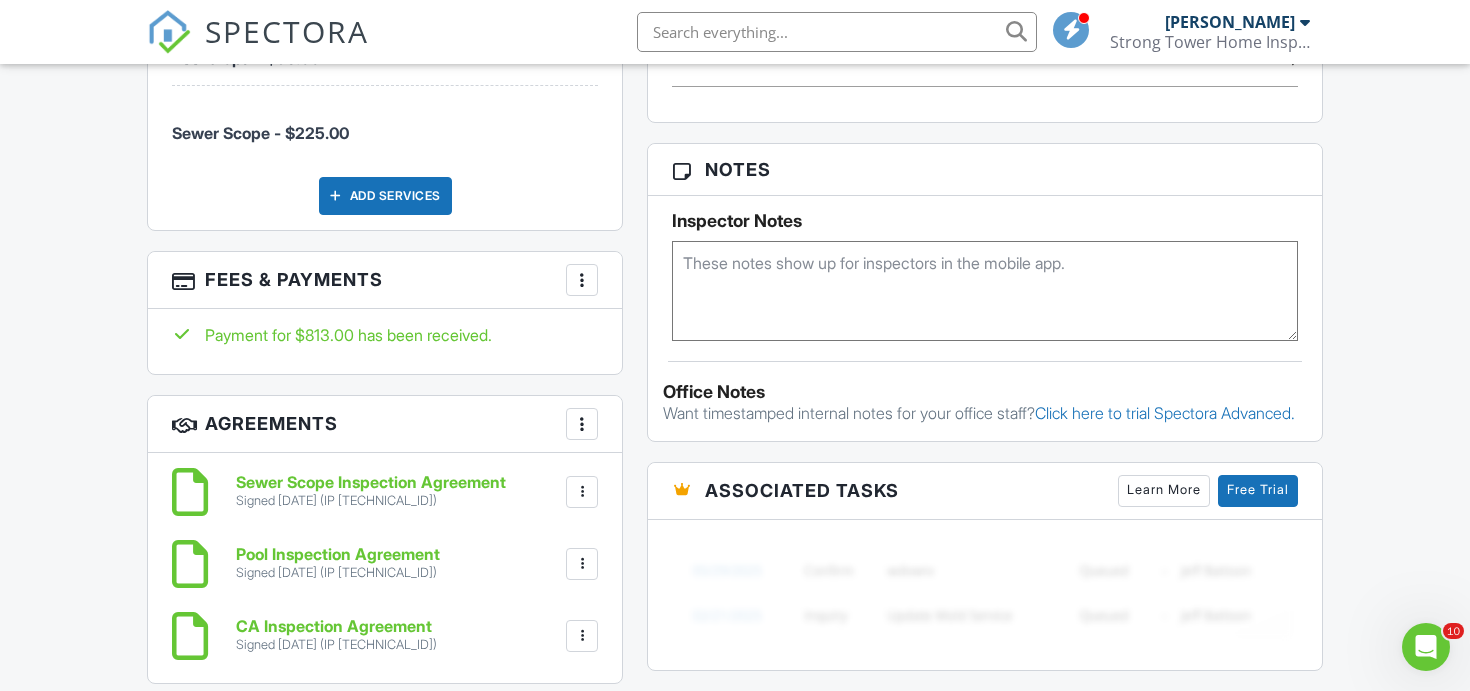 click on "More" at bounding box center [582, 280] 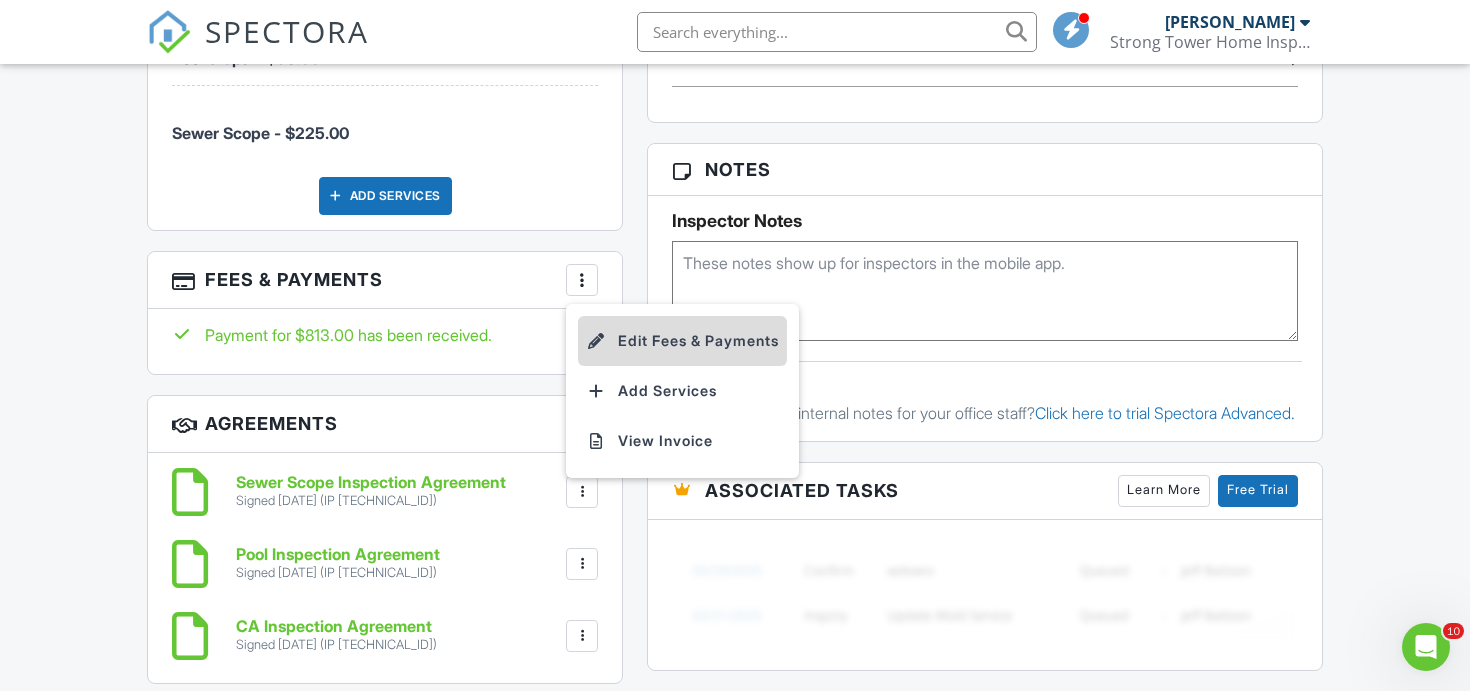 click on "Edit Fees & Payments" at bounding box center [682, 341] 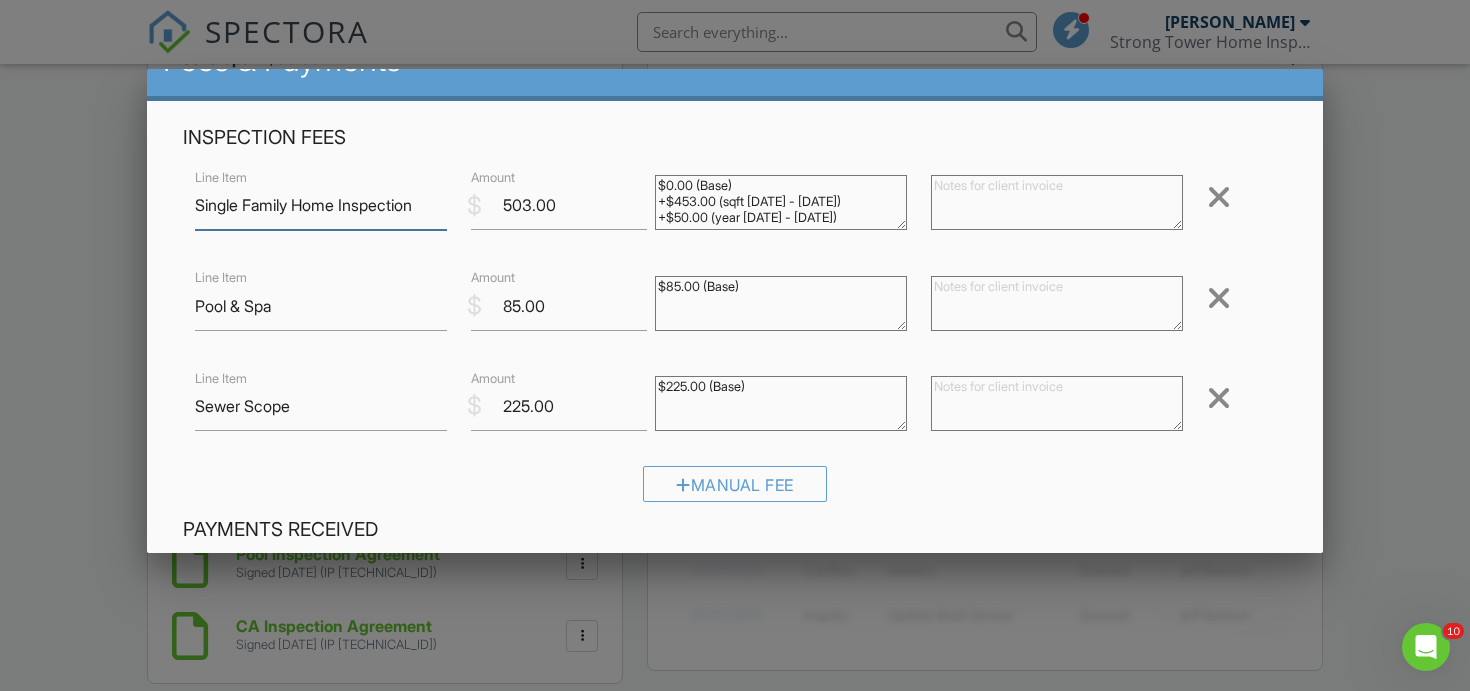 scroll, scrollTop: 70, scrollLeft: 0, axis: vertical 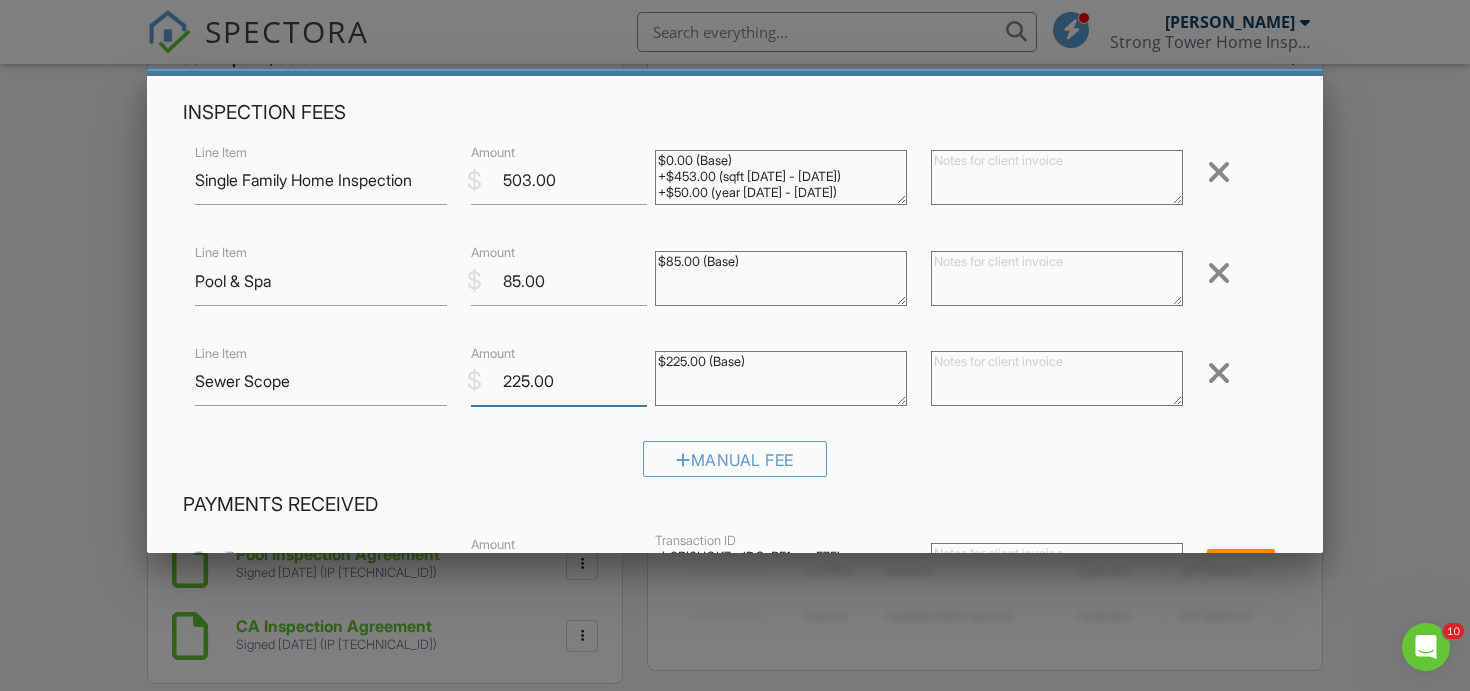 drag, startPoint x: 531, startPoint y: 383, endPoint x: 497, endPoint y: 385, distance: 34.058773 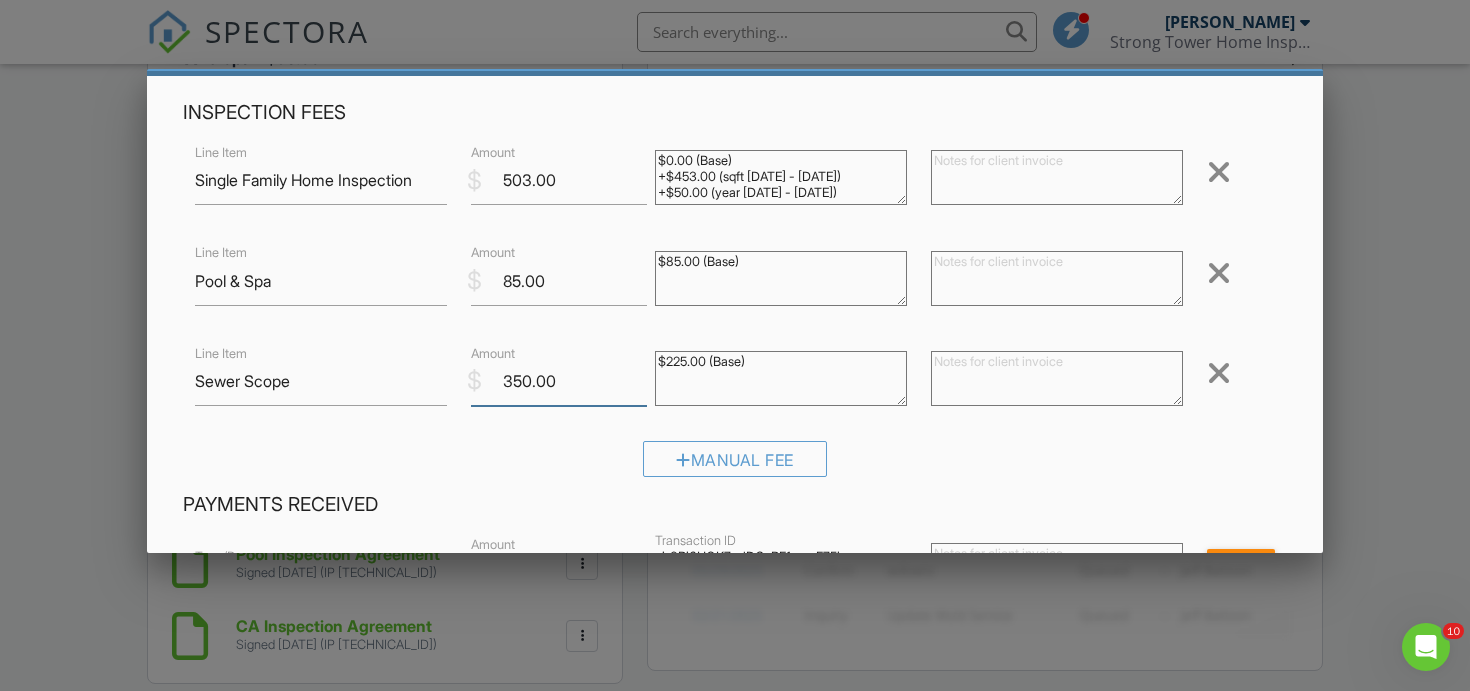 type on "350.00" 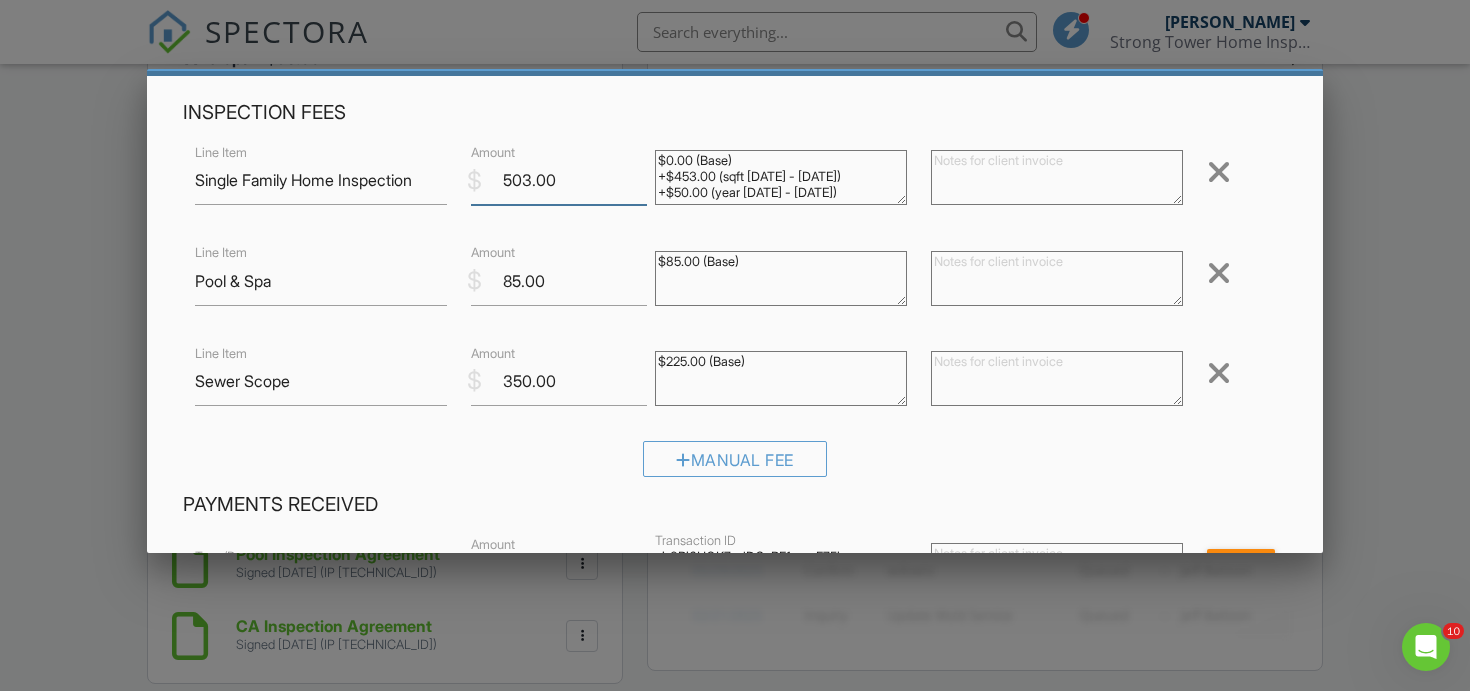 drag, startPoint x: 562, startPoint y: 188, endPoint x: 433, endPoint y: 186, distance: 129.0155 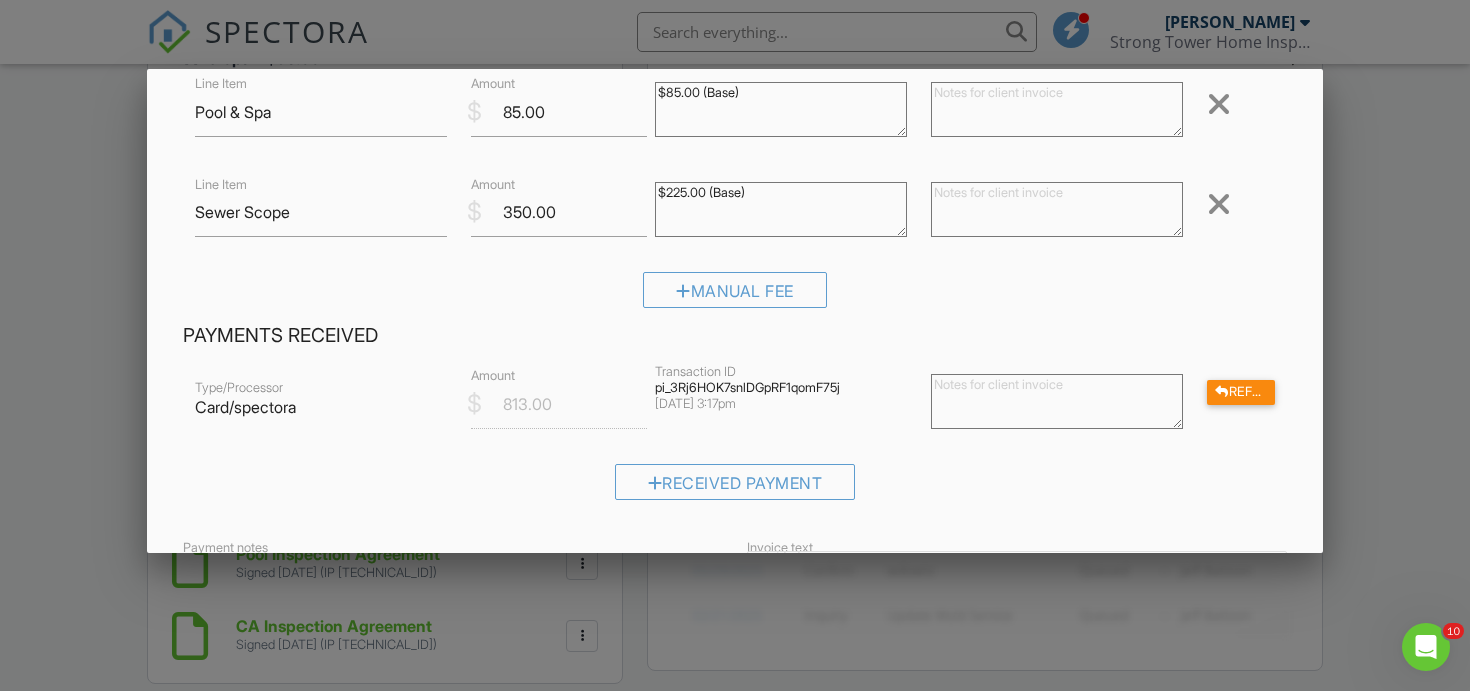 scroll, scrollTop: 239, scrollLeft: 0, axis: vertical 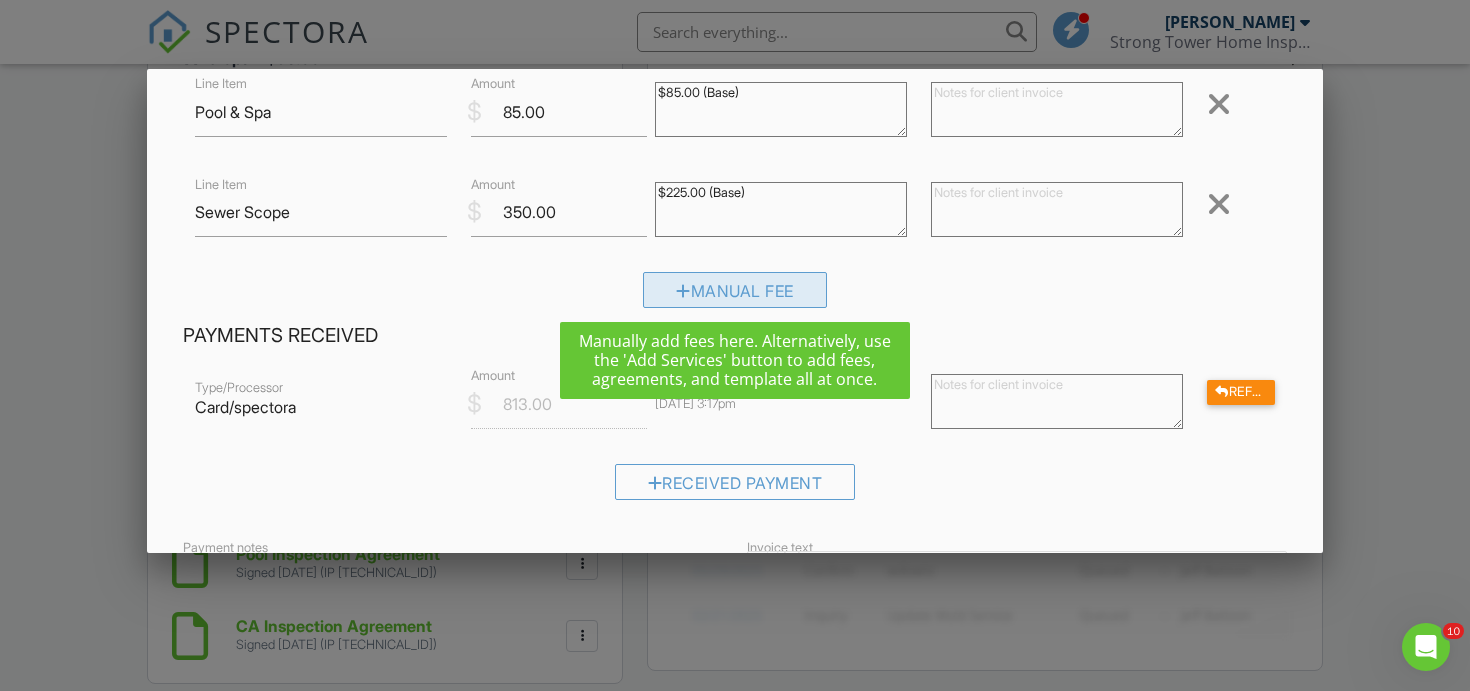 click on "Manual Fee" at bounding box center [735, 290] 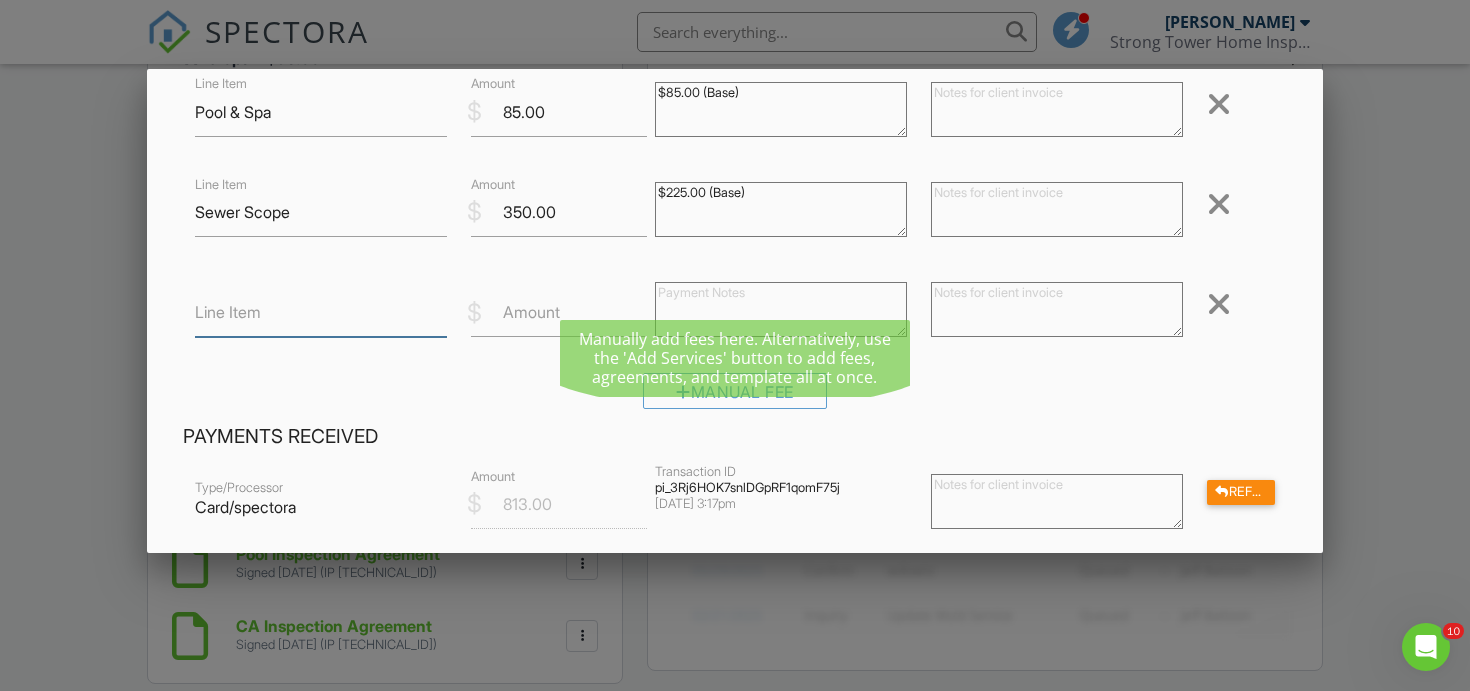 click on "Line Item" at bounding box center [321, 312] 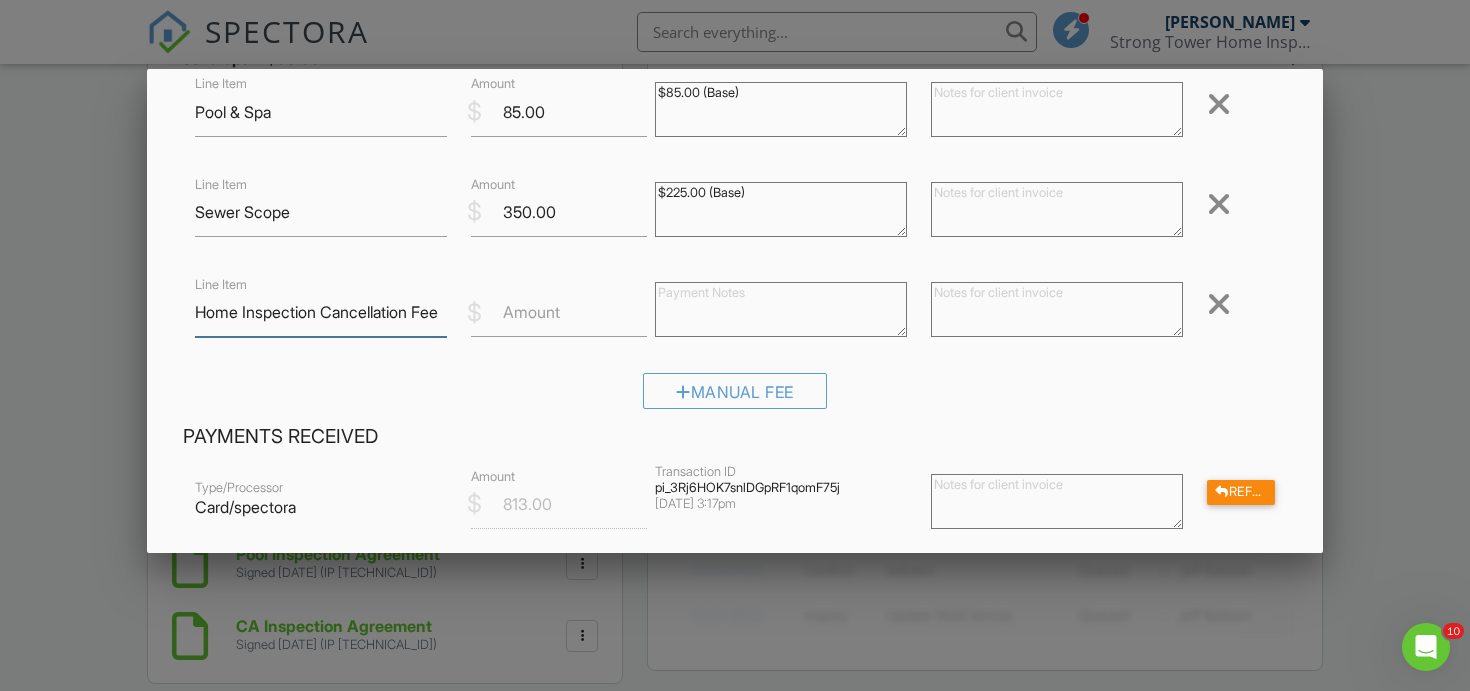 type on "Home Inspection Cancellation Fee" 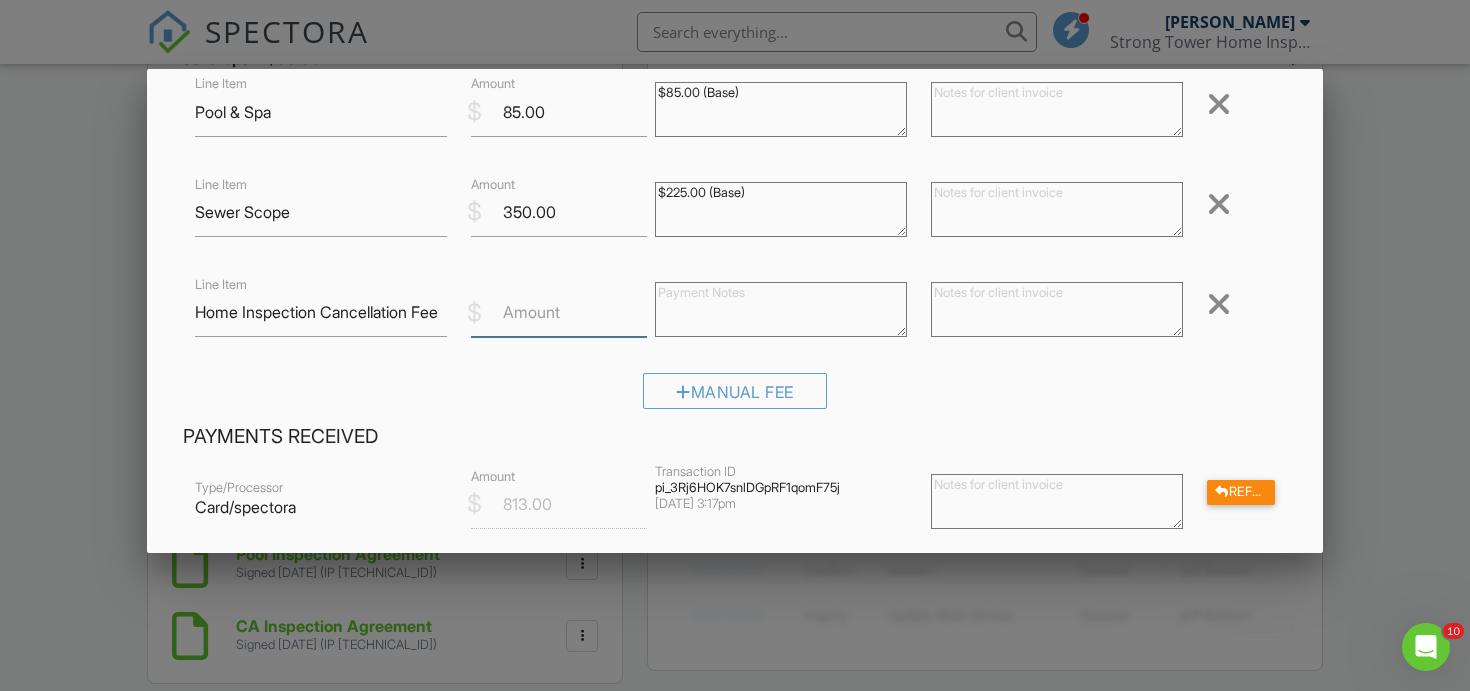 click on "Amount" at bounding box center (559, 312) 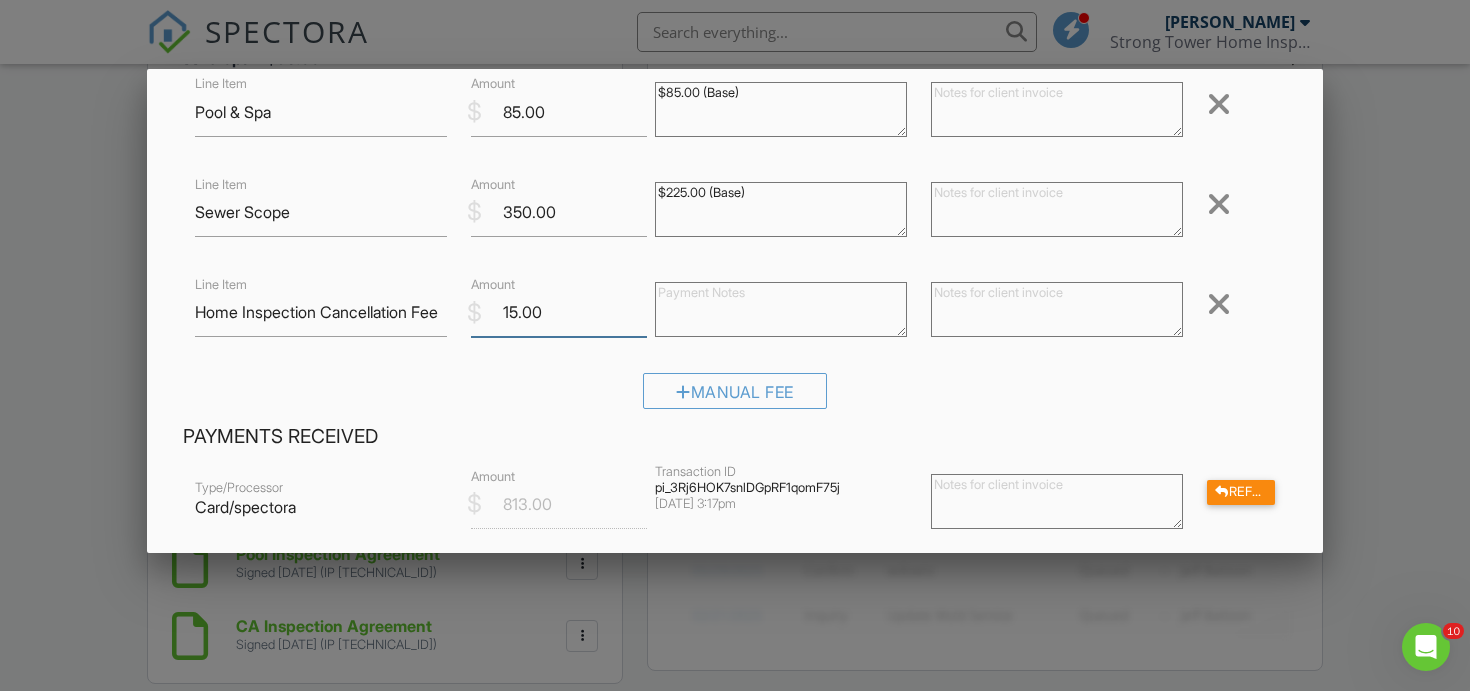 type on "15.00" 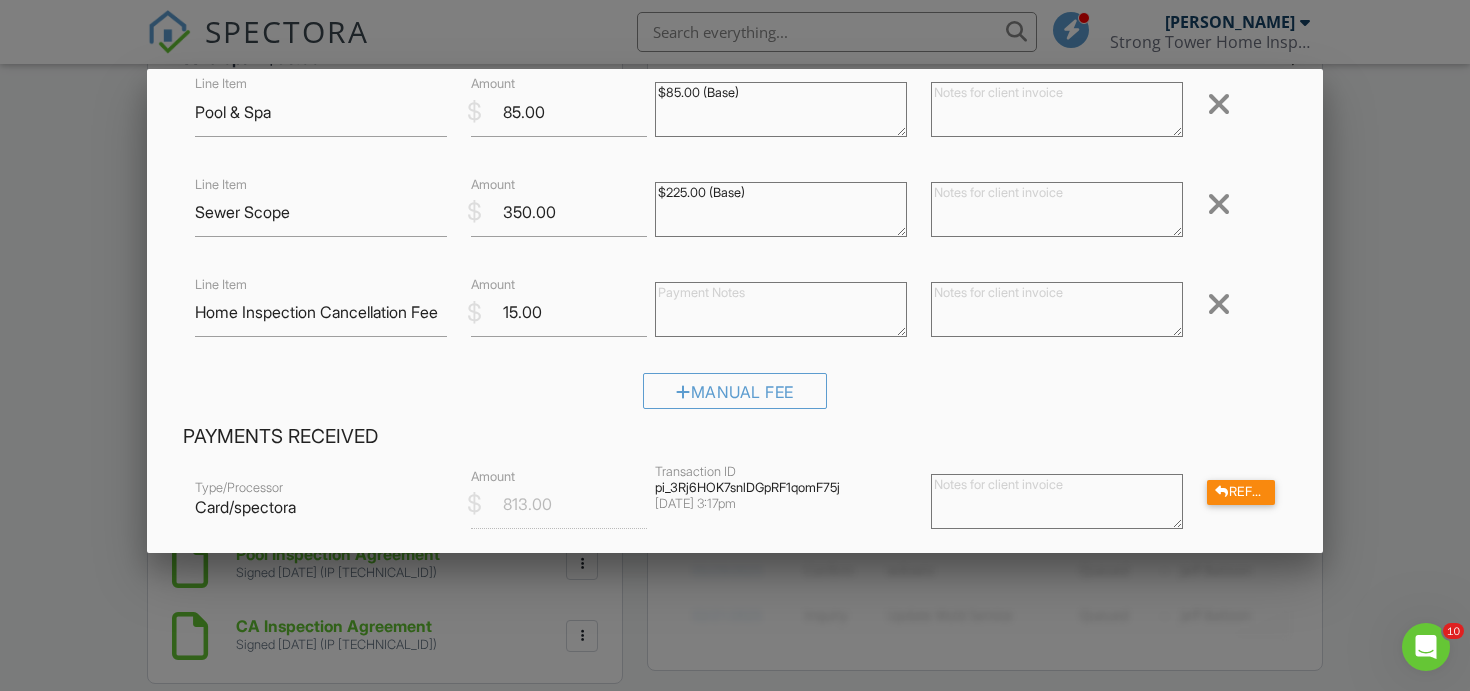 click on "Payments Received" at bounding box center (735, 437) 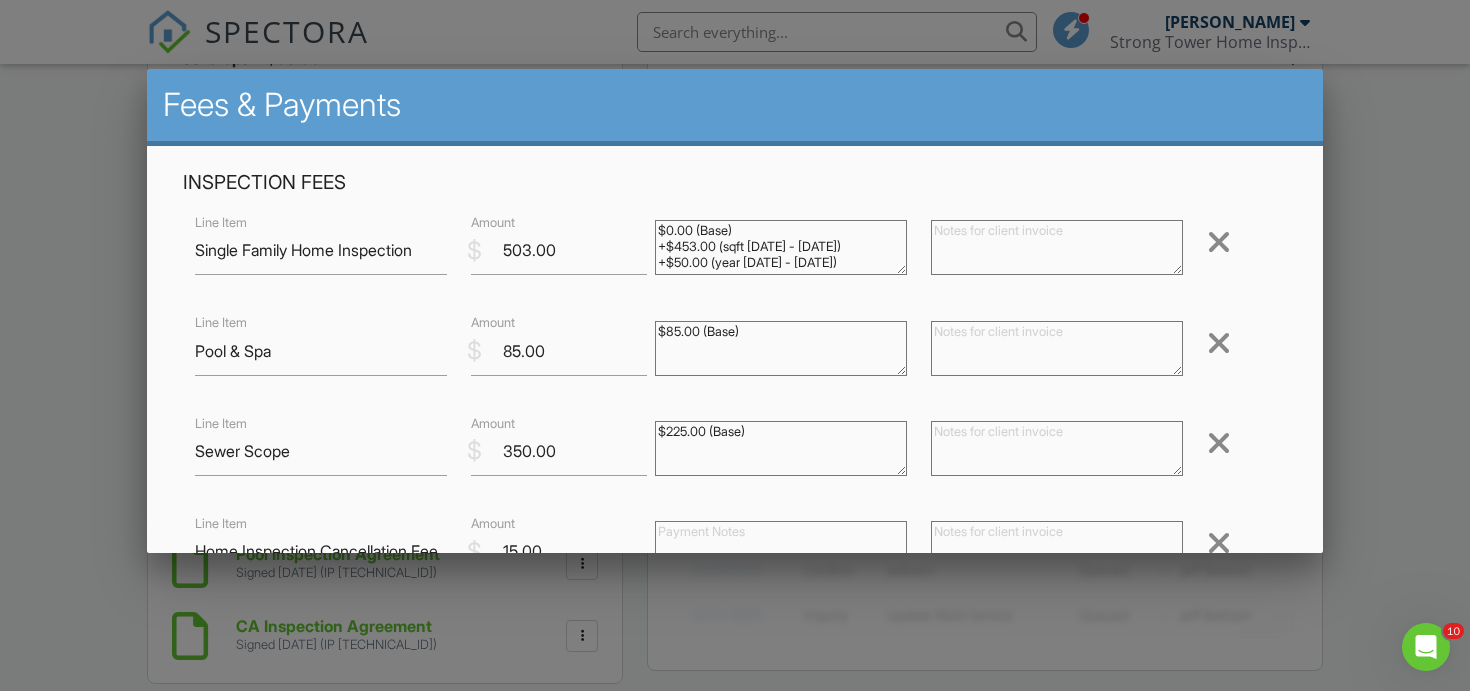 scroll, scrollTop: 0, scrollLeft: 0, axis: both 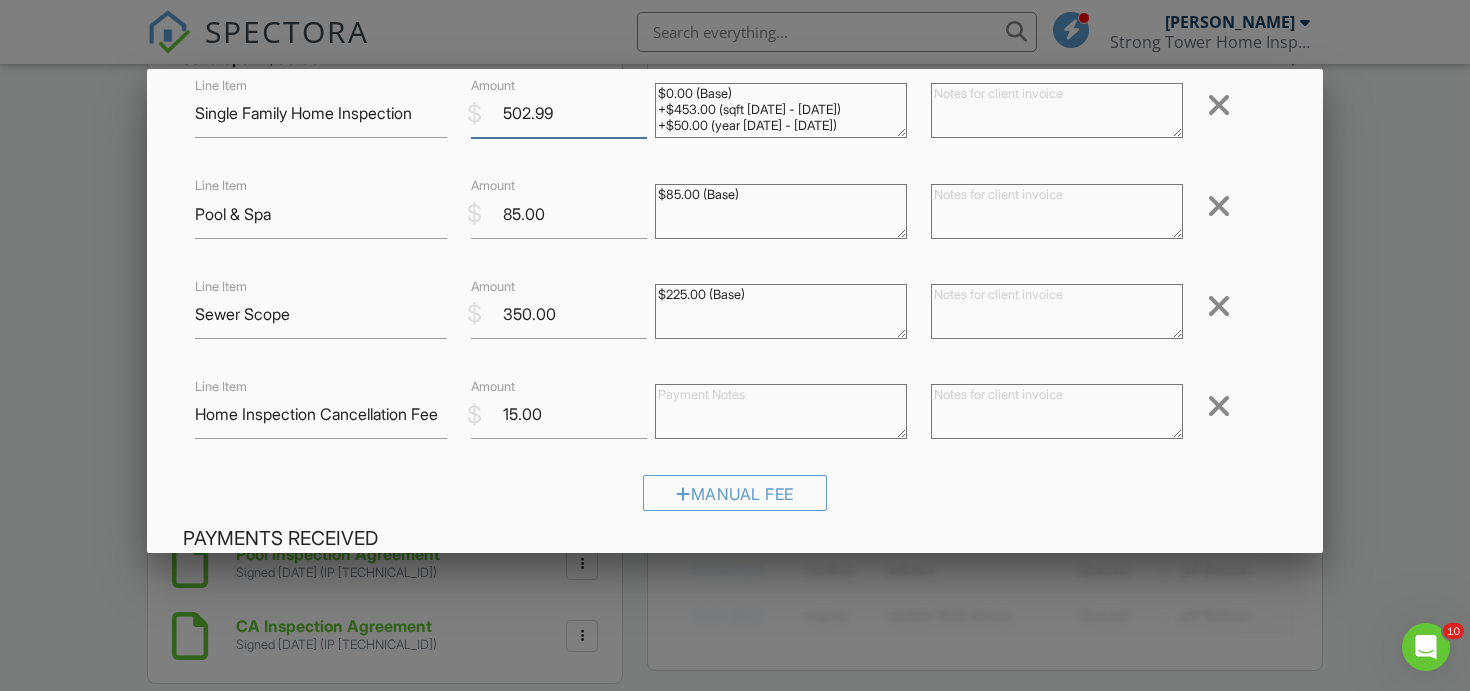 click on "502.99" at bounding box center (559, 113) 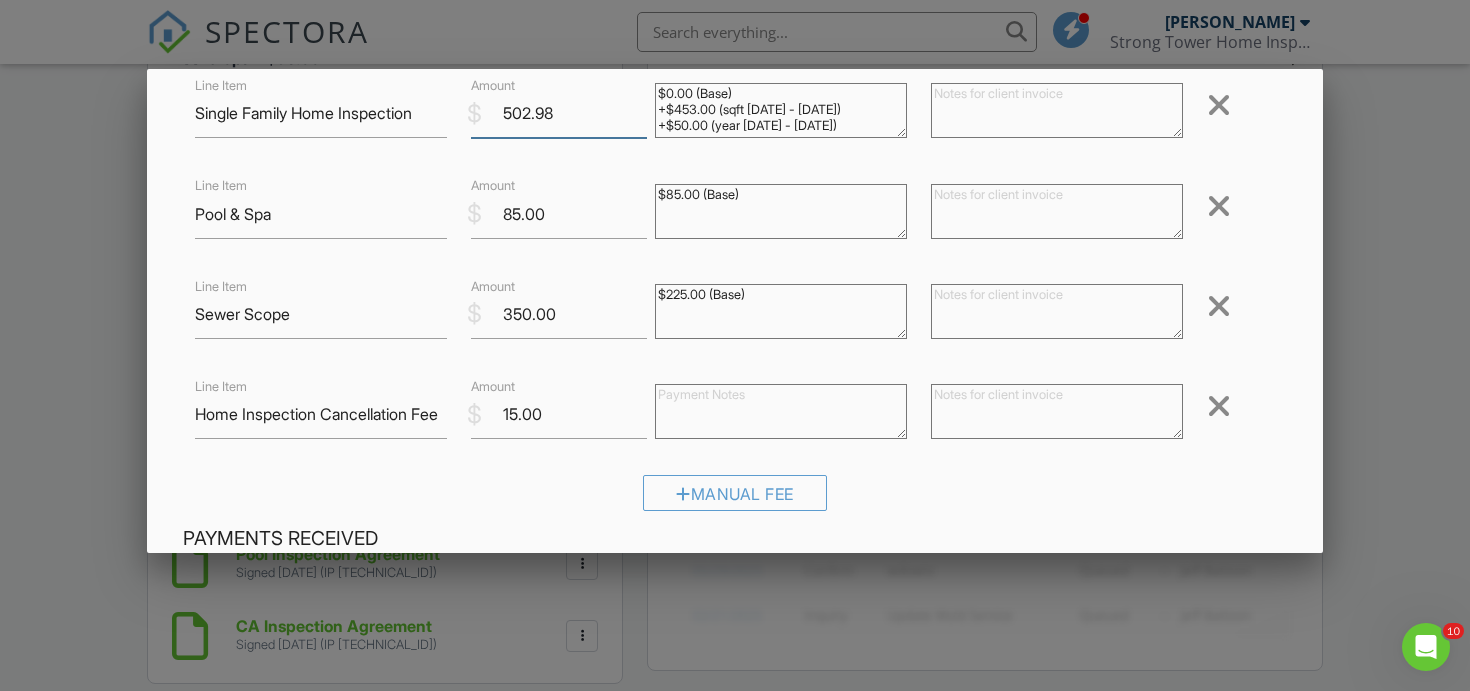 click on "502.98" at bounding box center (559, 113) 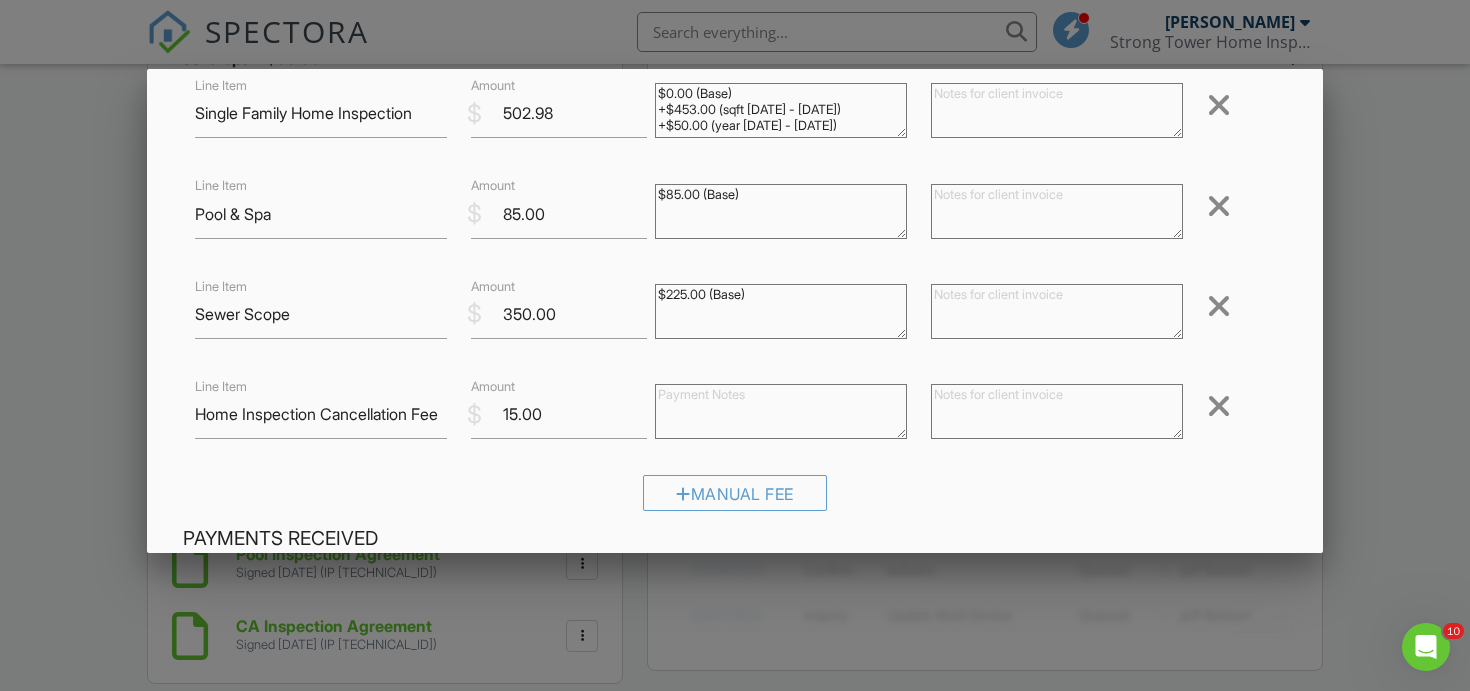 click on "Inspection Fees
Line Item
Single Family Home Inspection
$
Amount
502.98
$0.00 (Base)
+$453.00 (sqft 1500 - 1749)
+$50.00 (year 1900 - 1972)
Remove
Line Item
Pool & Spa
$
Amount
85.00
$85.00 (Base)
Remove
Line Item
Sewer Scope
$
Amount
350.00
$225.00 (Base)
Remove
Line Item
Home Inspection Cancellation Fee
$
Amount
15.00
Remove
Manual Fee" at bounding box center [735, 279] 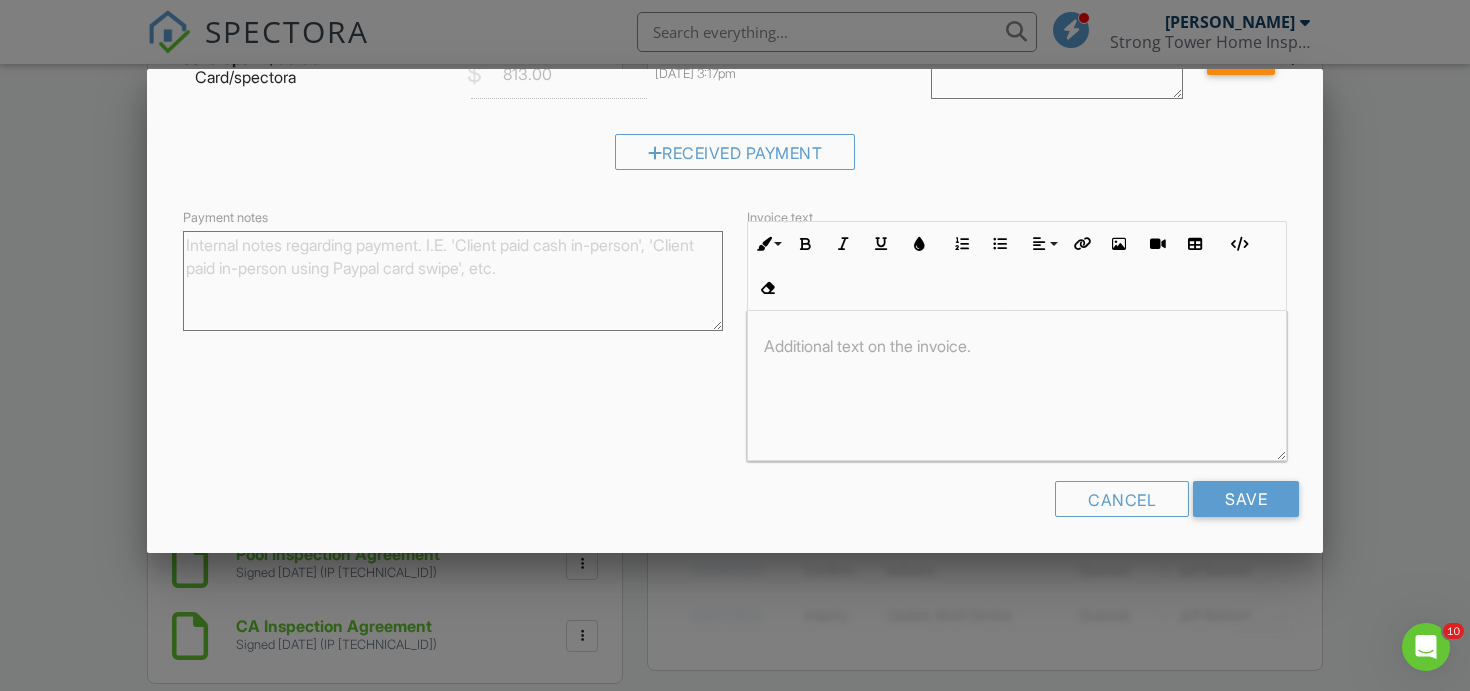 scroll, scrollTop: 430, scrollLeft: 0, axis: vertical 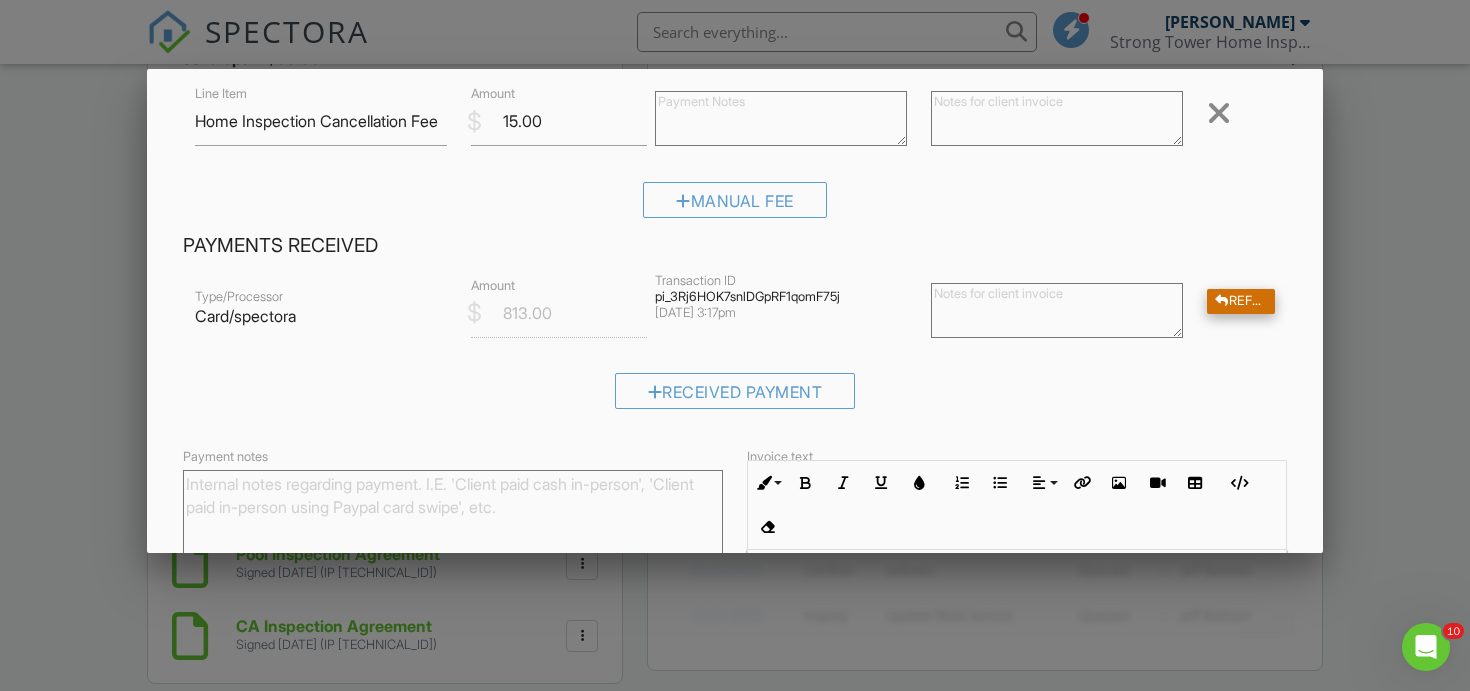 click on "Refund" at bounding box center (1241, 301) 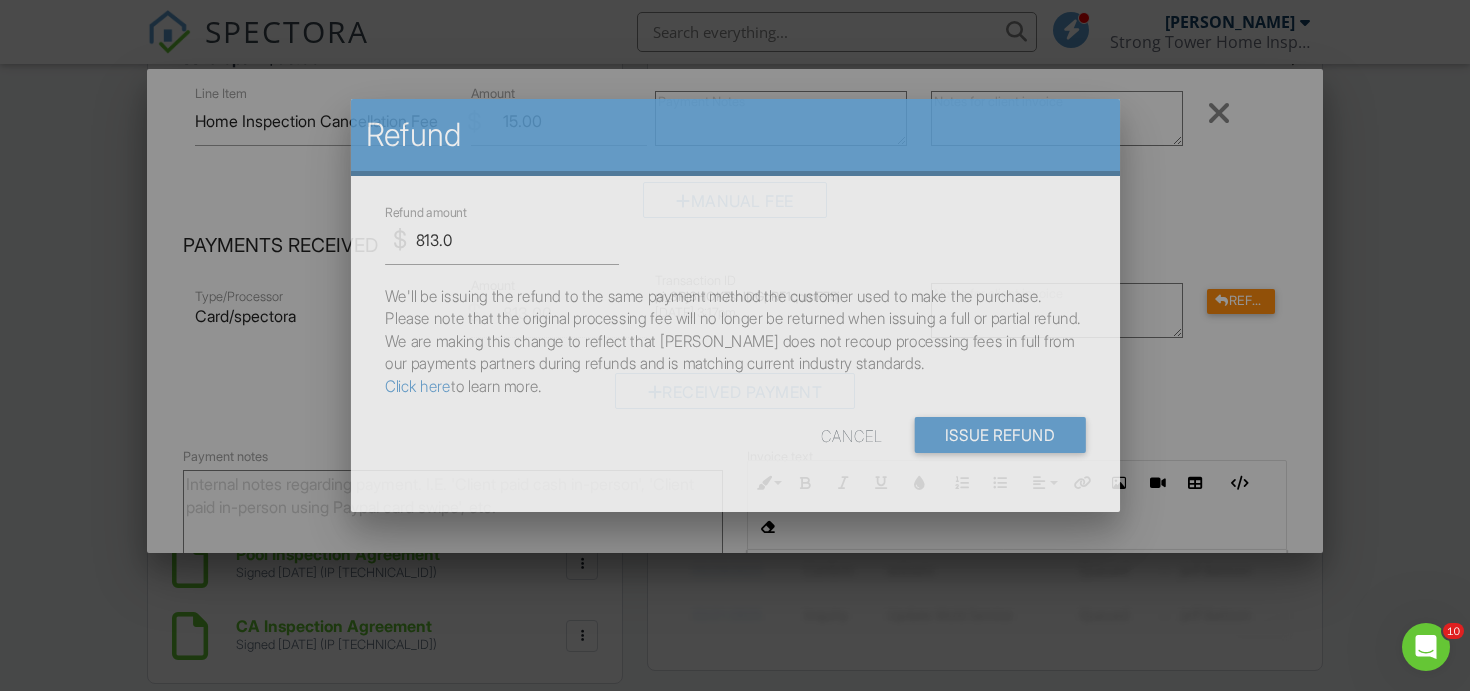 scroll, scrollTop: 0, scrollLeft: 0, axis: both 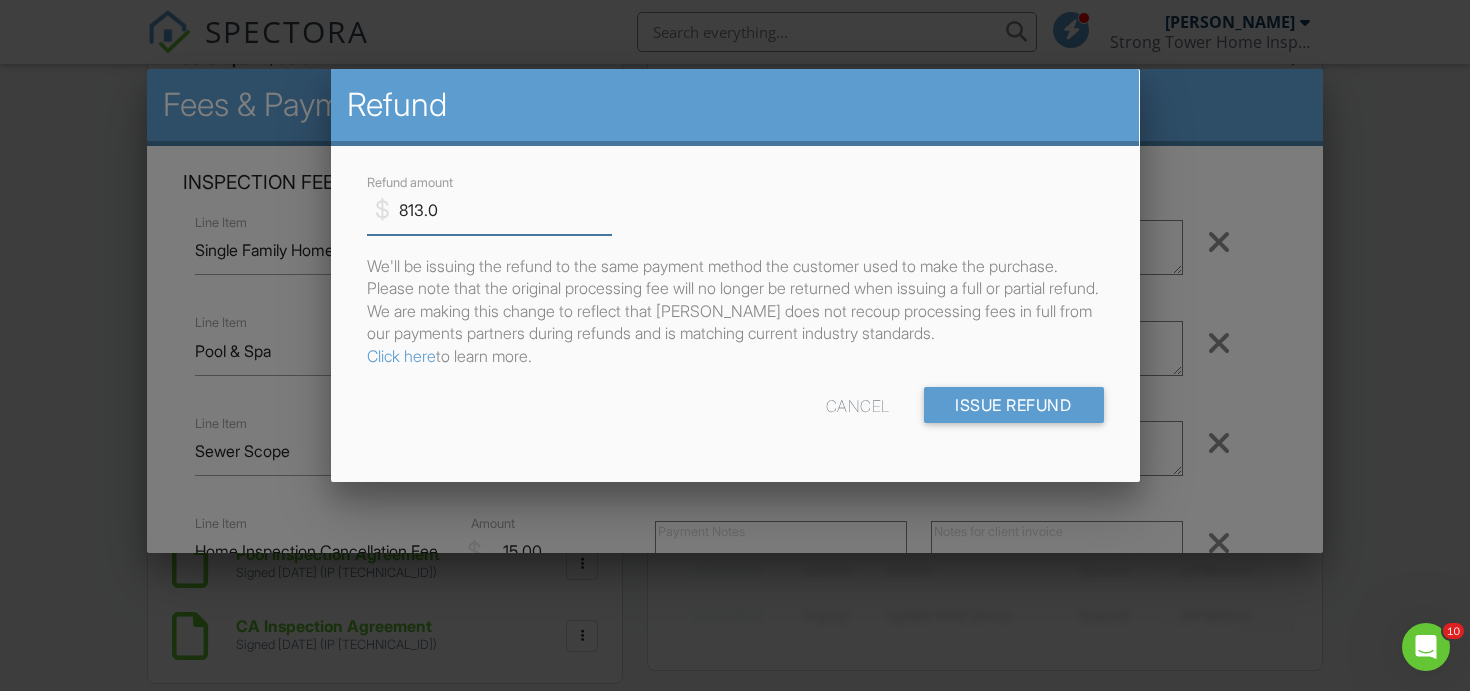 drag, startPoint x: 495, startPoint y: 210, endPoint x: 344, endPoint y: 210, distance: 151 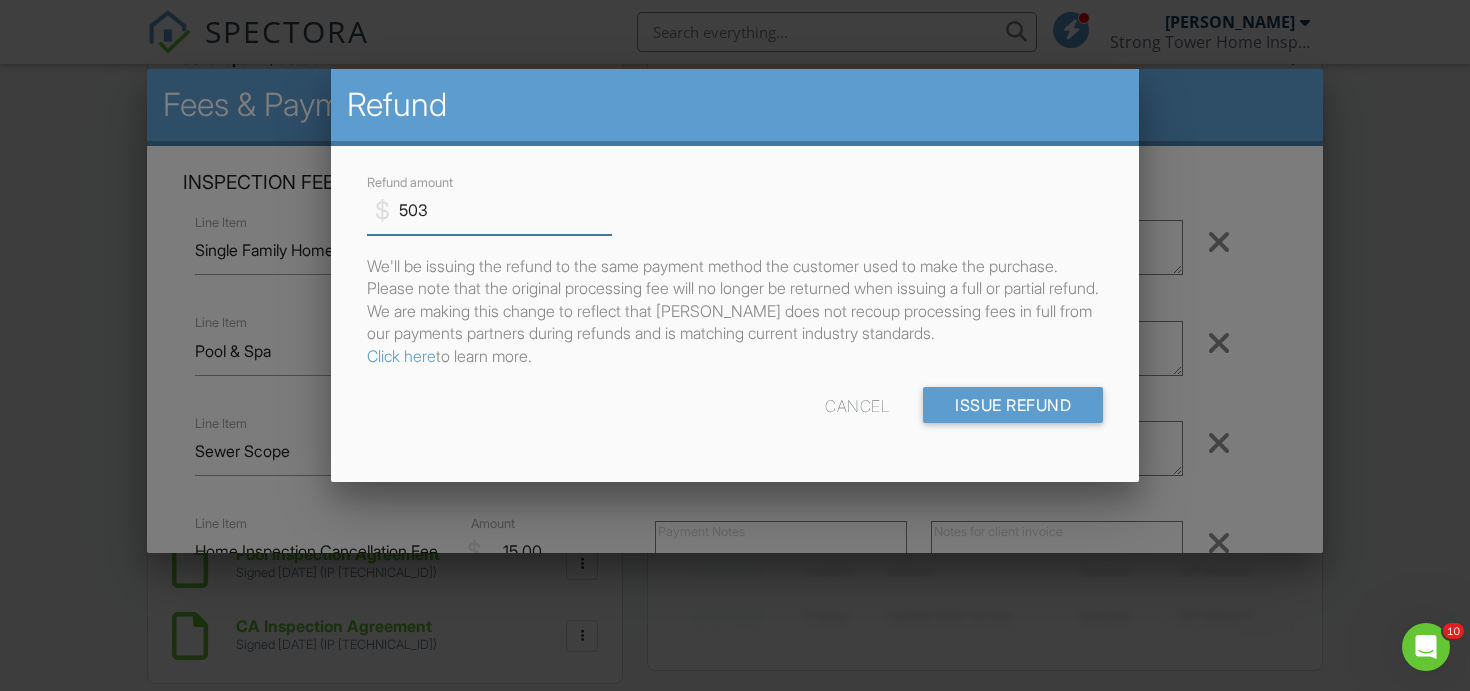 type on "503" 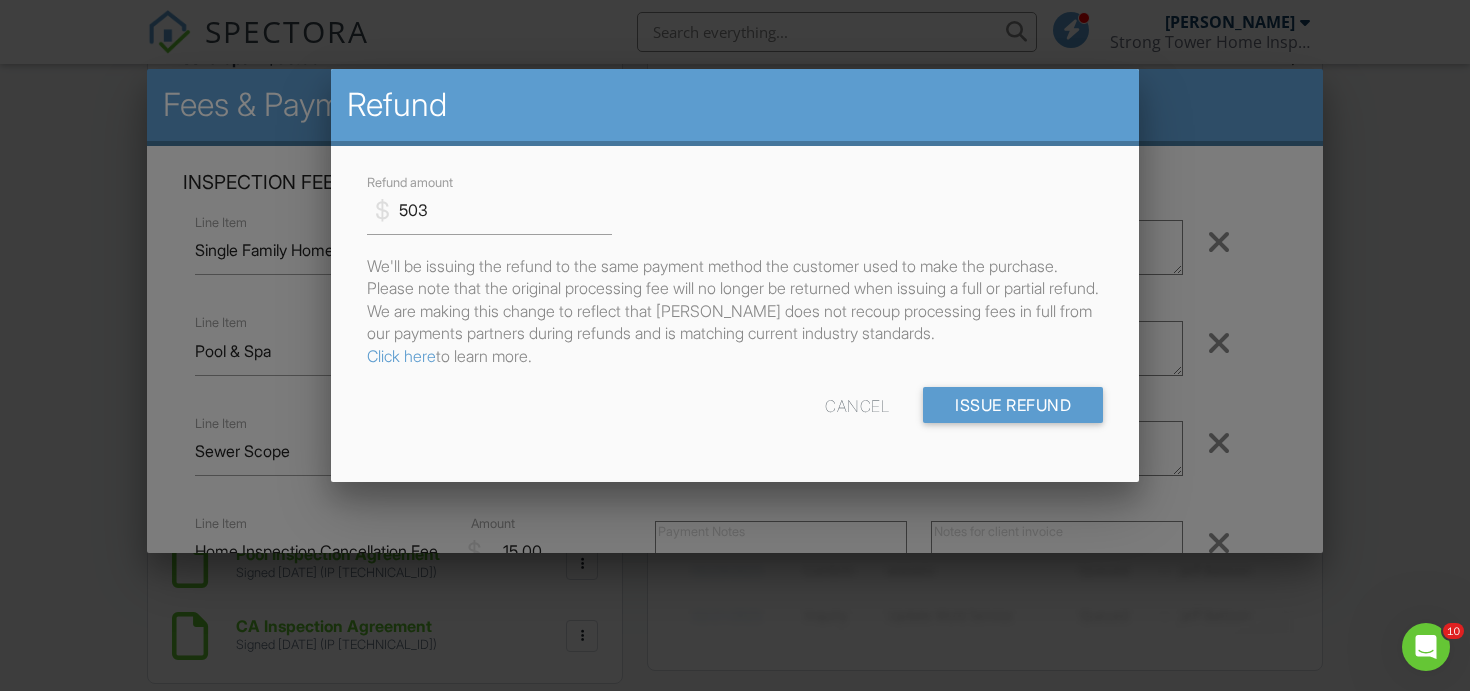 click at bounding box center [1426, 647] 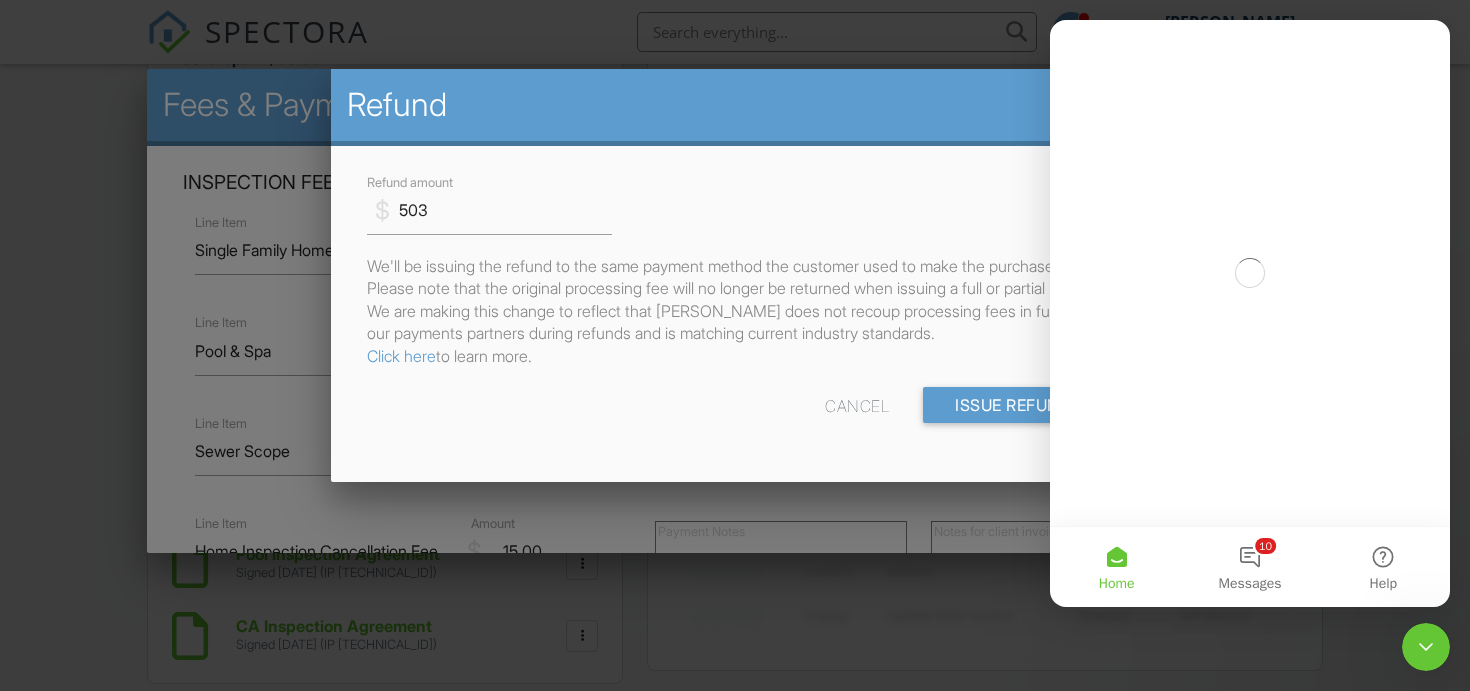 scroll, scrollTop: 0, scrollLeft: 0, axis: both 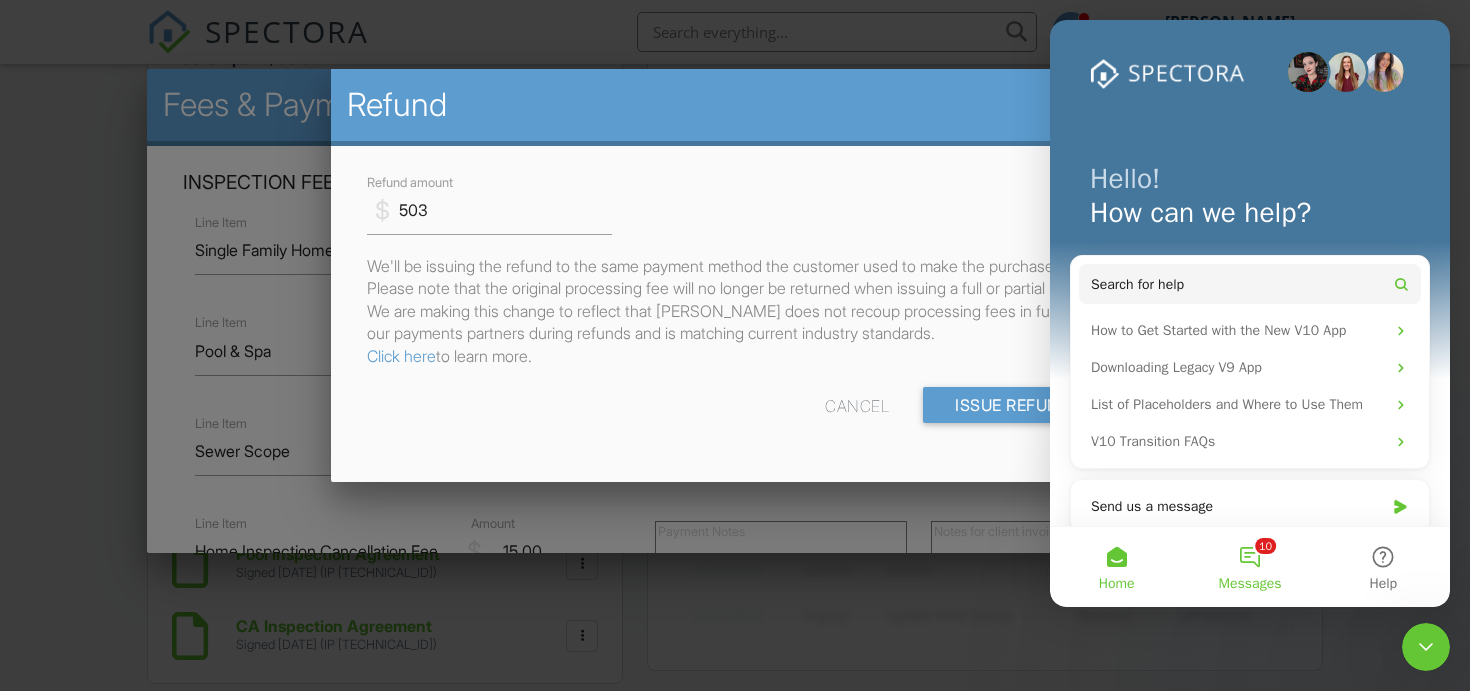 click on "Messages" at bounding box center (1250, 584) 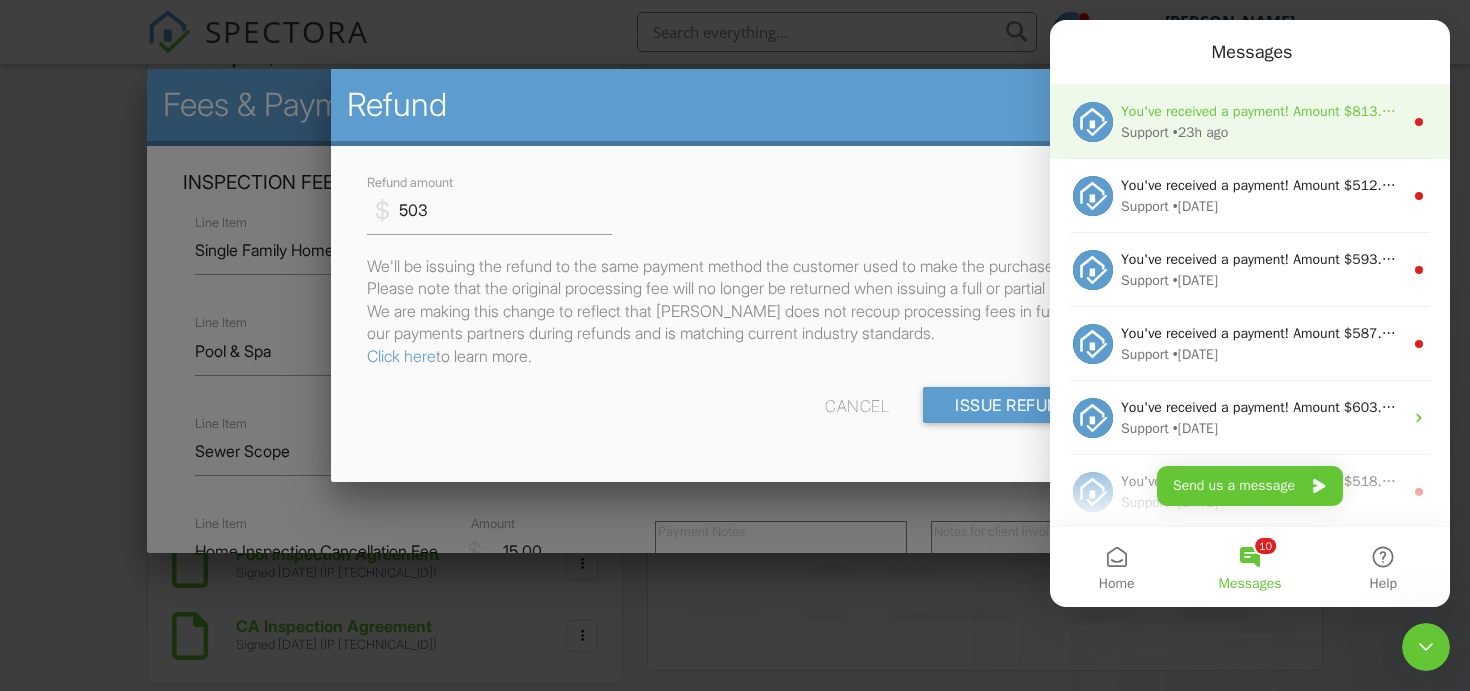 click on "Support •  23h ago" at bounding box center [1262, 132] 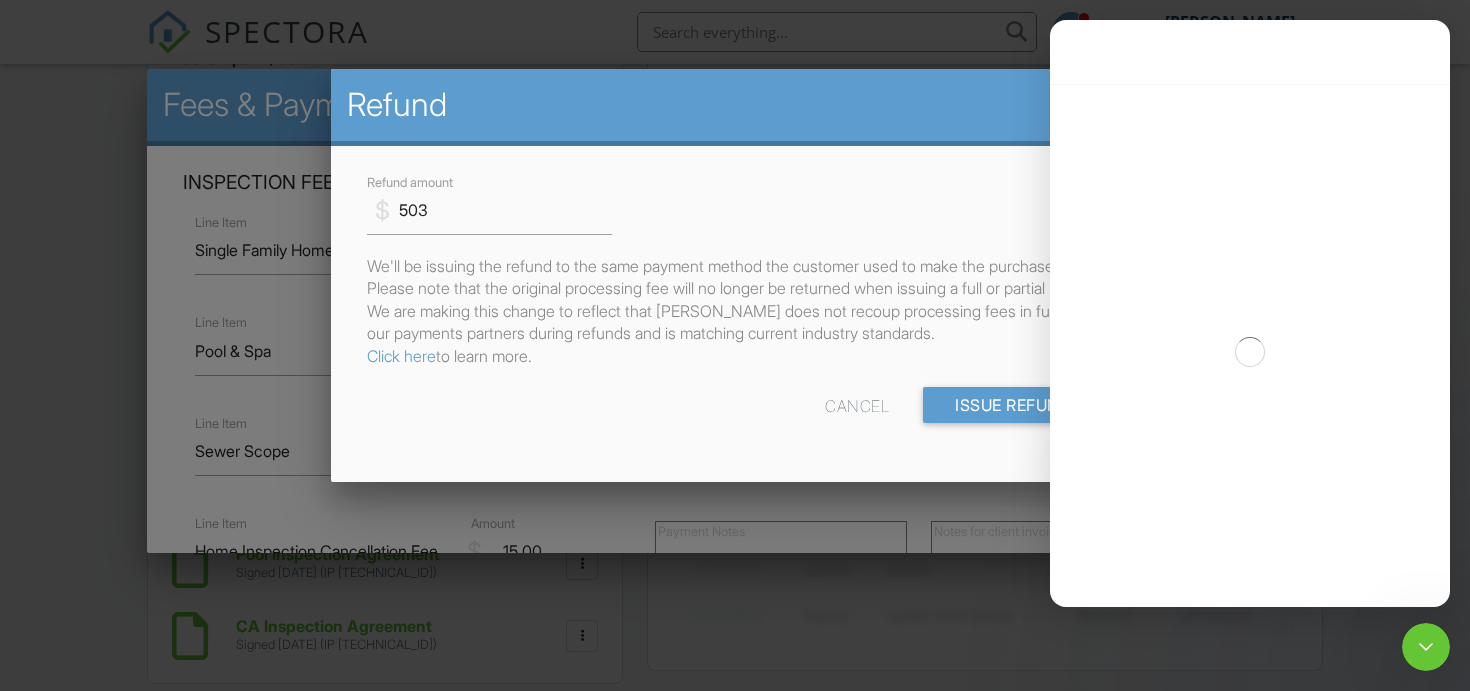 scroll, scrollTop: 1216, scrollLeft: 0, axis: vertical 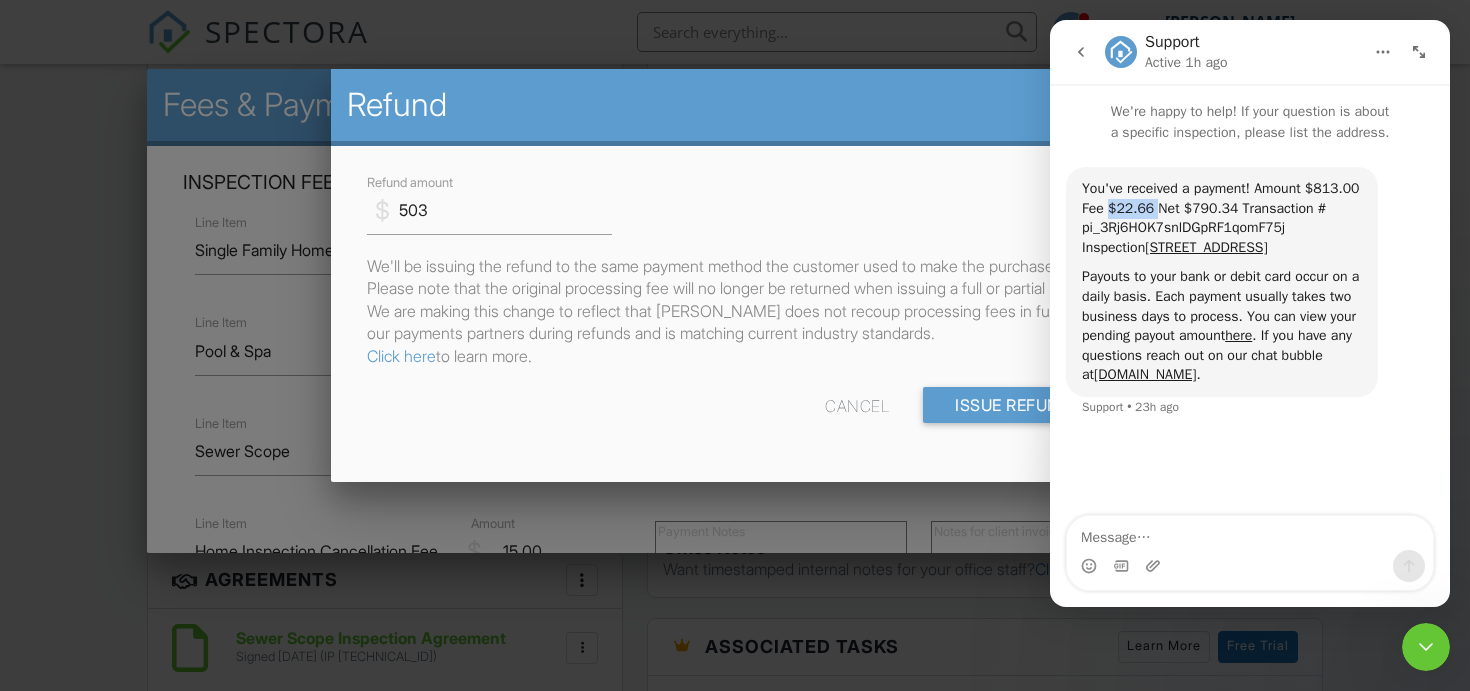 drag, startPoint x: 1220, startPoint y: 210, endPoint x: 1168, endPoint y: 210, distance: 52 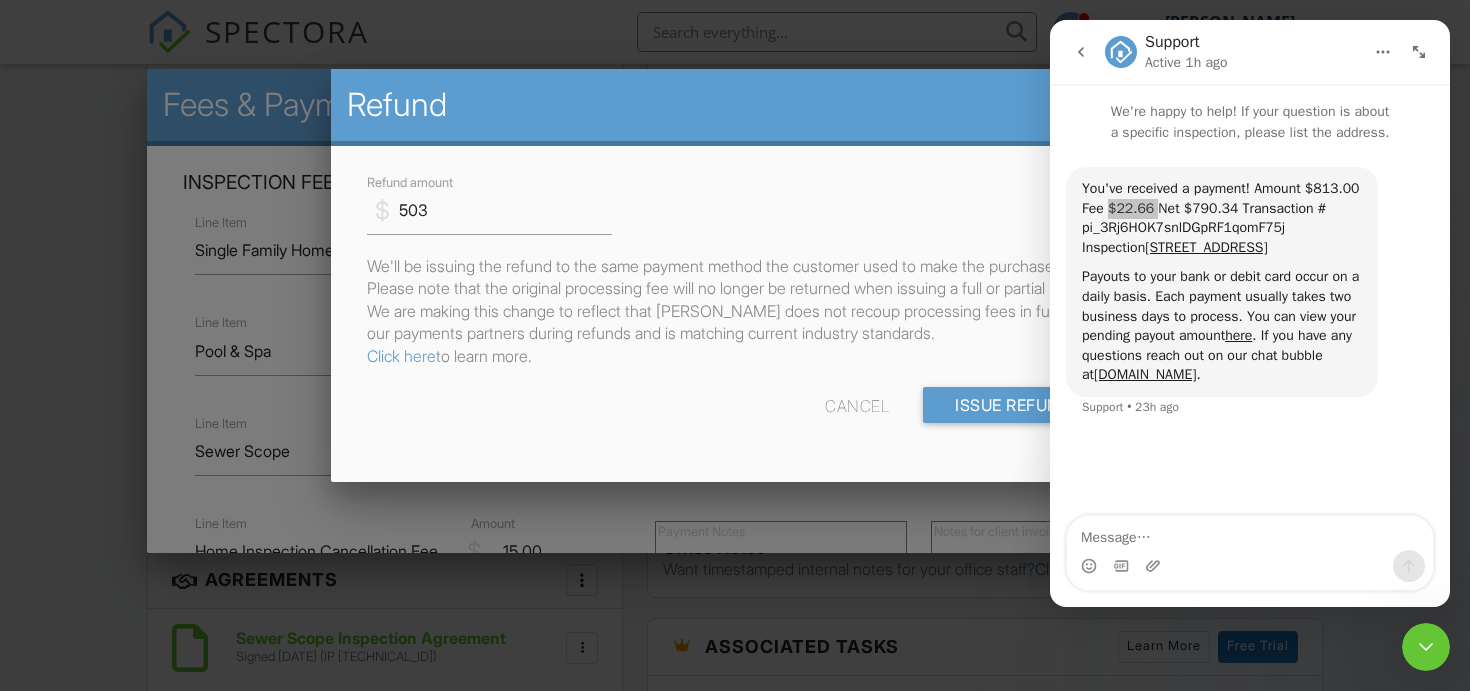 click on "Cancel" at bounding box center [857, 405] 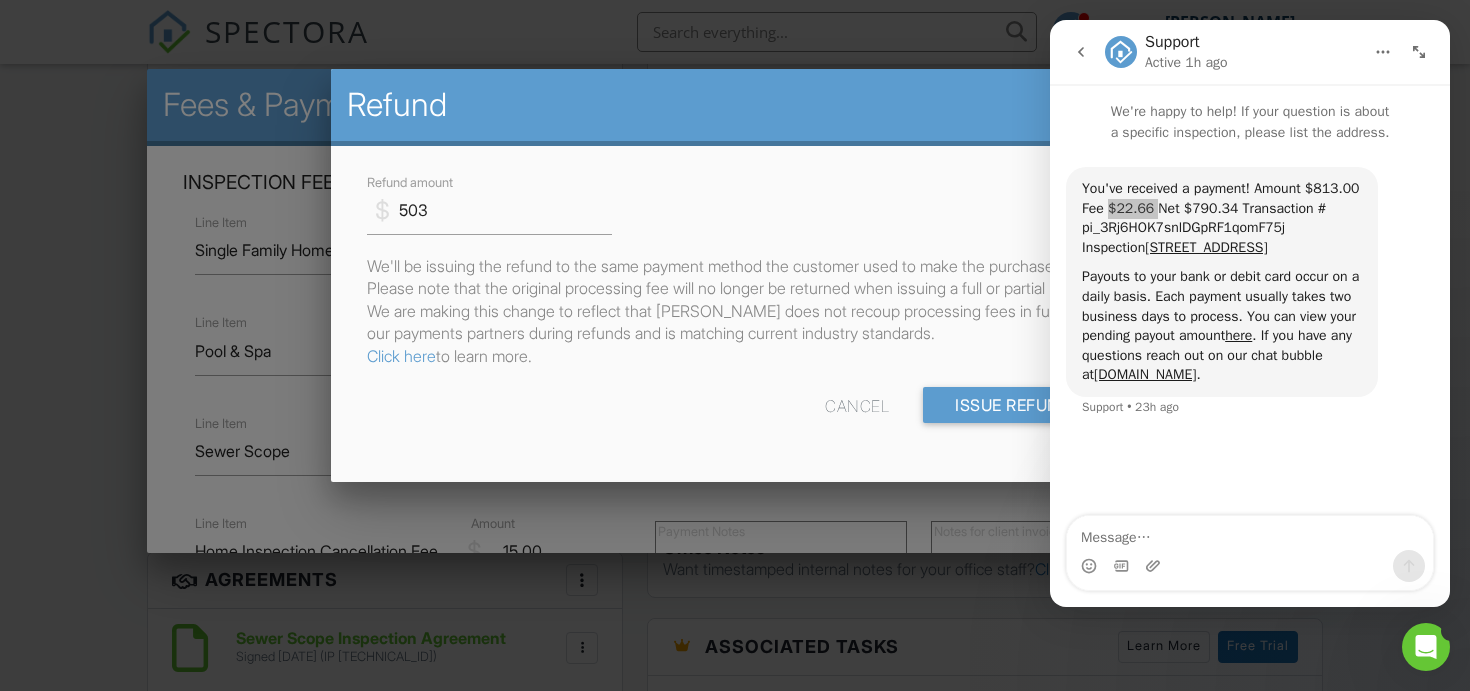 scroll, scrollTop: 1060, scrollLeft: 0, axis: vertical 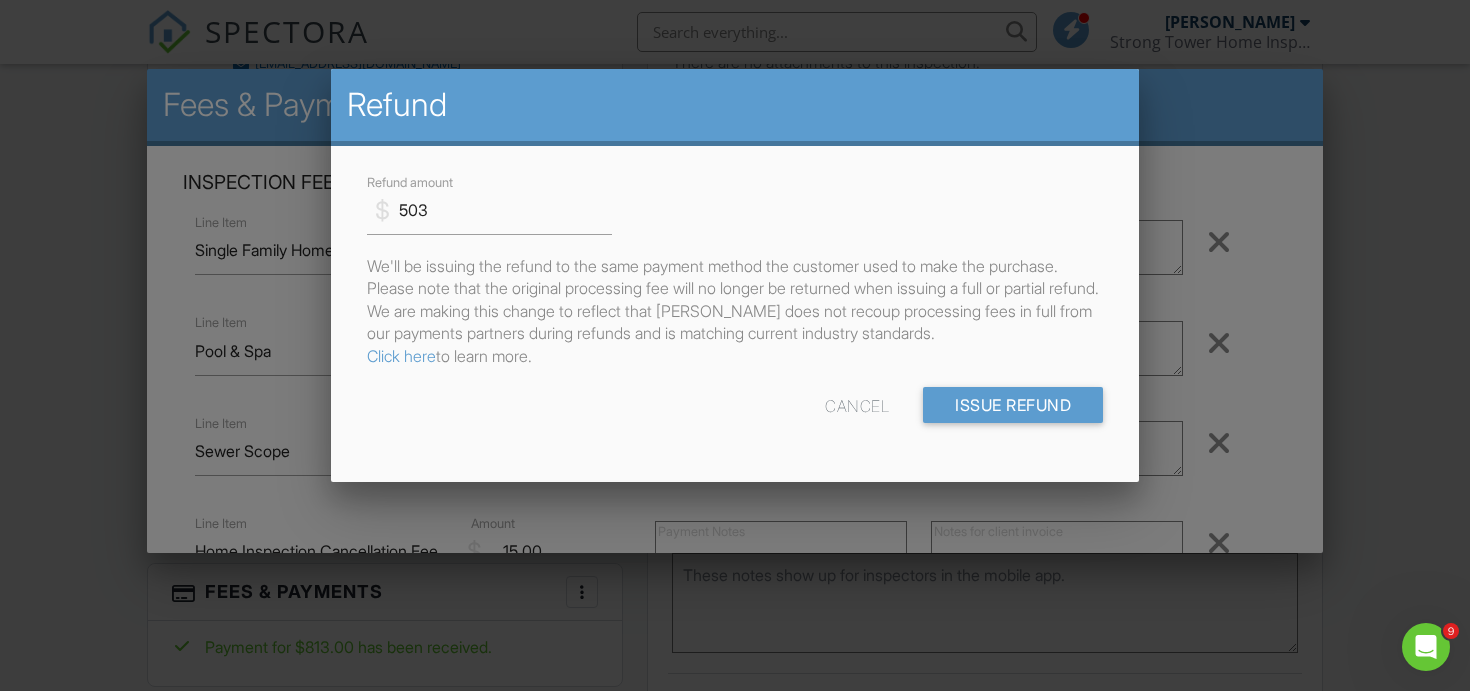 click on "Cancel" at bounding box center (857, 405) 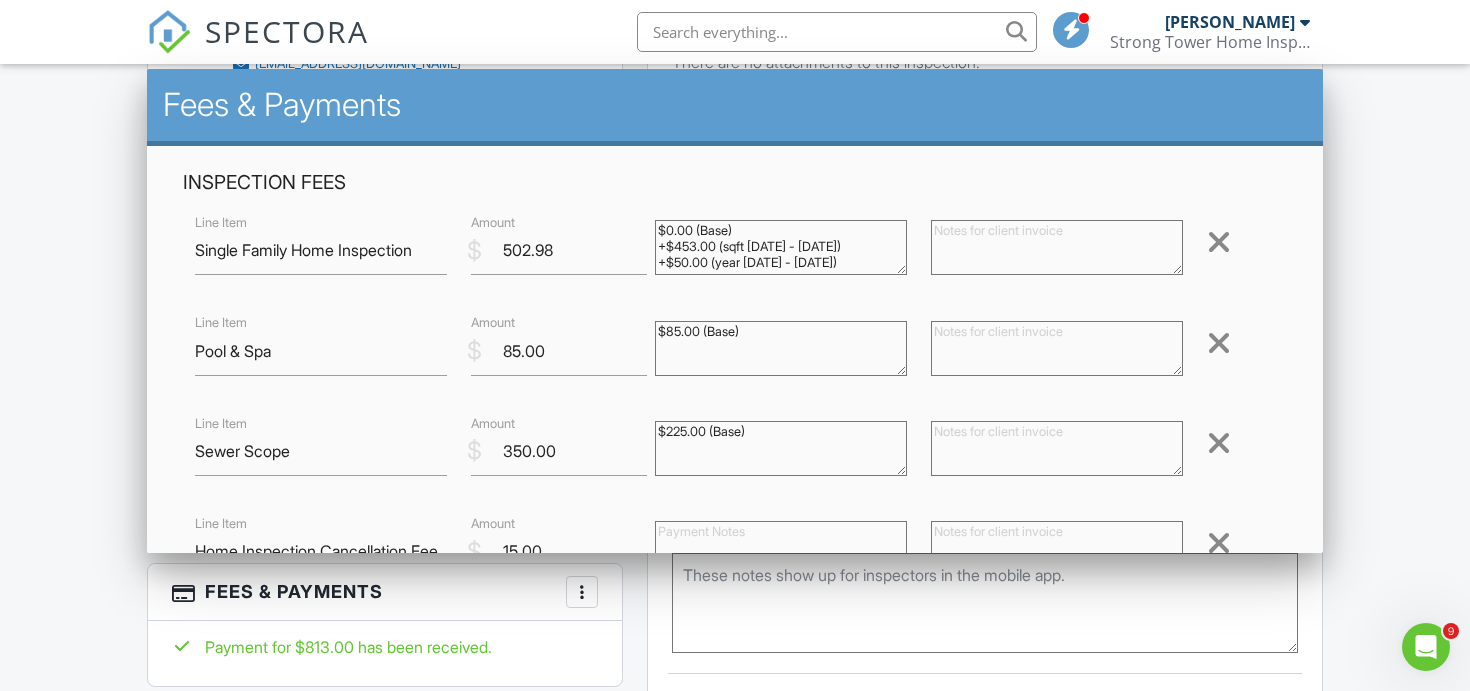 drag, startPoint x: 522, startPoint y: 549, endPoint x: 480, endPoint y: 550, distance: 42.0119 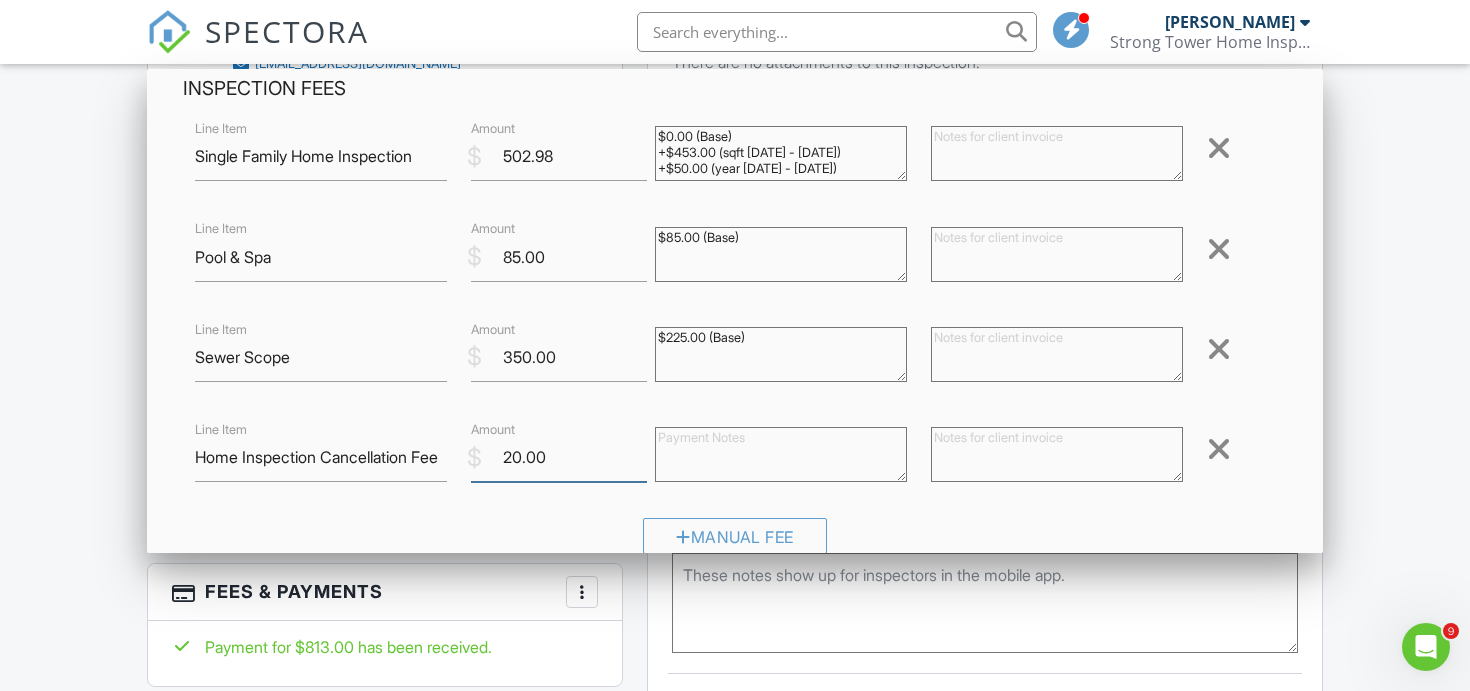 scroll, scrollTop: 115, scrollLeft: 0, axis: vertical 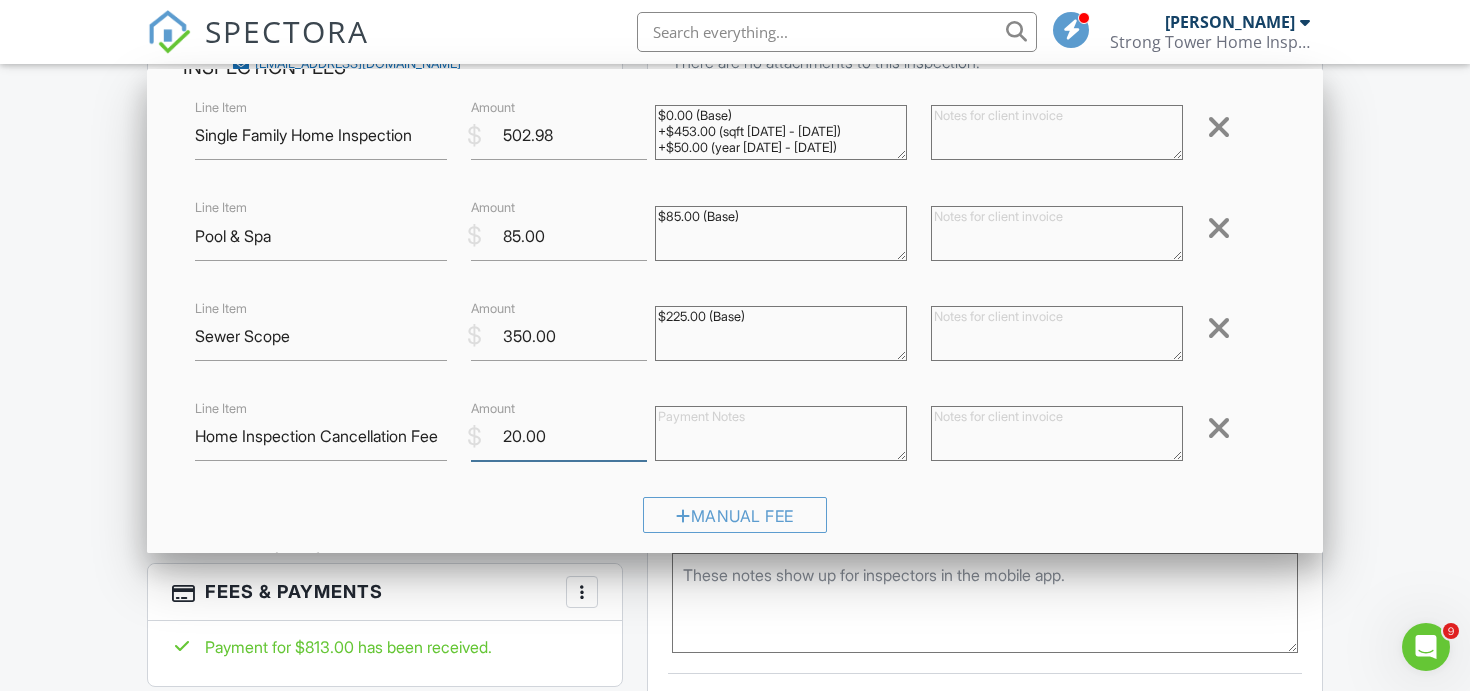 type on "20.00" 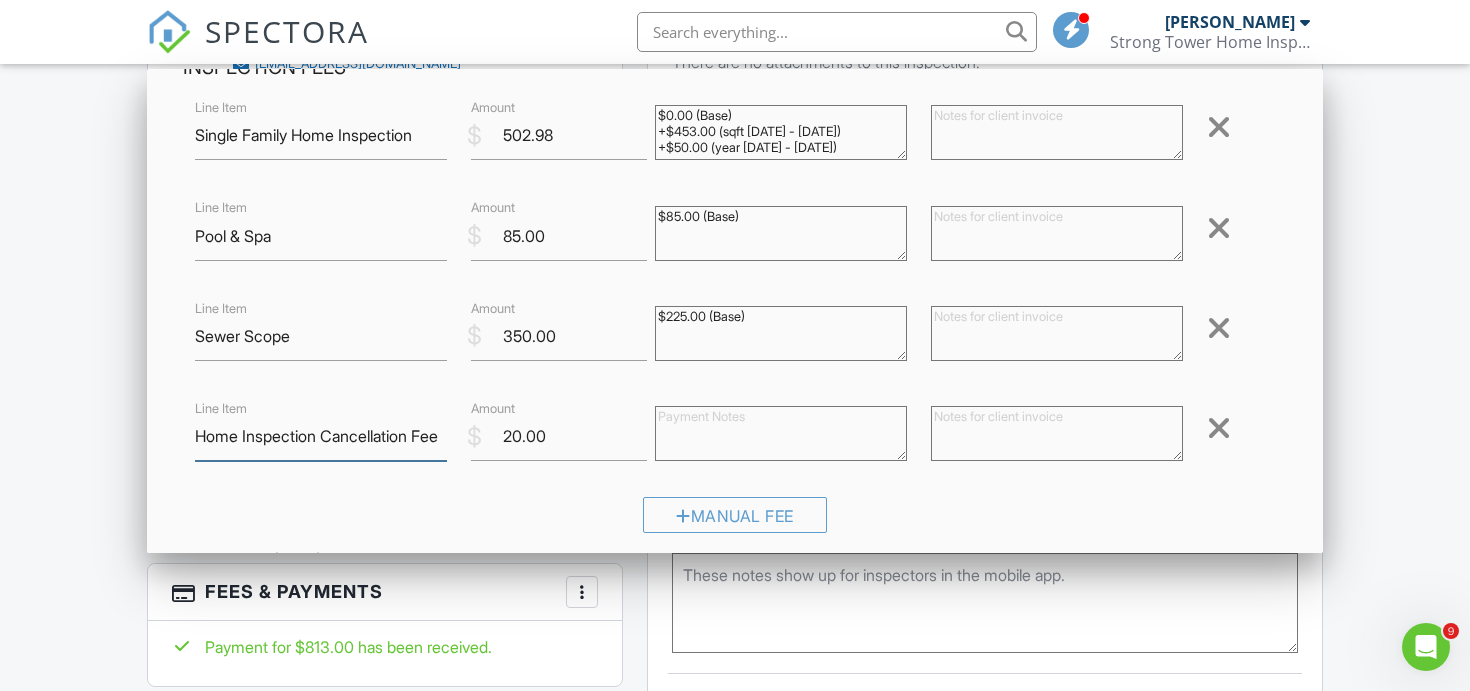 drag, startPoint x: 318, startPoint y: 436, endPoint x: 523, endPoint y: 453, distance: 205.70367 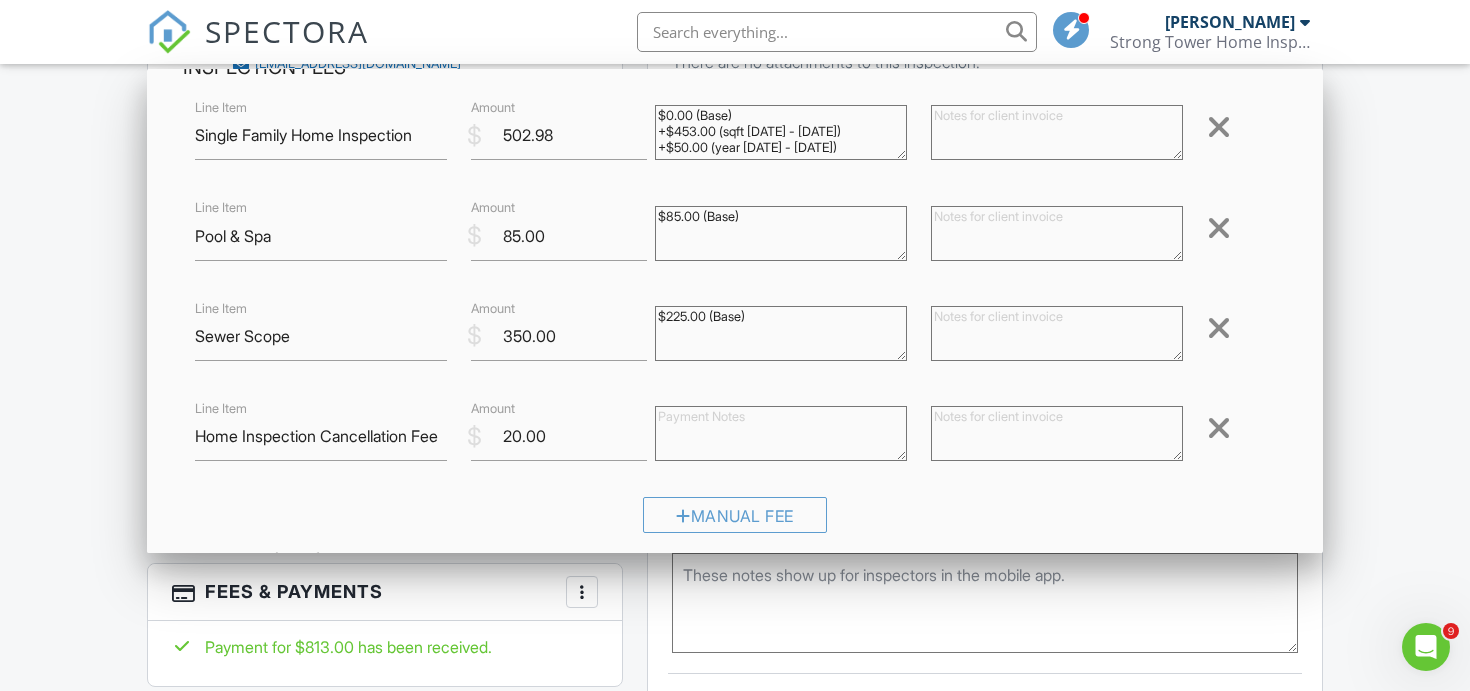 click at bounding box center (1057, 433) 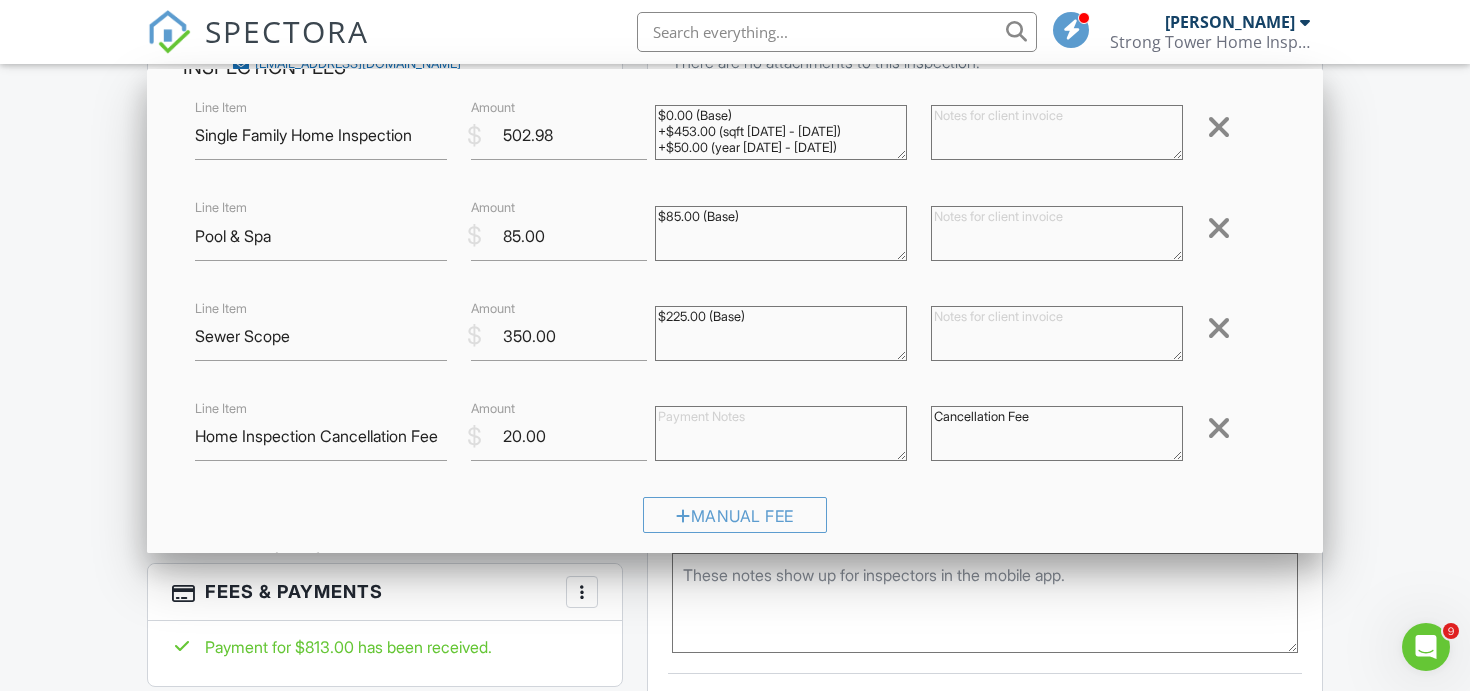 type on "Cancellation Fee" 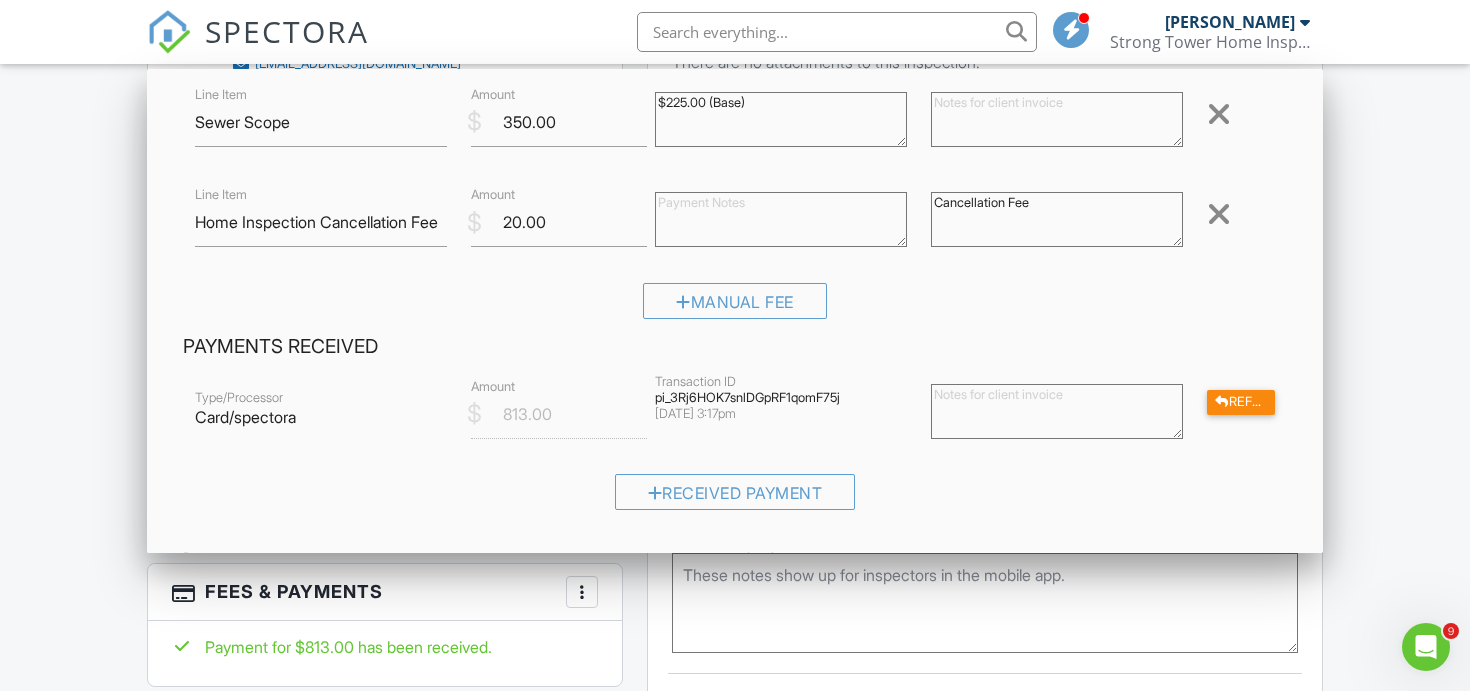 scroll, scrollTop: 427, scrollLeft: 0, axis: vertical 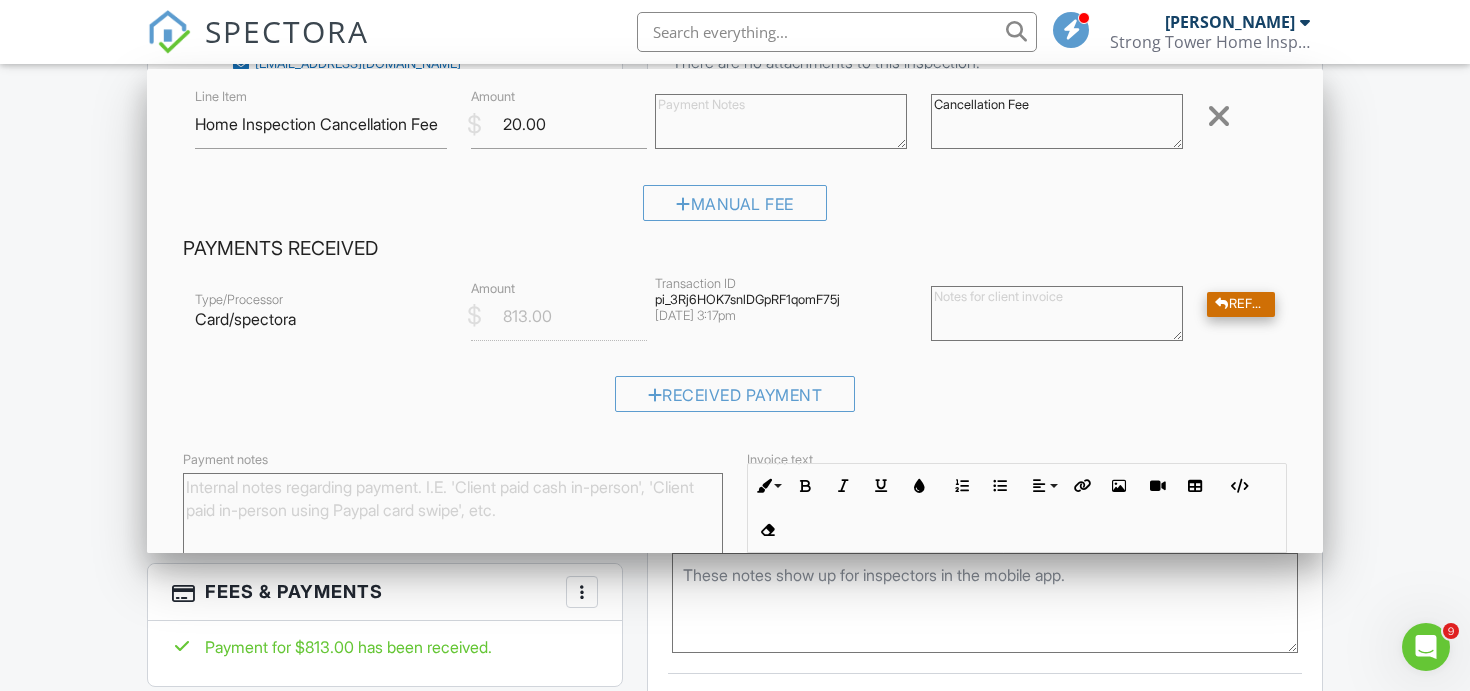 click at bounding box center [1222, 304] 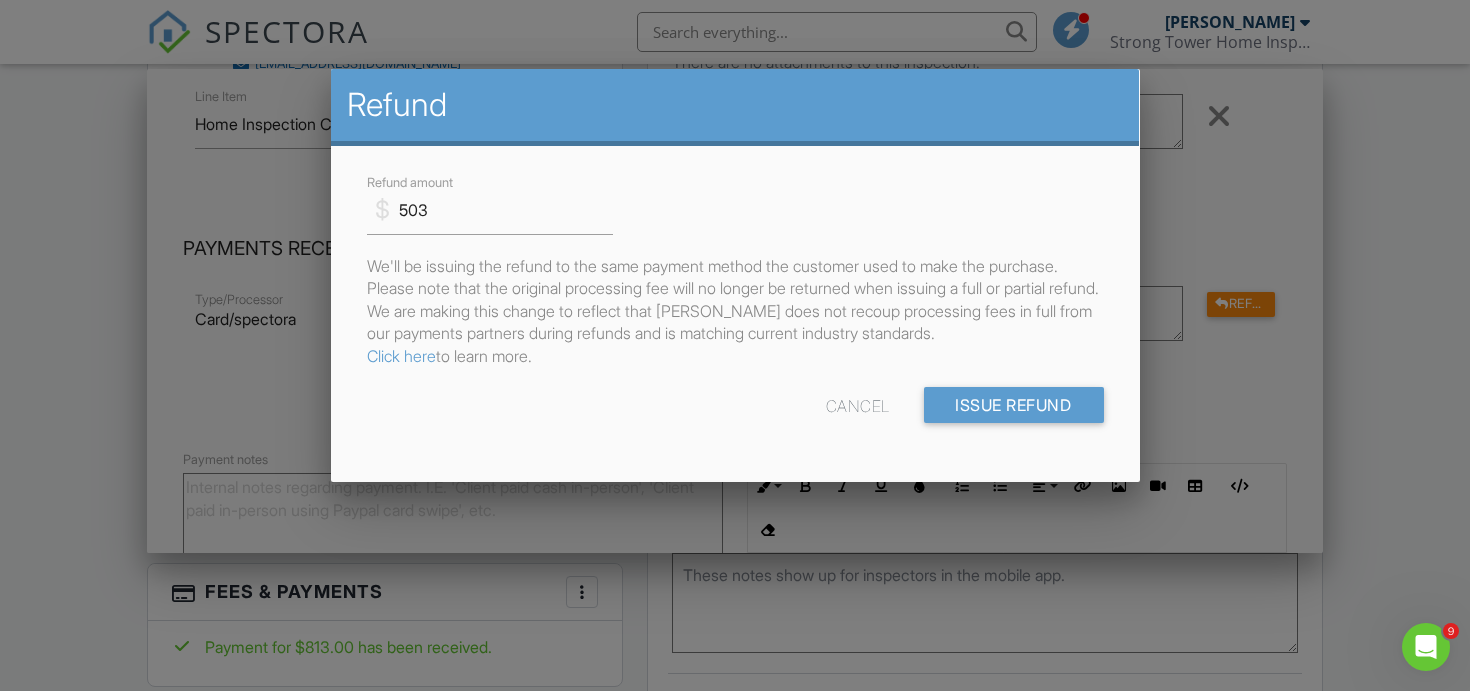 scroll, scrollTop: 0, scrollLeft: 0, axis: both 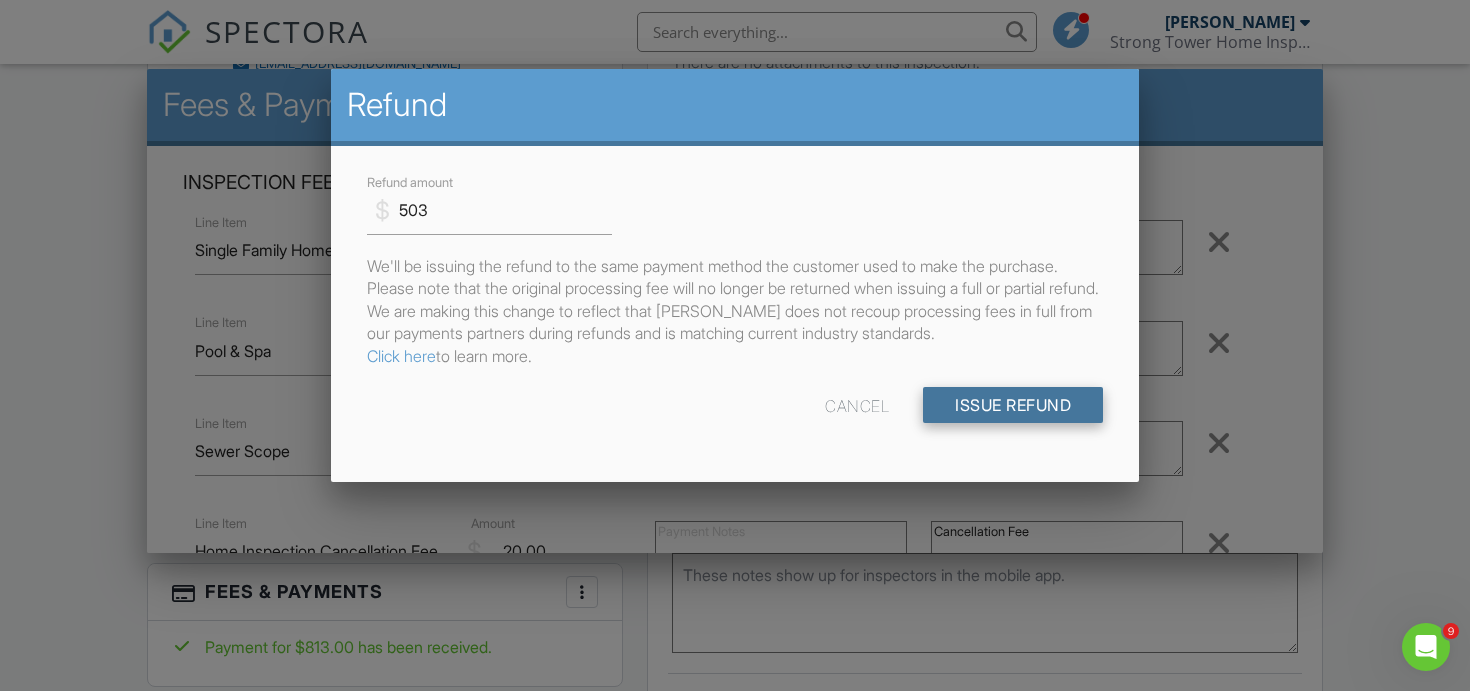 click on "Issue Refund" at bounding box center (1013, 405) 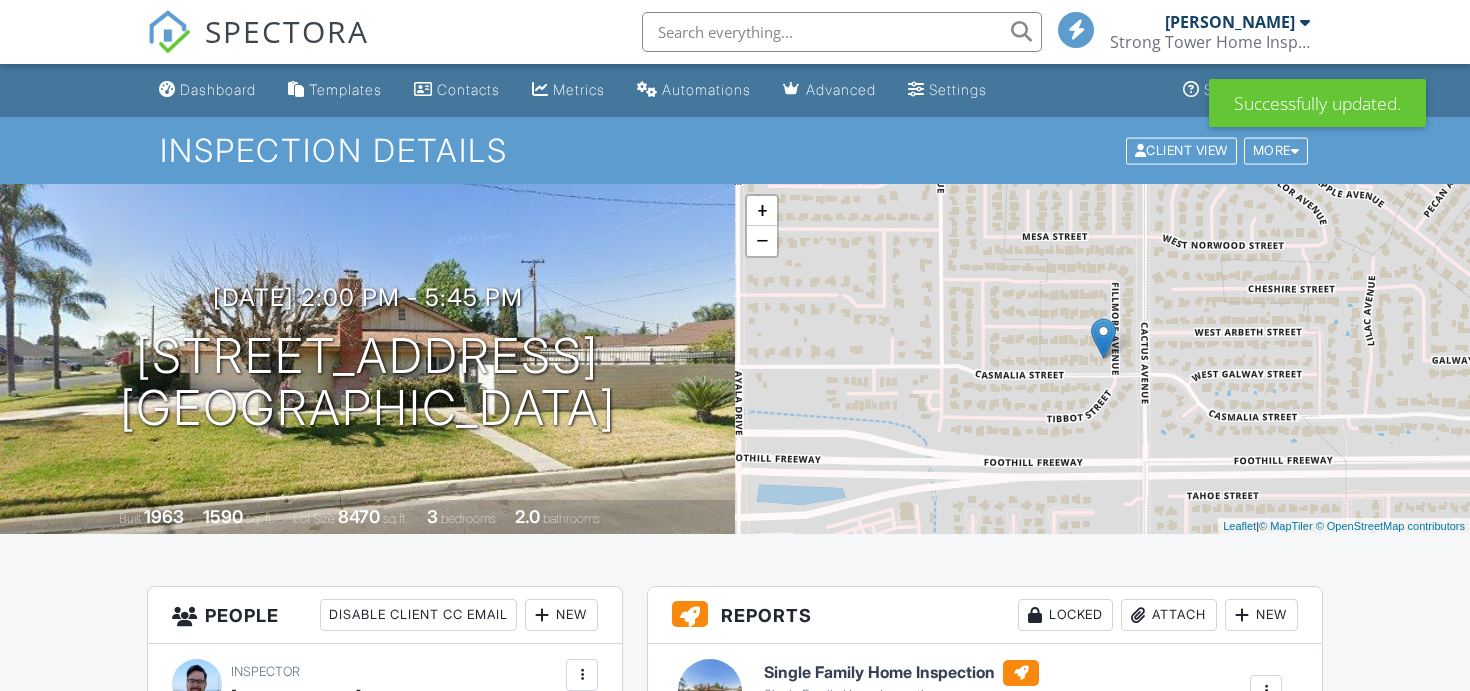 scroll, scrollTop: 0, scrollLeft: 0, axis: both 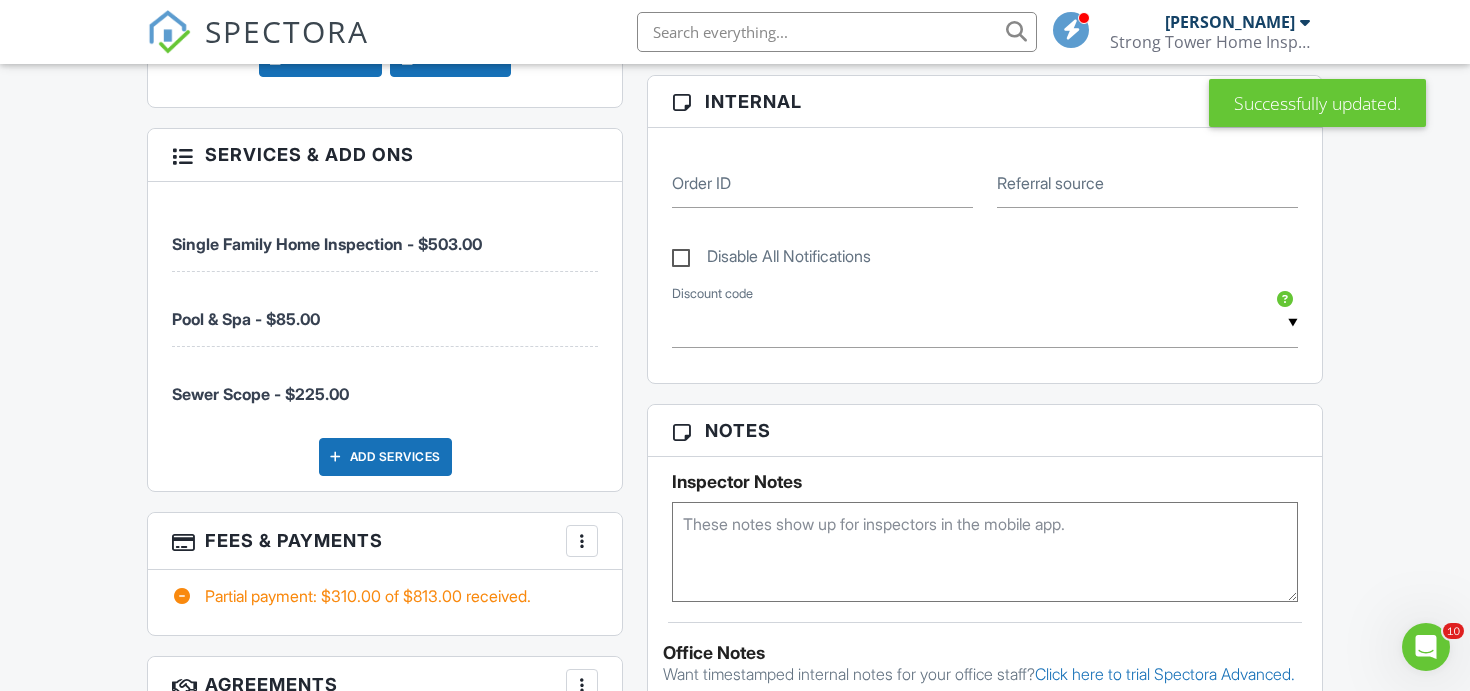 click on "More" at bounding box center (582, 541) 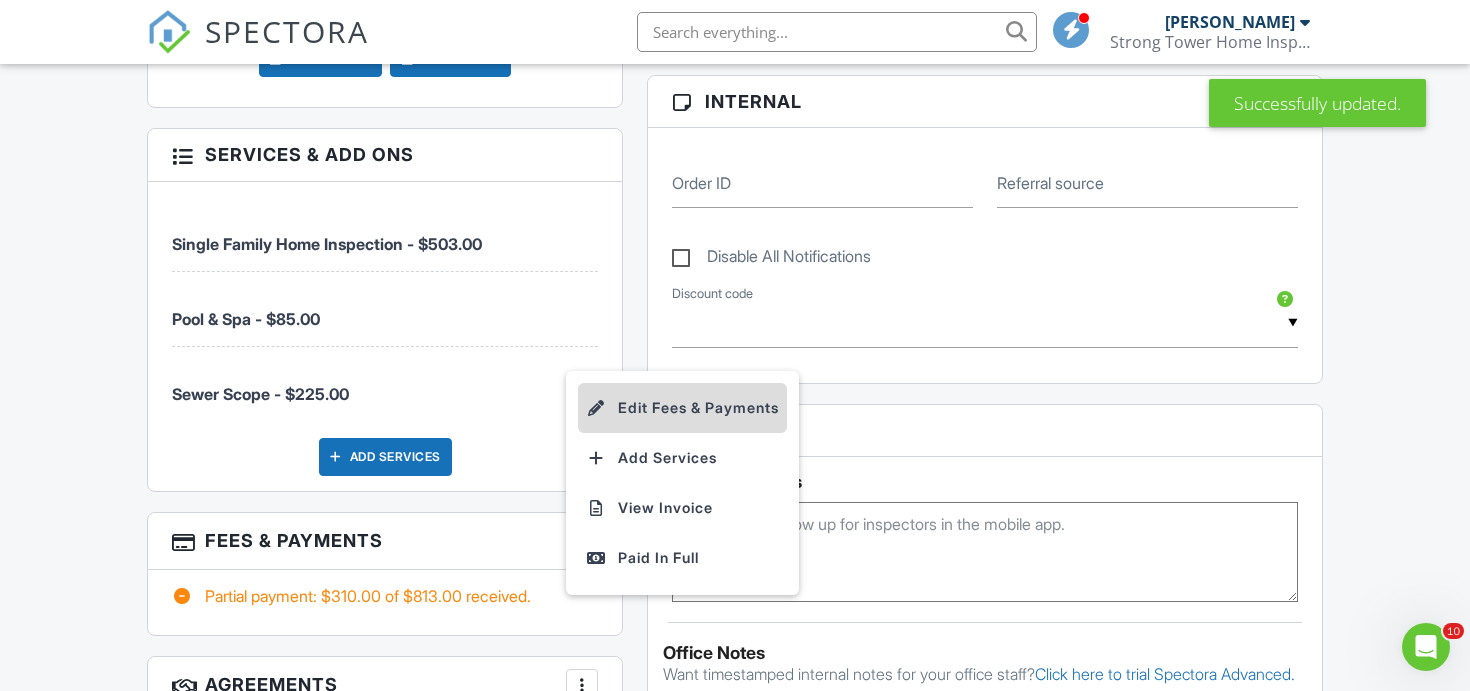 click on "Edit Fees & Payments" at bounding box center [682, 408] 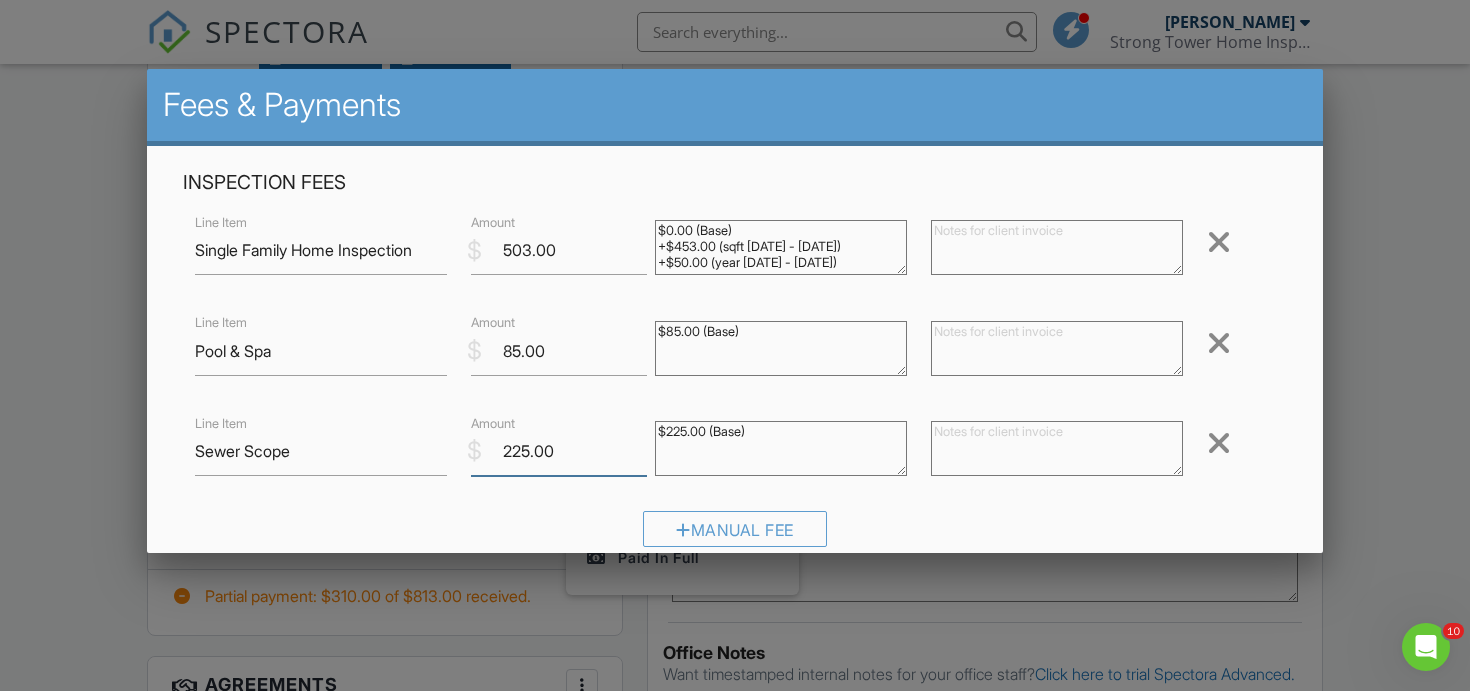 drag, startPoint x: 533, startPoint y: 451, endPoint x: 404, endPoint y: 459, distance: 129.24782 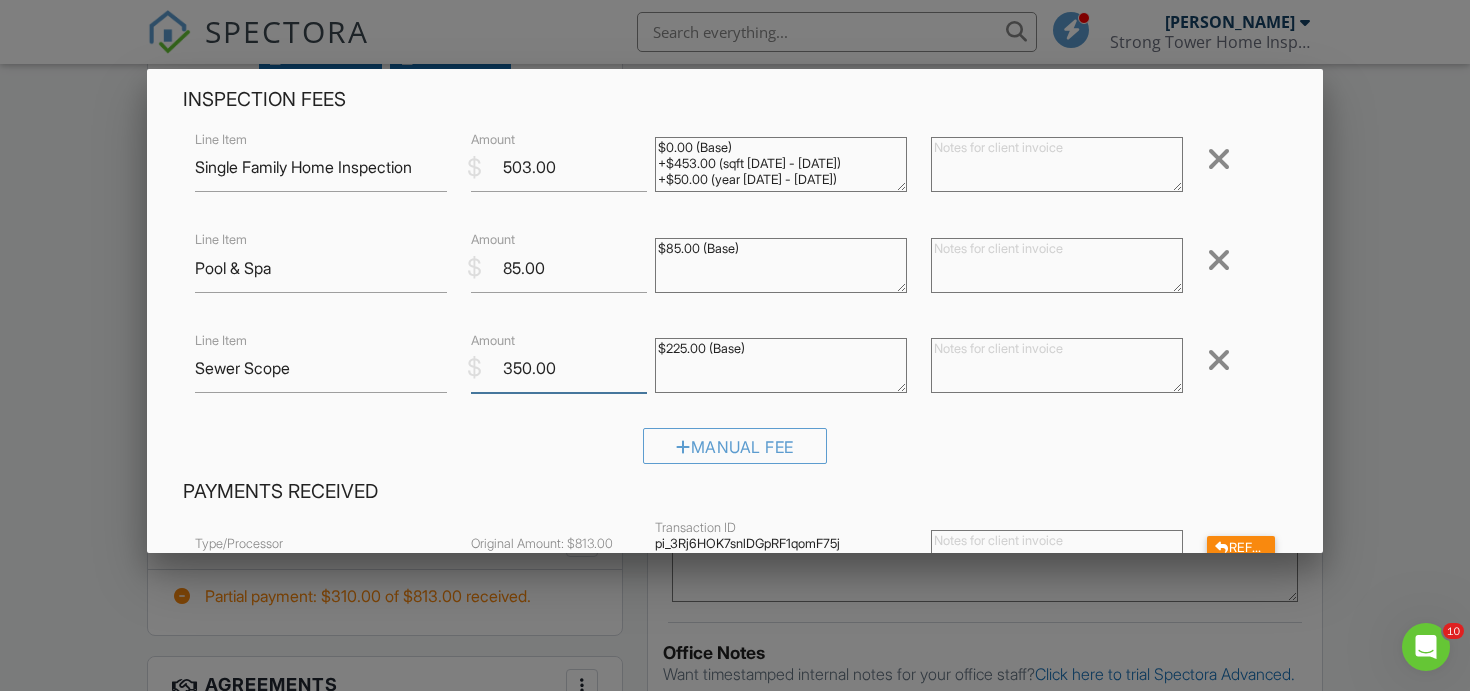 scroll, scrollTop: 119, scrollLeft: 0, axis: vertical 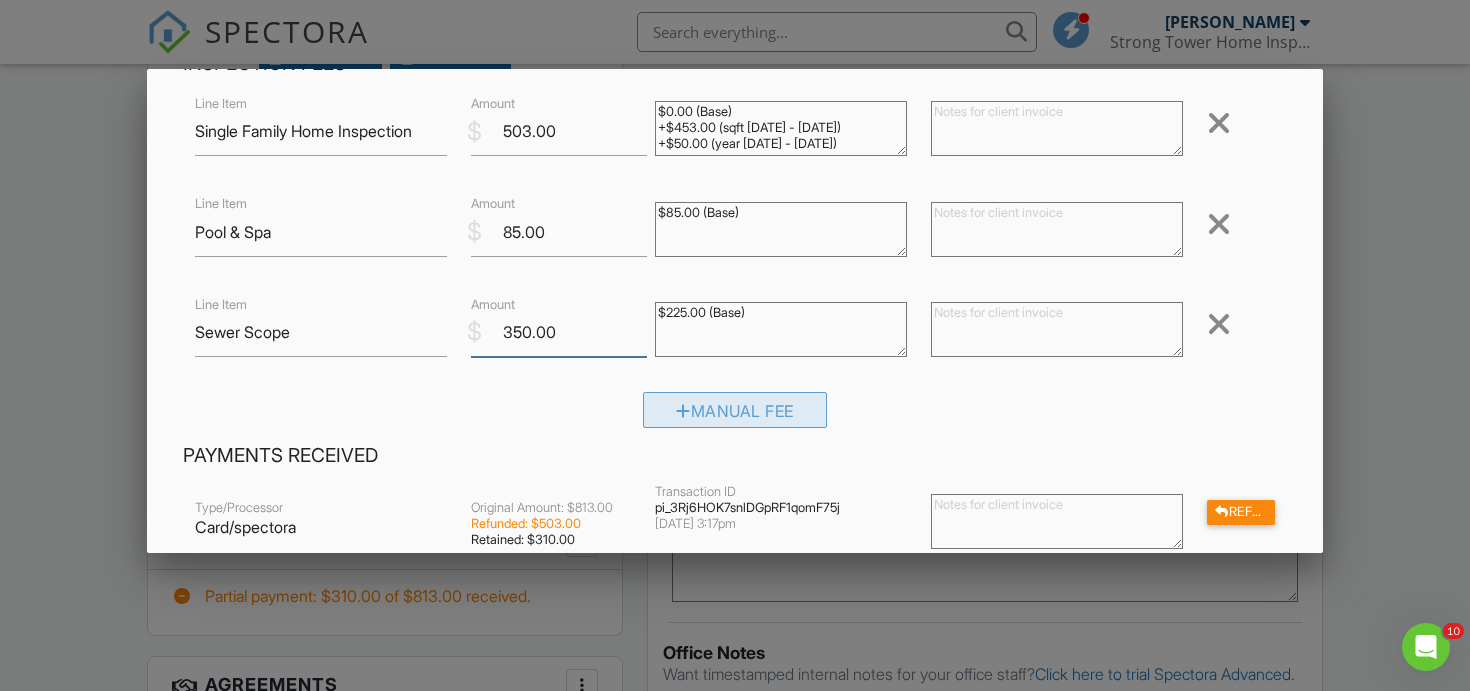 type on "350.00" 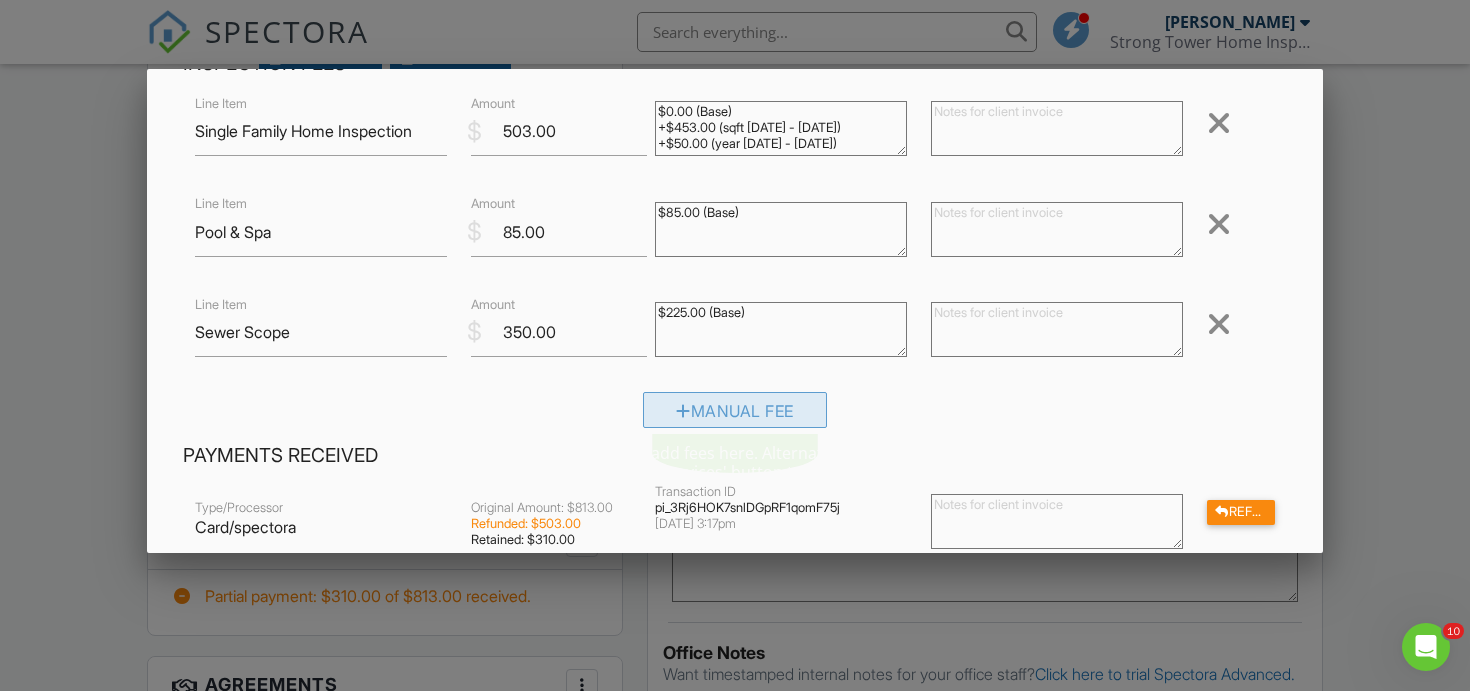 click on "Manual Fee" at bounding box center [735, 410] 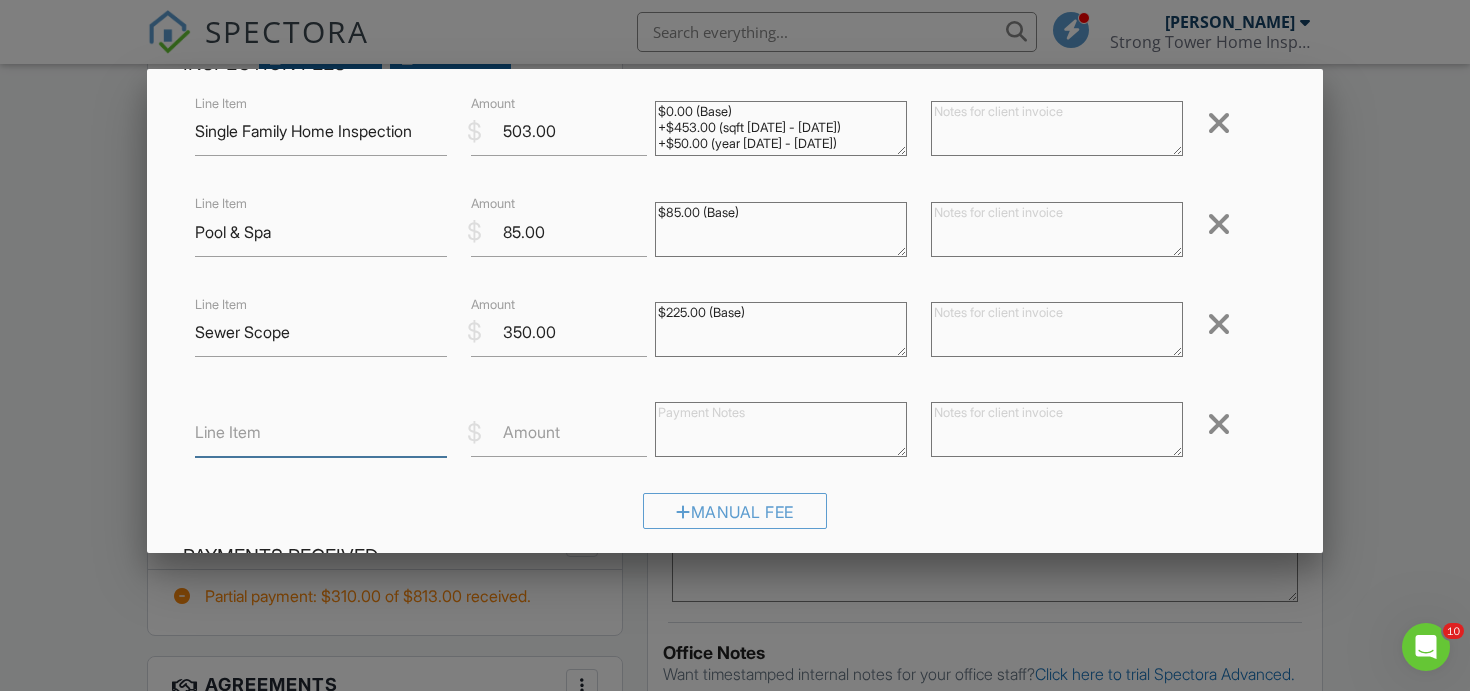 click on "Line Item" at bounding box center (321, 432) 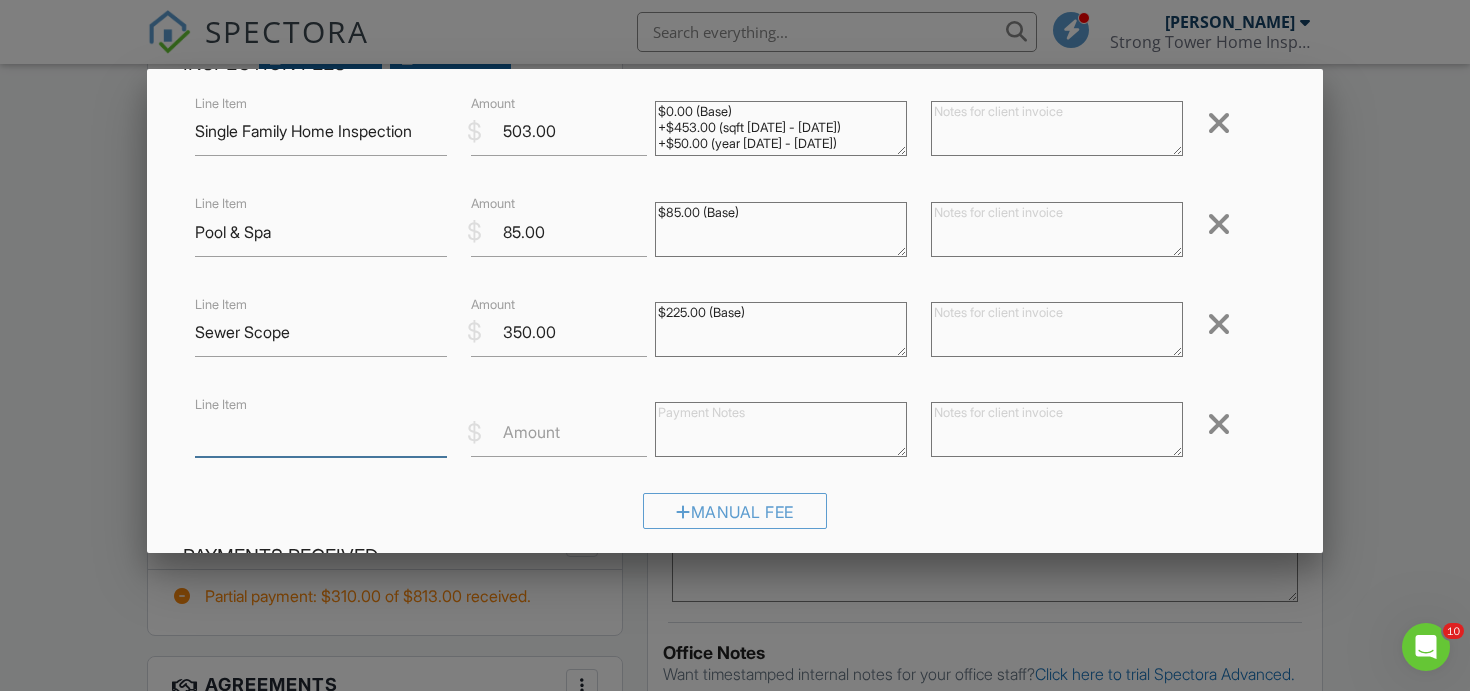 paste on "Cancellation Fee" 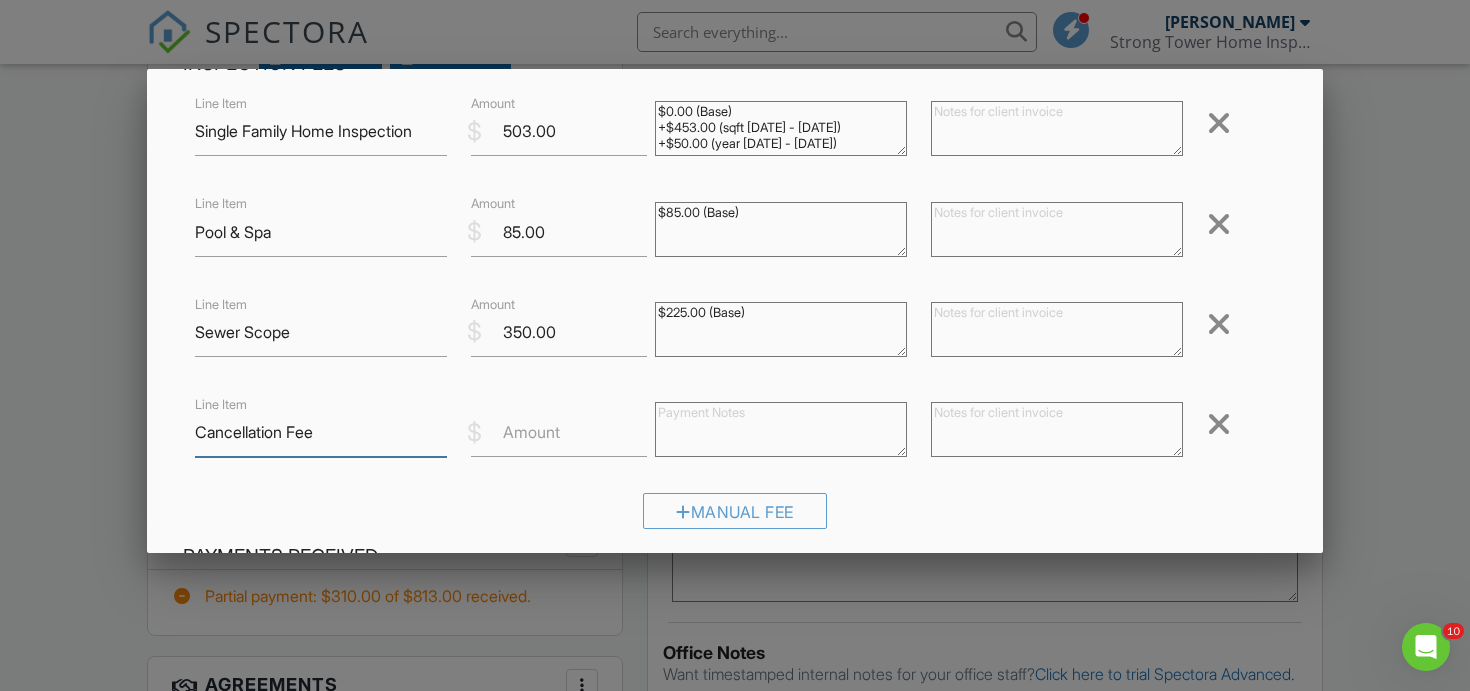 type on "Cancellation Fee" 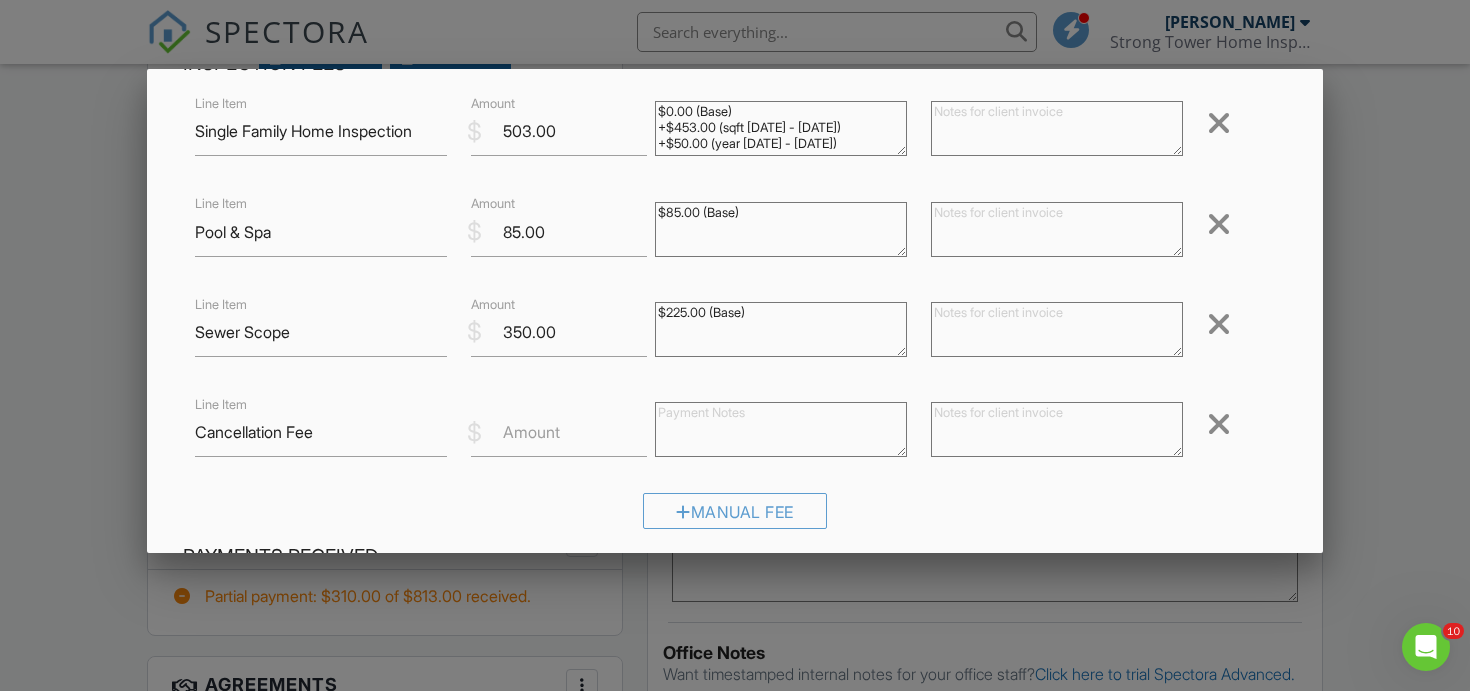 click on "Amount" at bounding box center (531, 432) 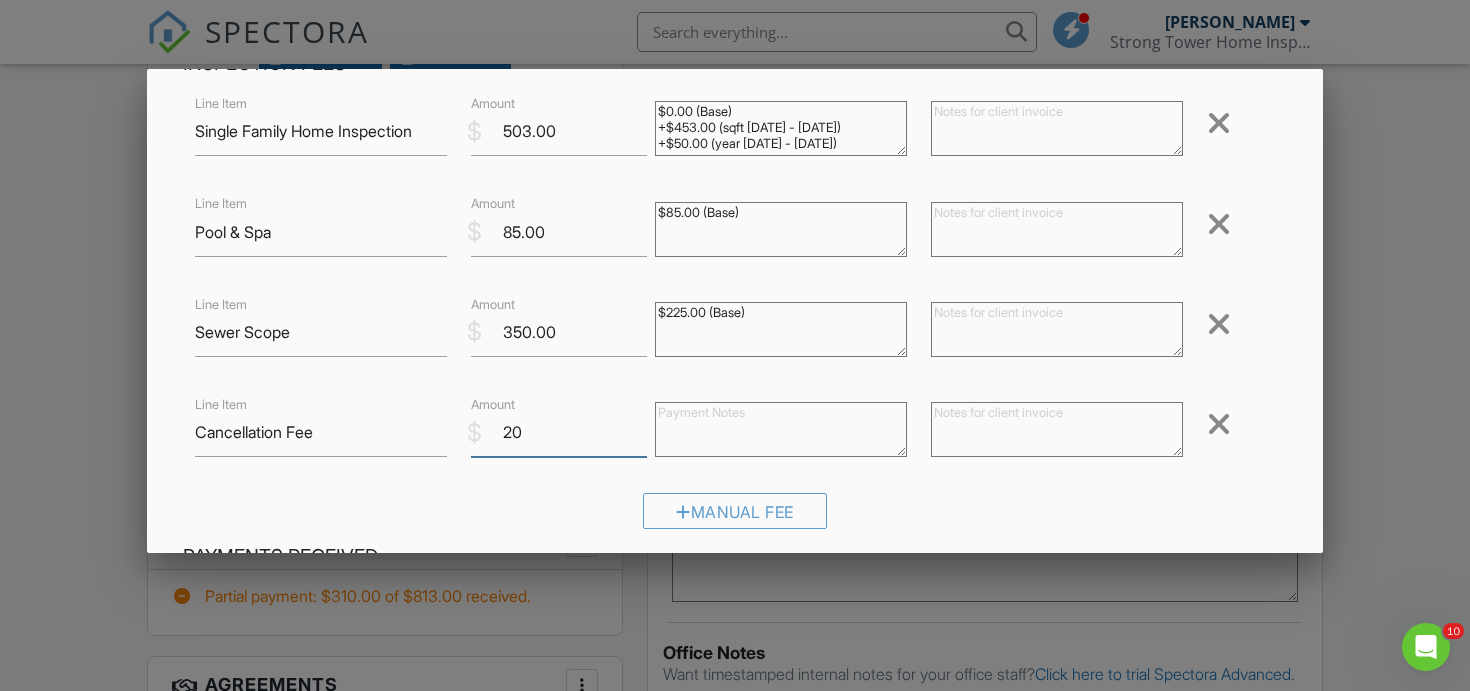 type on "20" 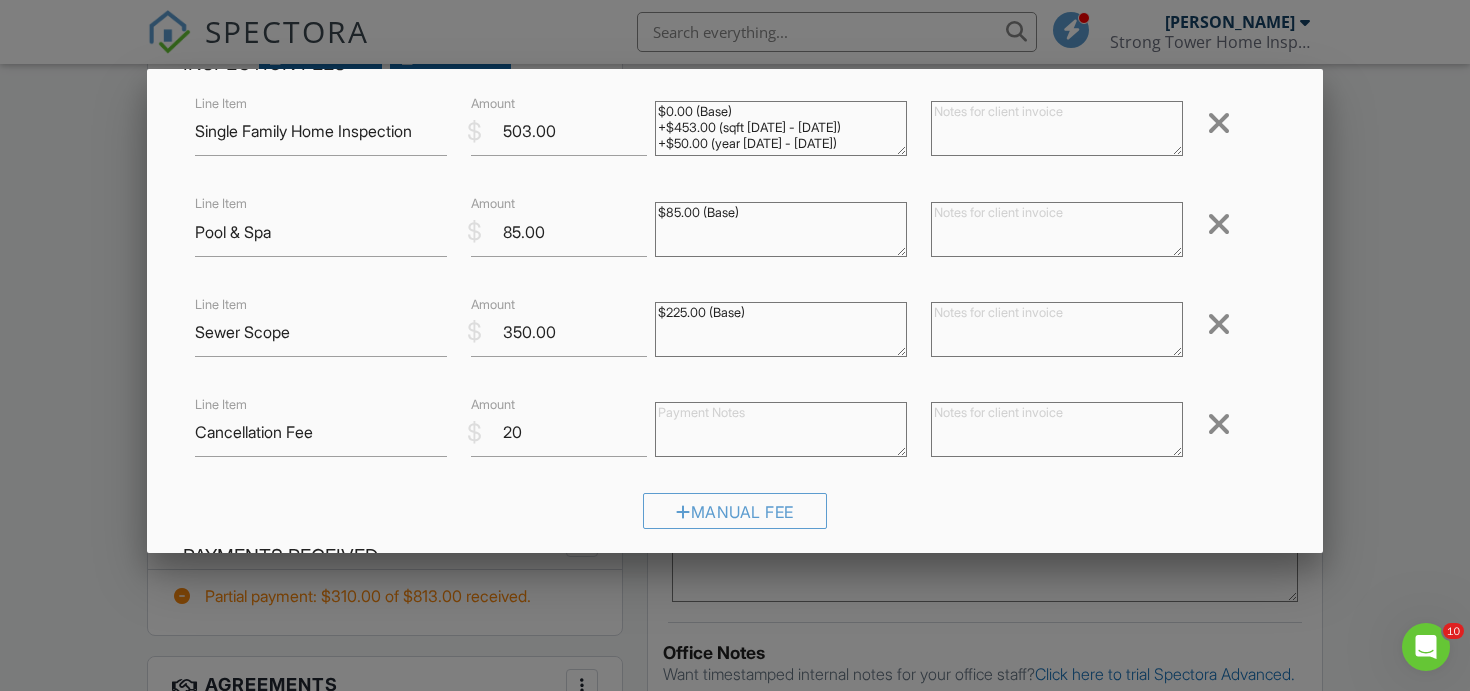click on "Inspection Fees
Line Item
Single Family Home Inspection
$
Amount
503.00
$0.00 (Base)
+$453.00 (sqft 1500 - 1749)
+$50.00 (year 1900 - 1972)
Remove
Line Item
Pool & Spa
$
Amount
85.00
$85.00 (Base)
Remove
Line Item
Sewer Scope
$
Amount
350.00
$225.00 (Base)
Remove
Line Item
Cancellation Fee
$
Amount
20
Remove
Manual Fee" at bounding box center (735, 297) 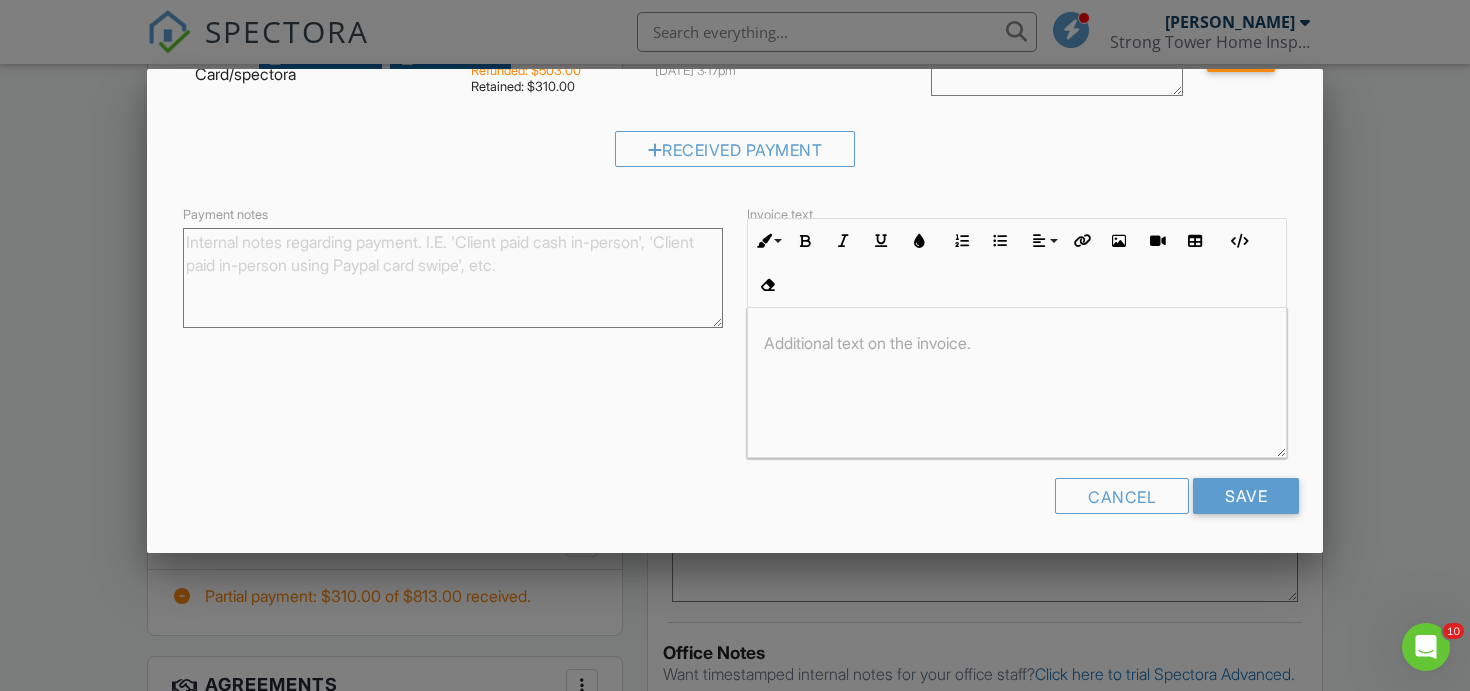 scroll, scrollTop: 669, scrollLeft: 0, axis: vertical 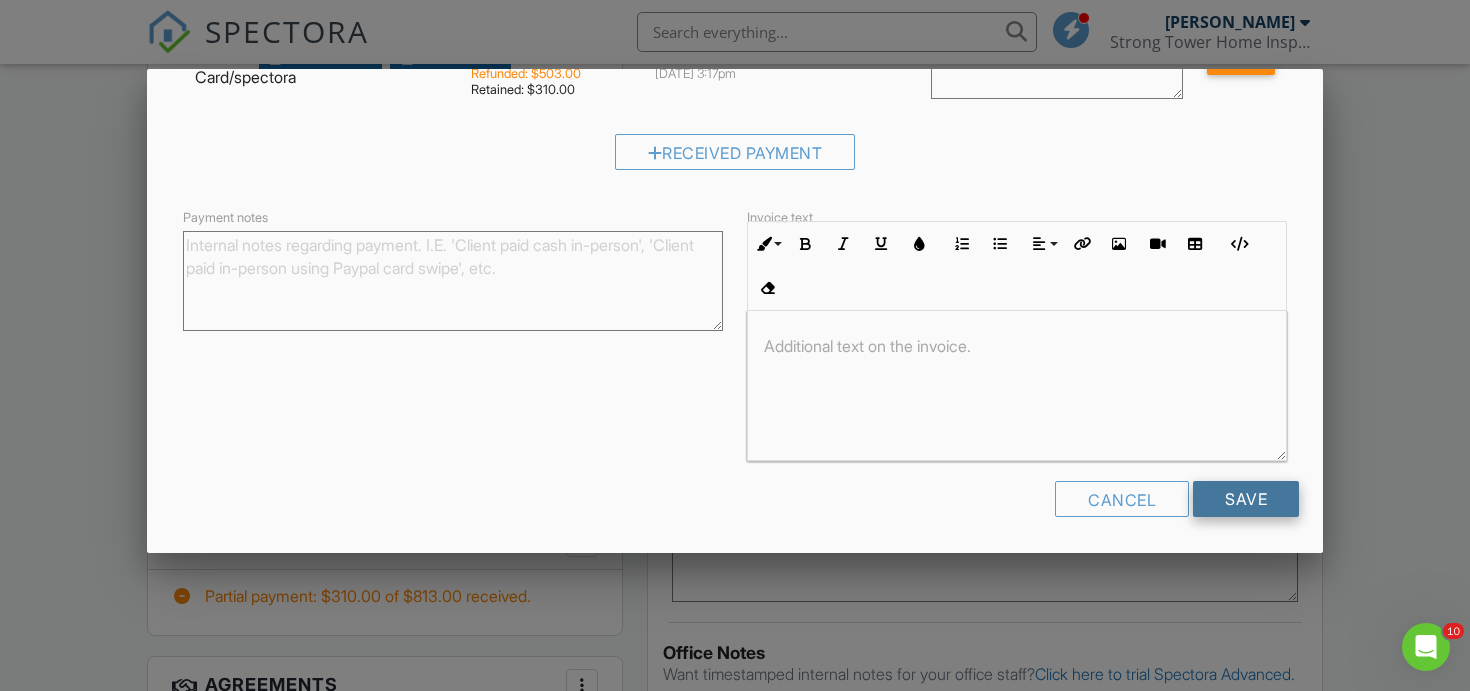 click on "Save" at bounding box center (1246, 499) 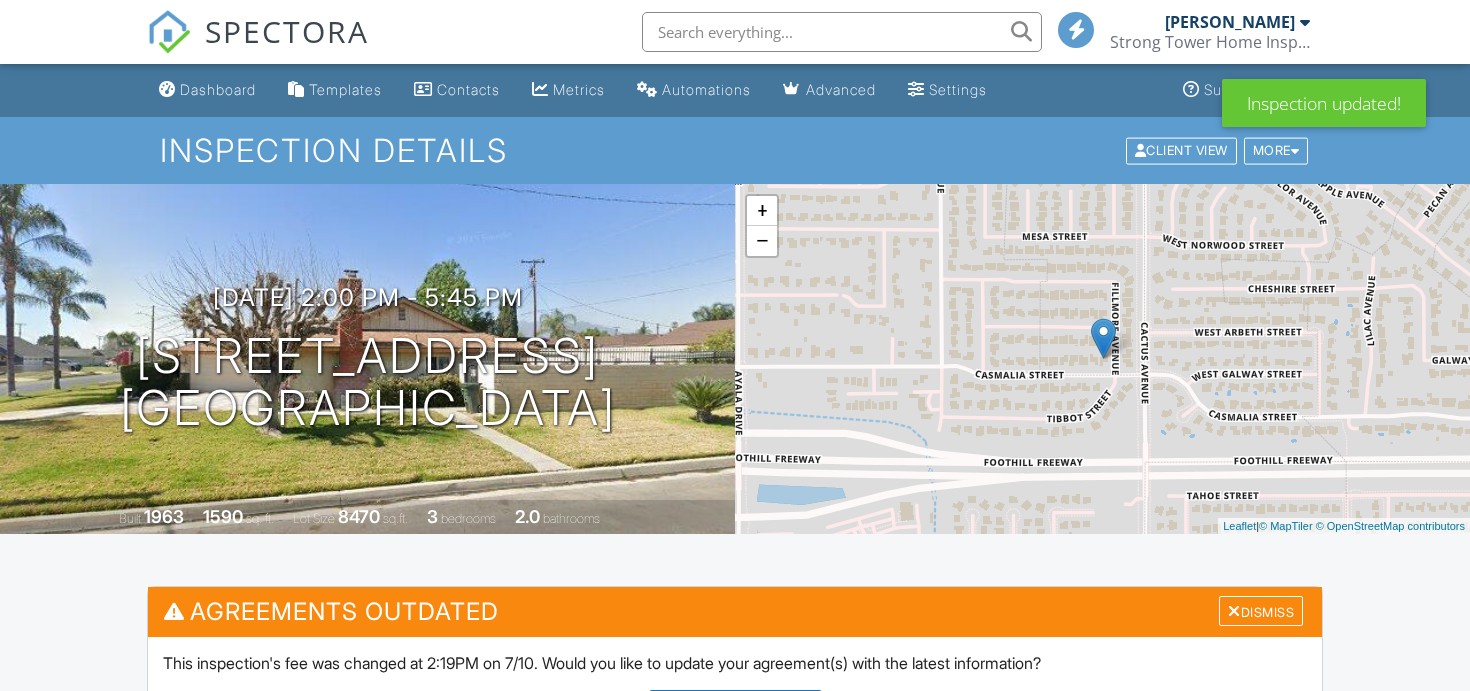 scroll, scrollTop: 486, scrollLeft: 0, axis: vertical 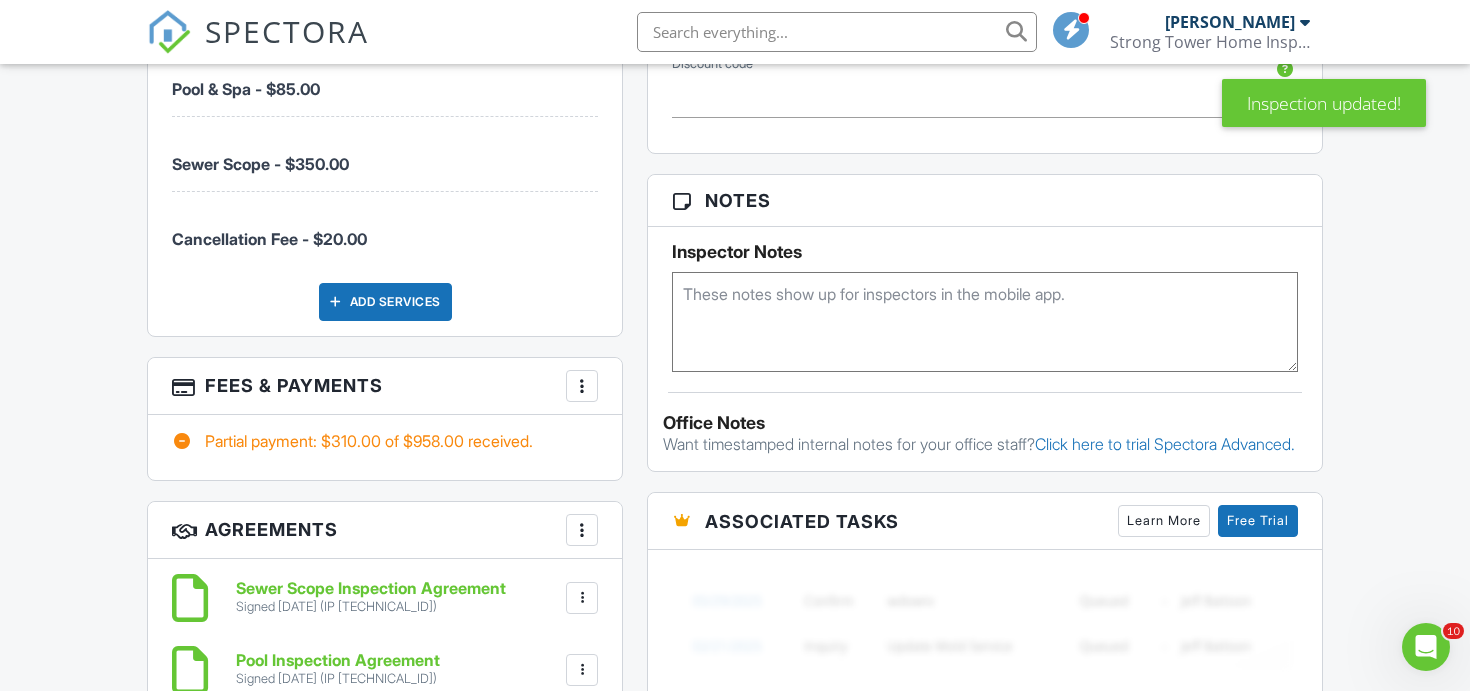click at bounding box center [582, 386] 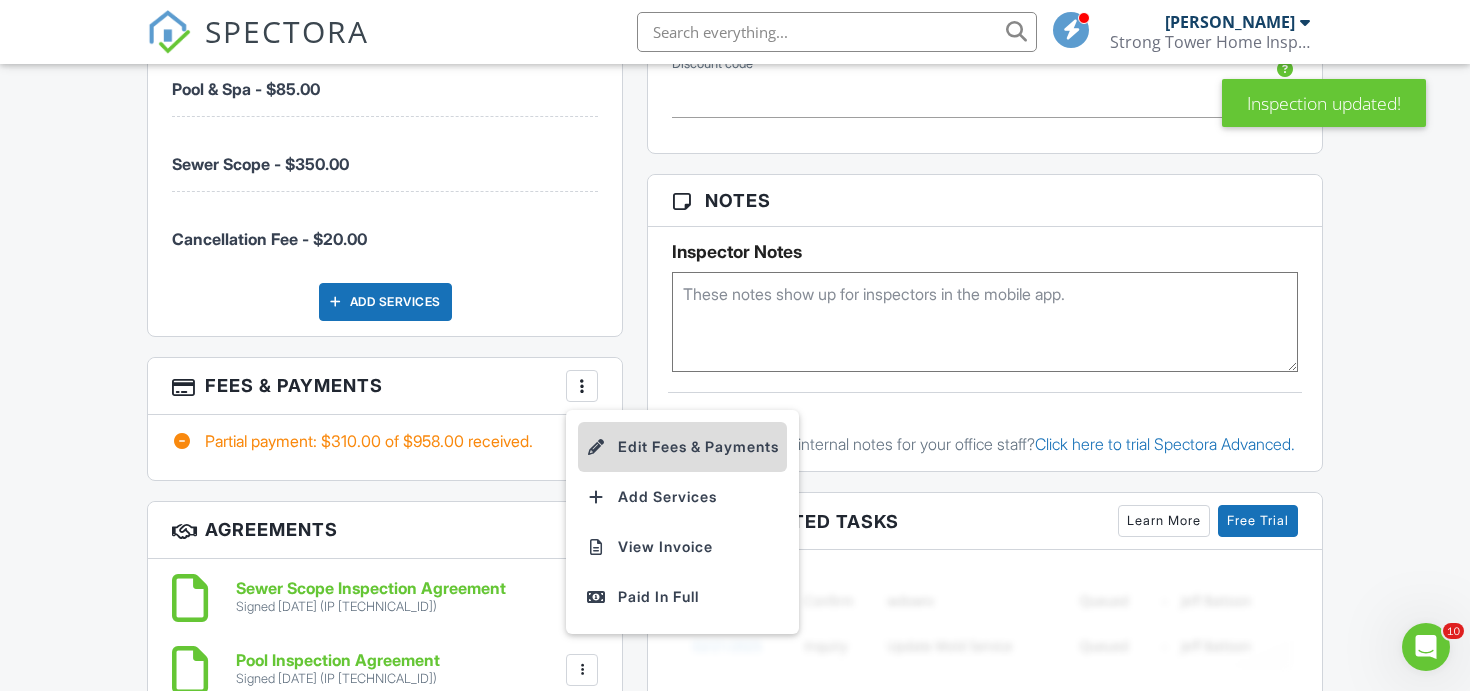 click on "Edit Fees & Payments" at bounding box center [682, 447] 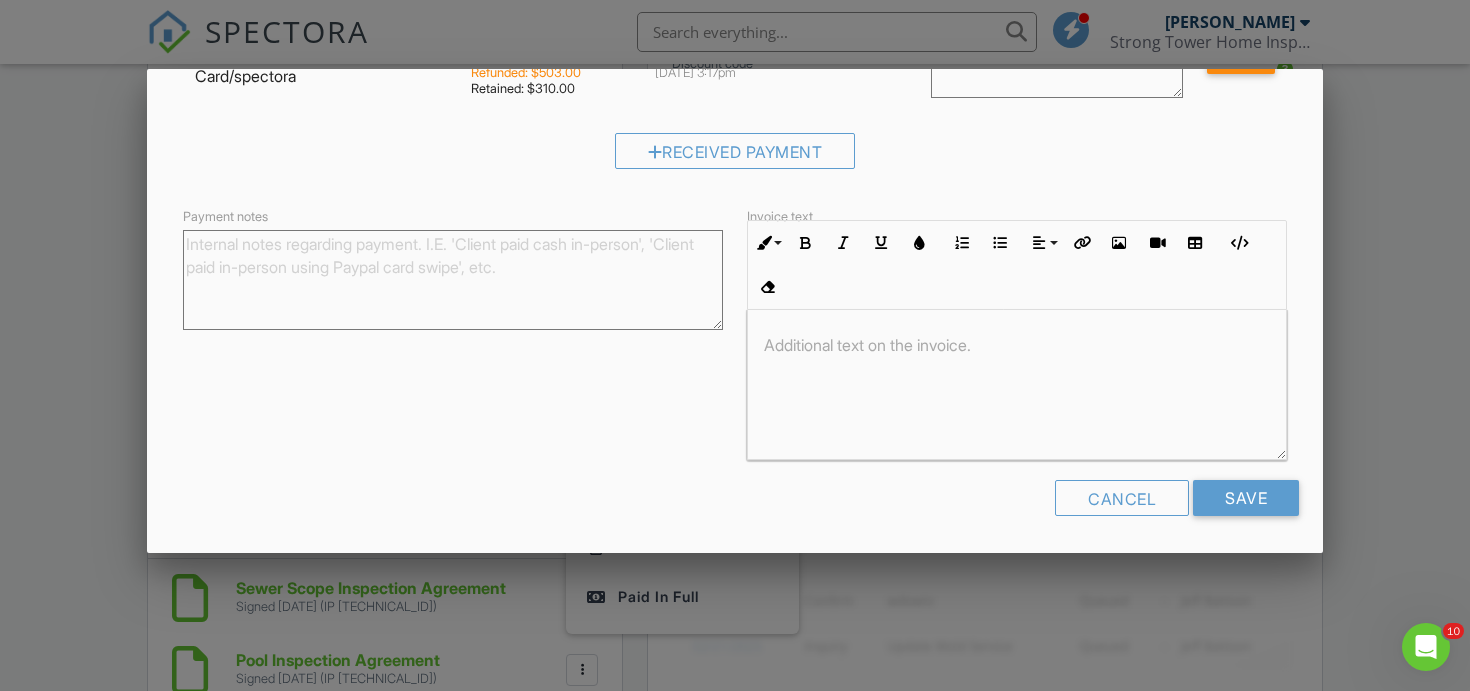 scroll, scrollTop: 669, scrollLeft: 0, axis: vertical 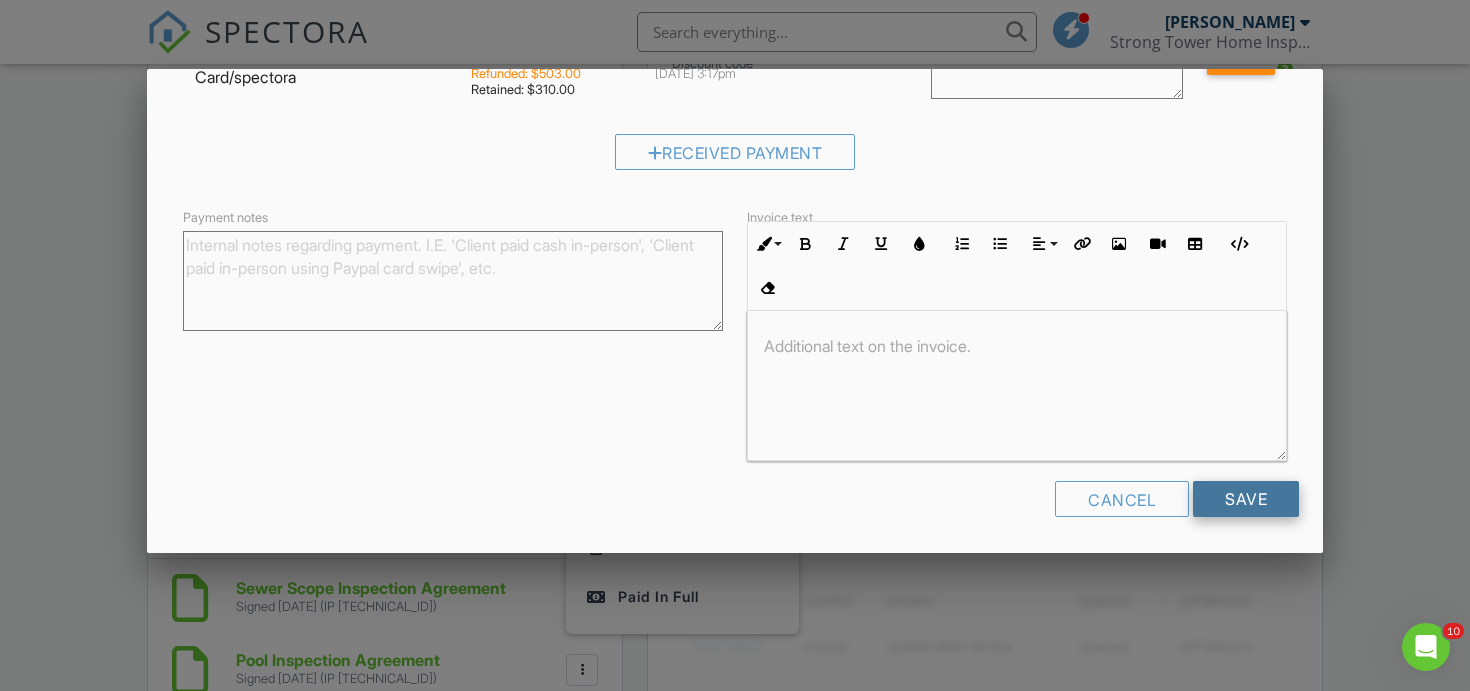 click on "Save" at bounding box center [1246, 499] 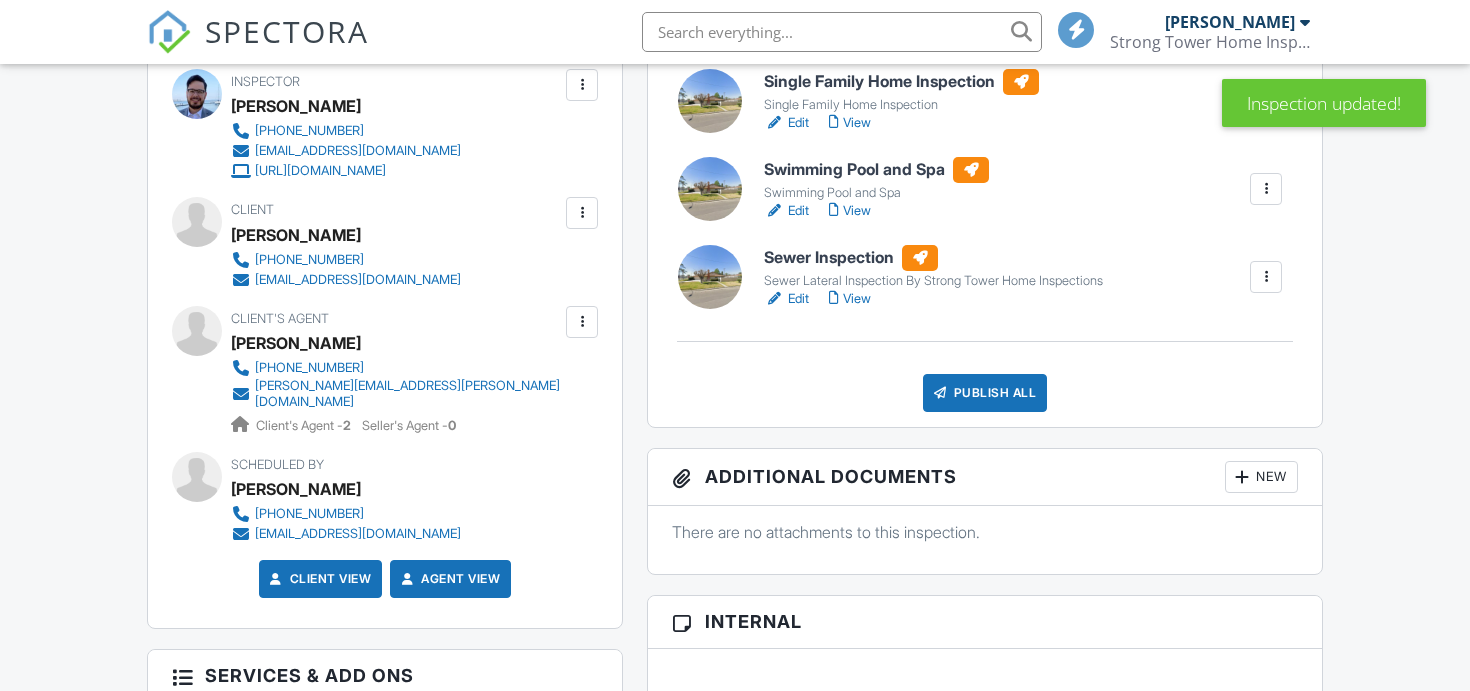 scroll, scrollTop: 800, scrollLeft: 0, axis: vertical 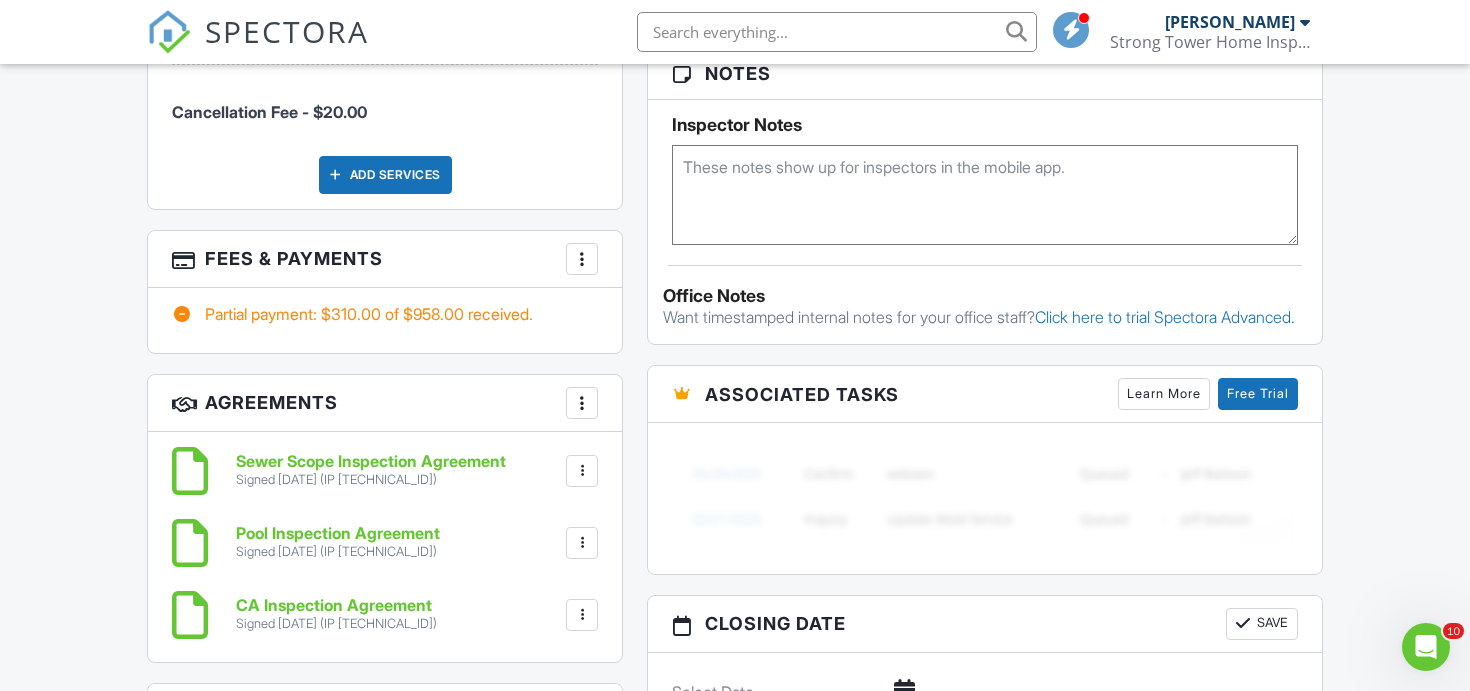click on "More" at bounding box center (582, 259) 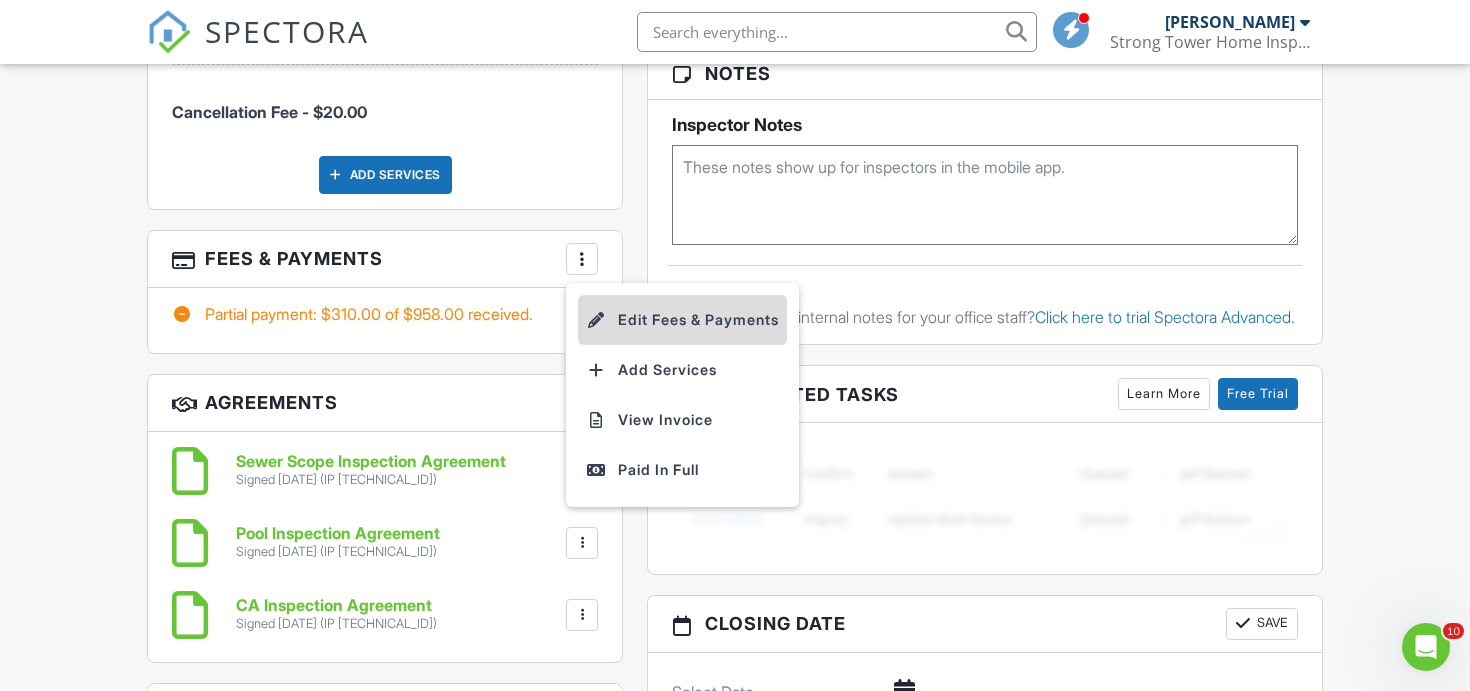 click on "Edit Fees & Payments" at bounding box center [682, 320] 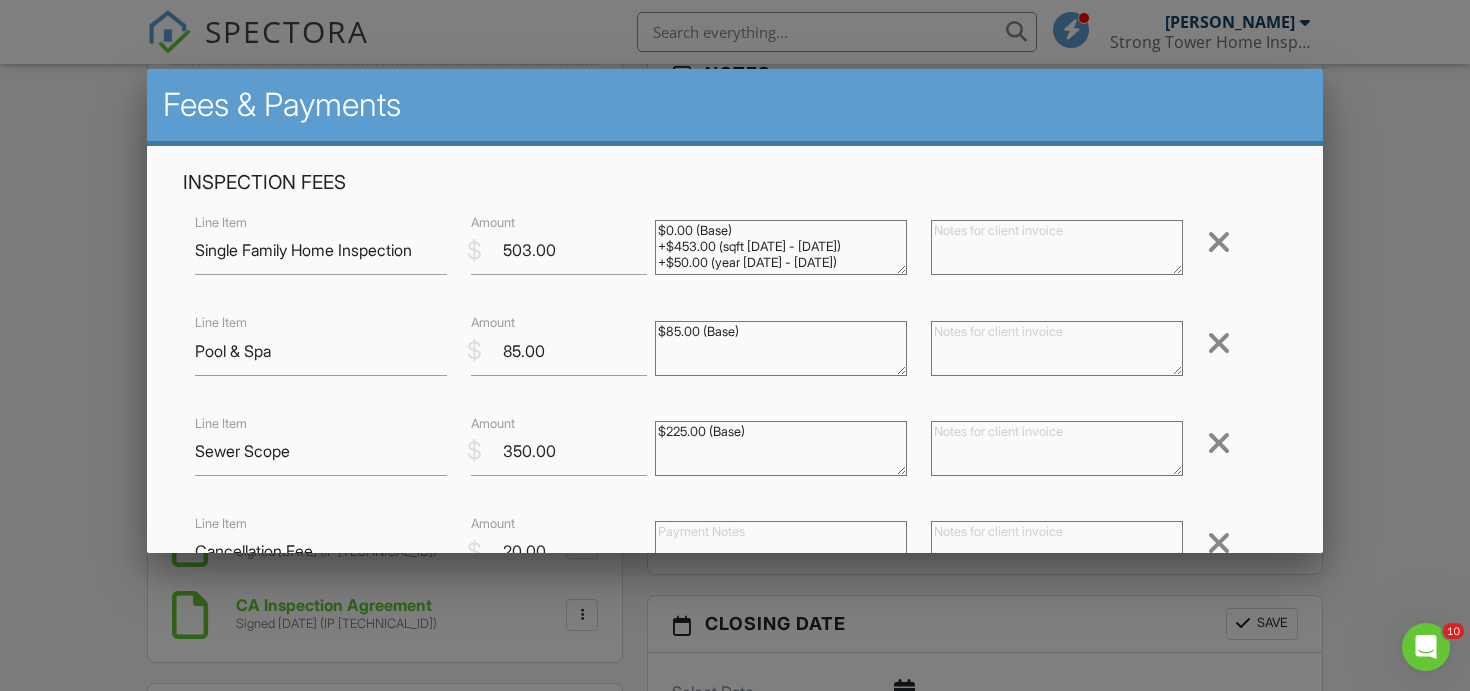 click at bounding box center [1219, 242] 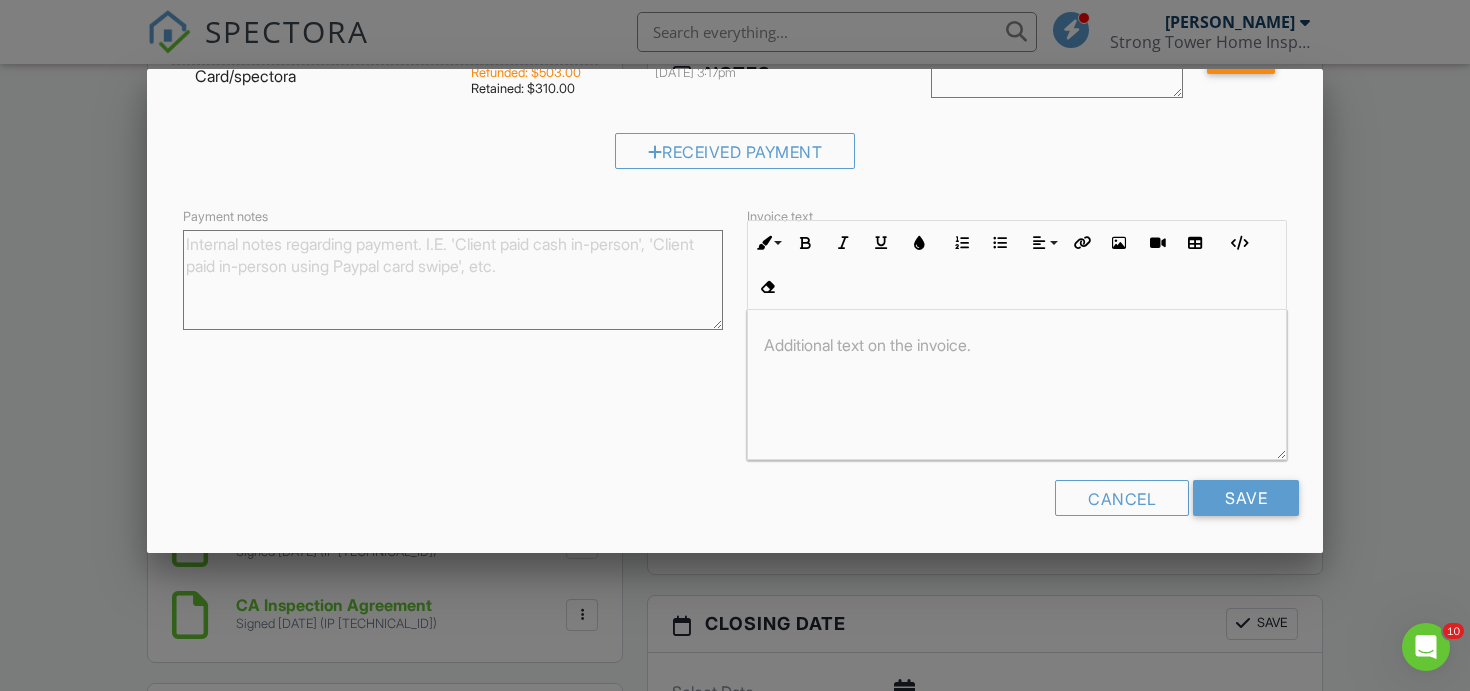 scroll, scrollTop: 569, scrollLeft: 0, axis: vertical 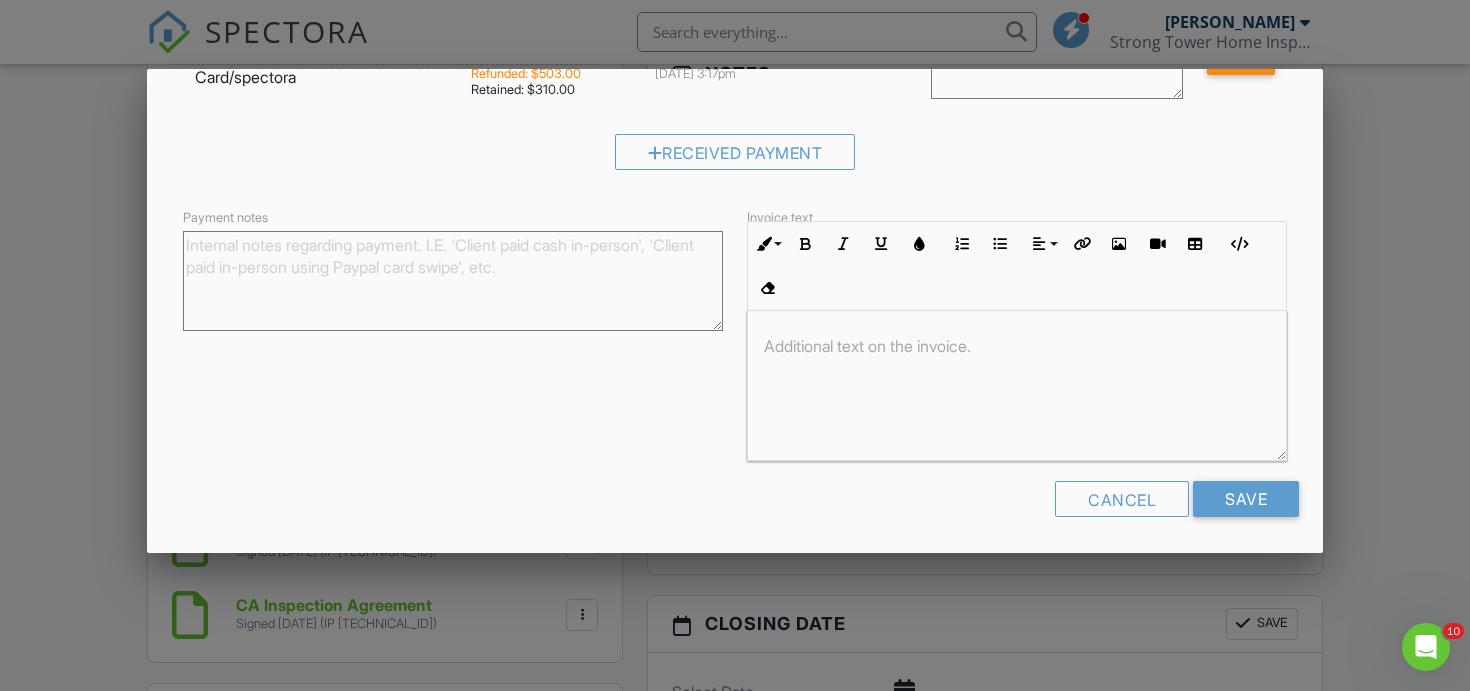 click on "Payment notes" at bounding box center (453, 281) 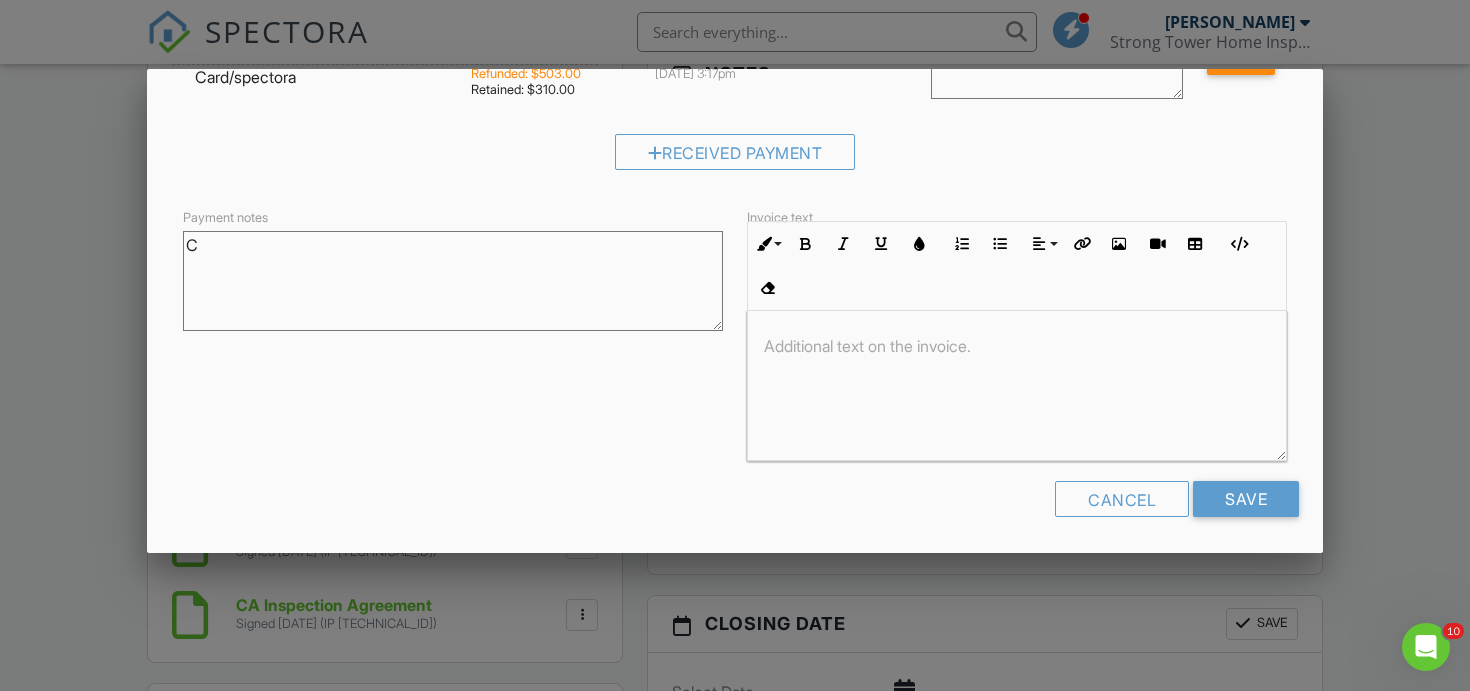 type 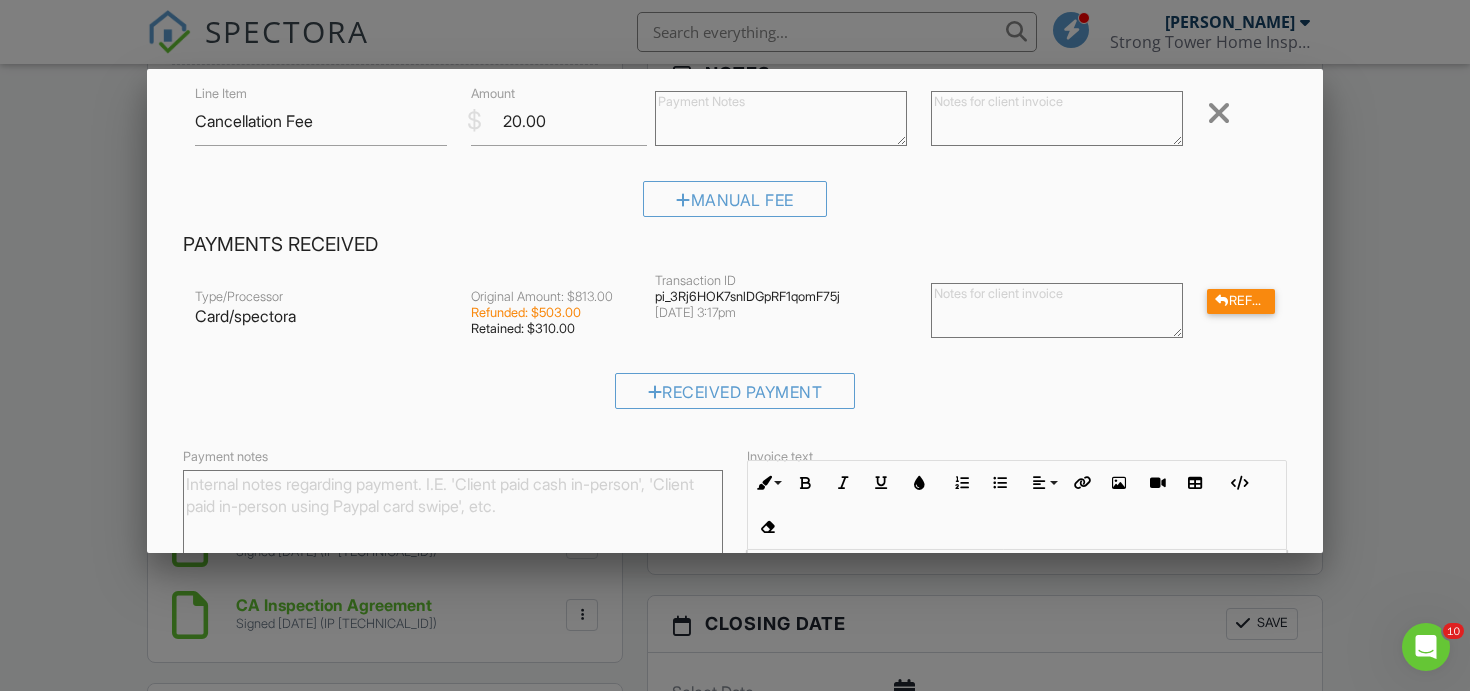 scroll, scrollTop: 248, scrollLeft: 0, axis: vertical 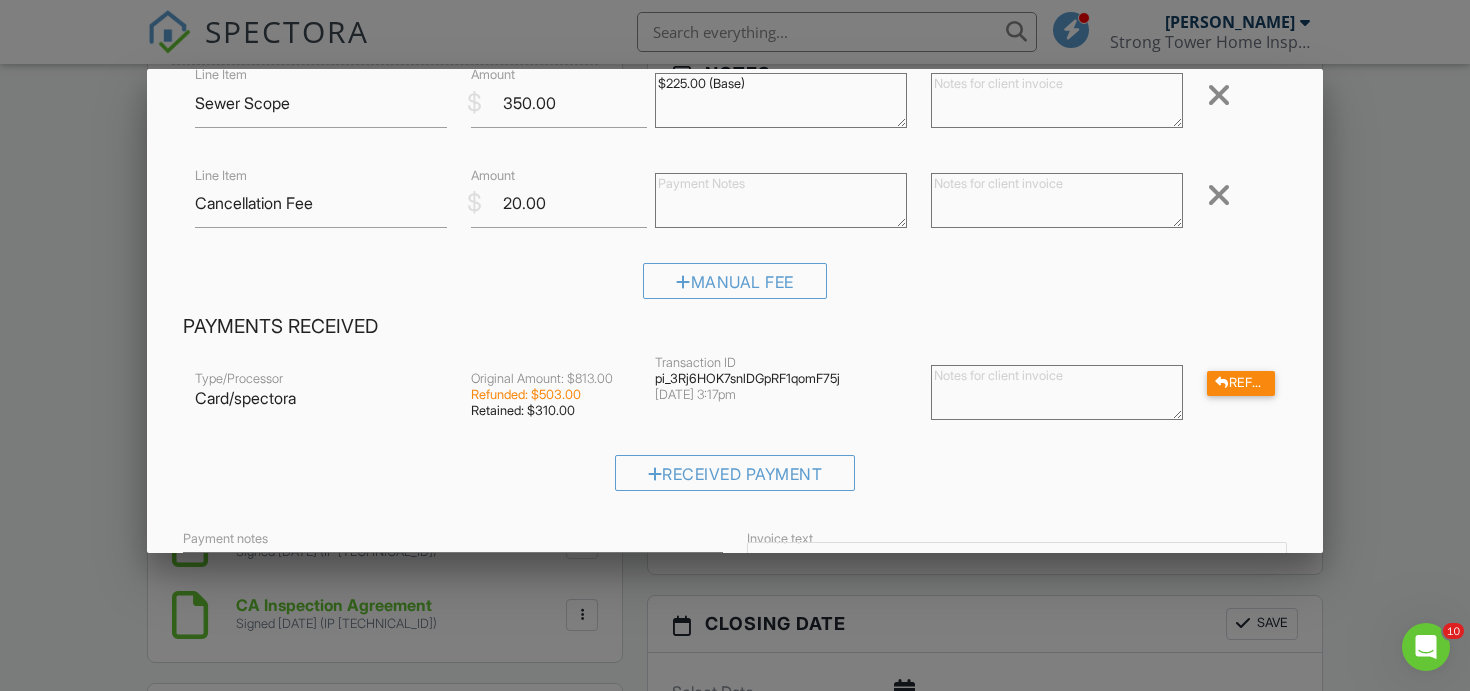 click at bounding box center (1057, 200) 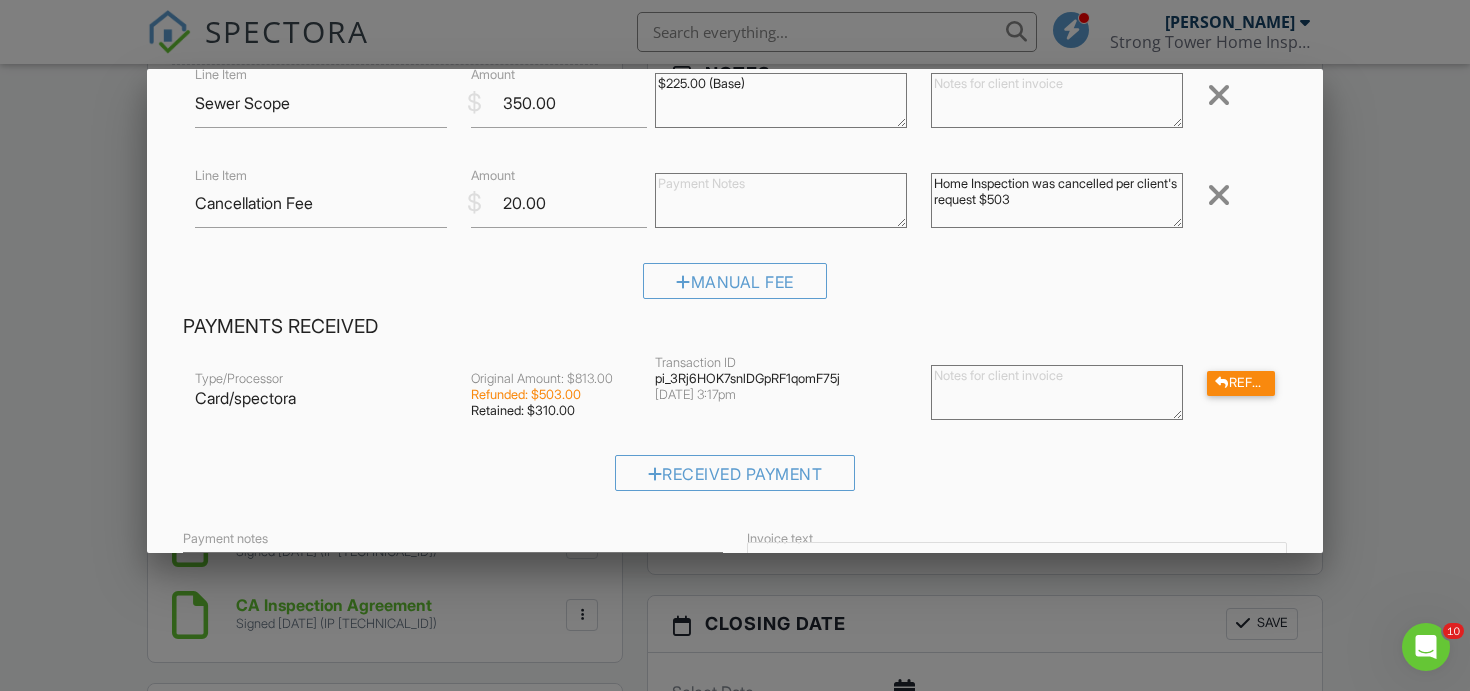 click on "Home Inspection was cancelled per client's request $503" at bounding box center [1057, 200] 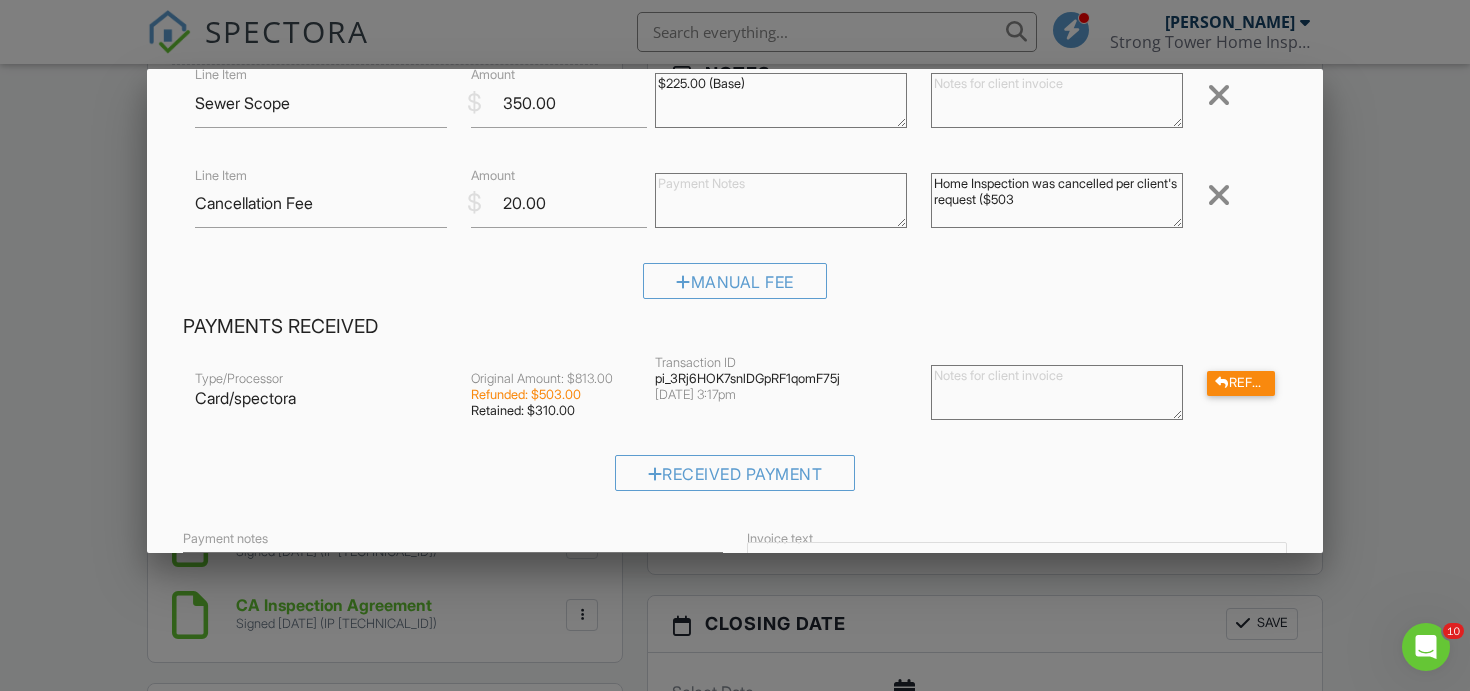 click on "Home Inspection was cancelled per client's request ($503" at bounding box center [1057, 200] 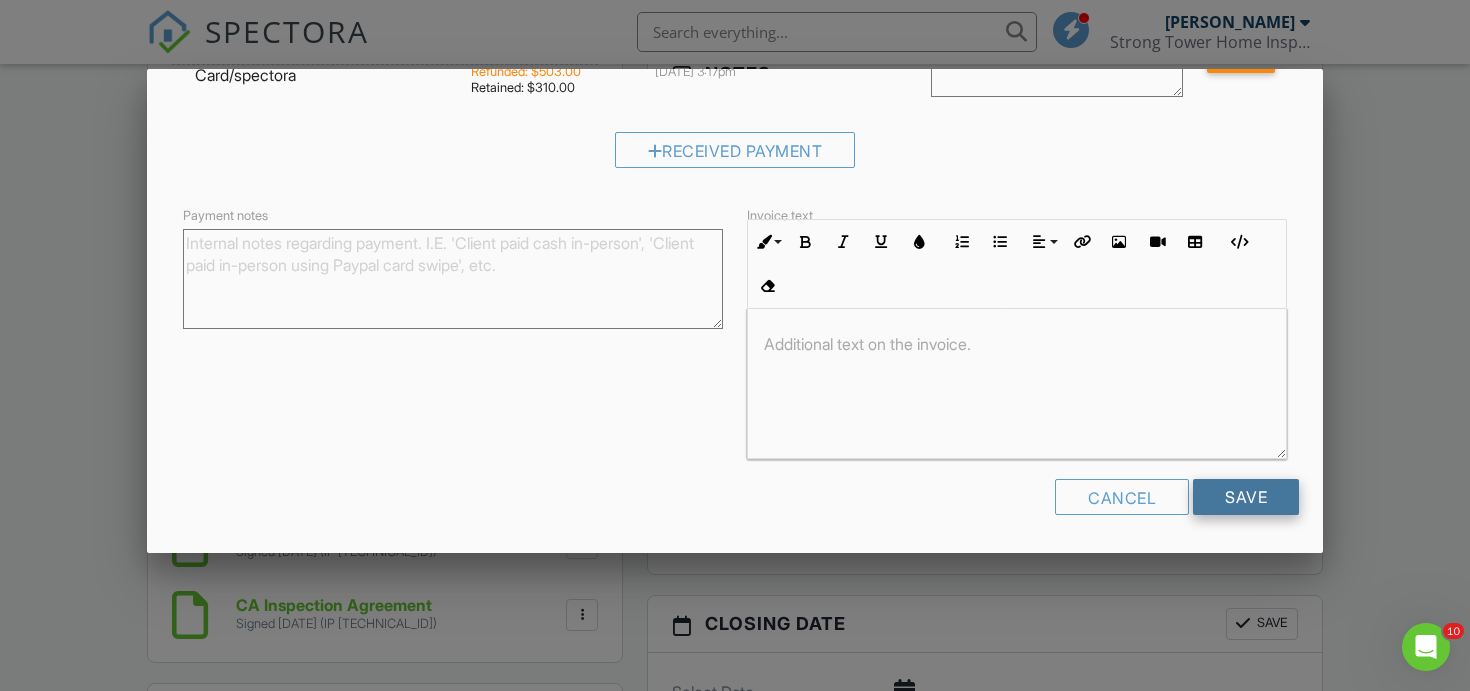 scroll, scrollTop: 569, scrollLeft: 0, axis: vertical 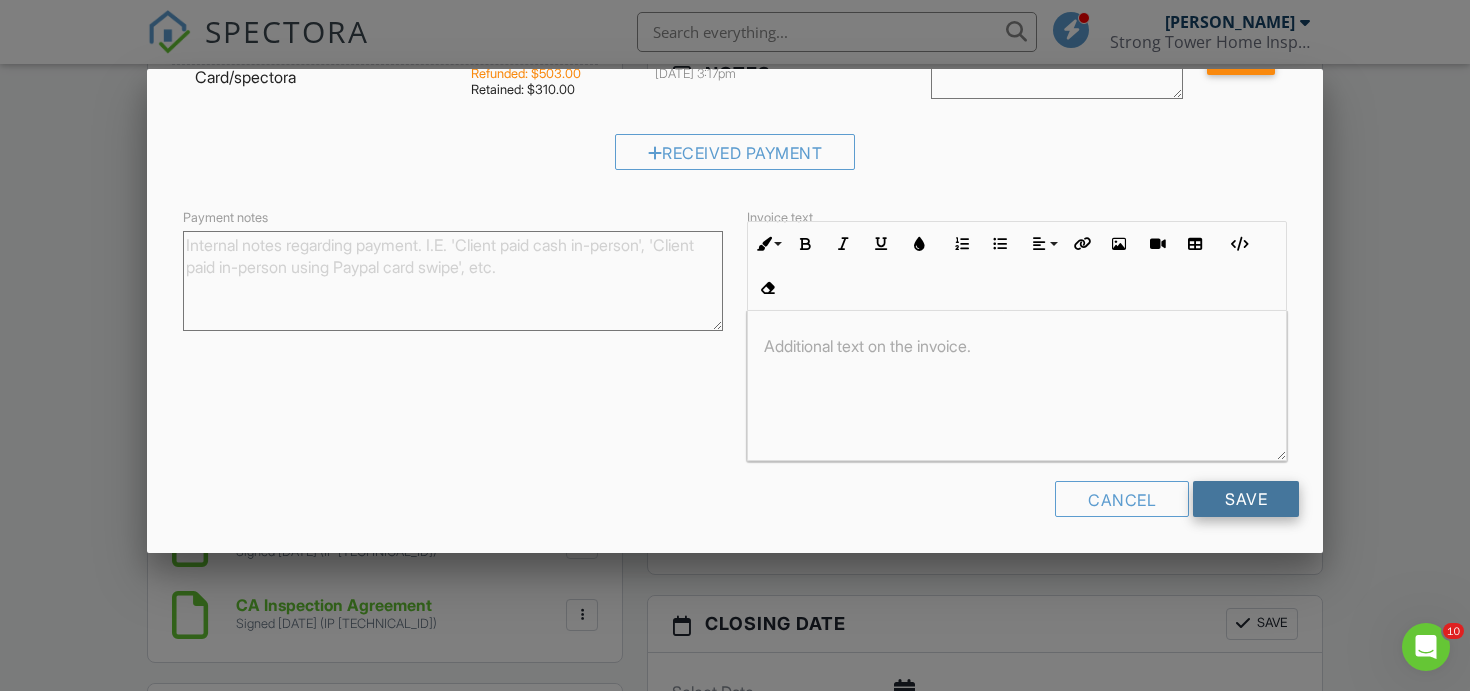 type on "Home Inspection was cancelled per client's request ($503)" 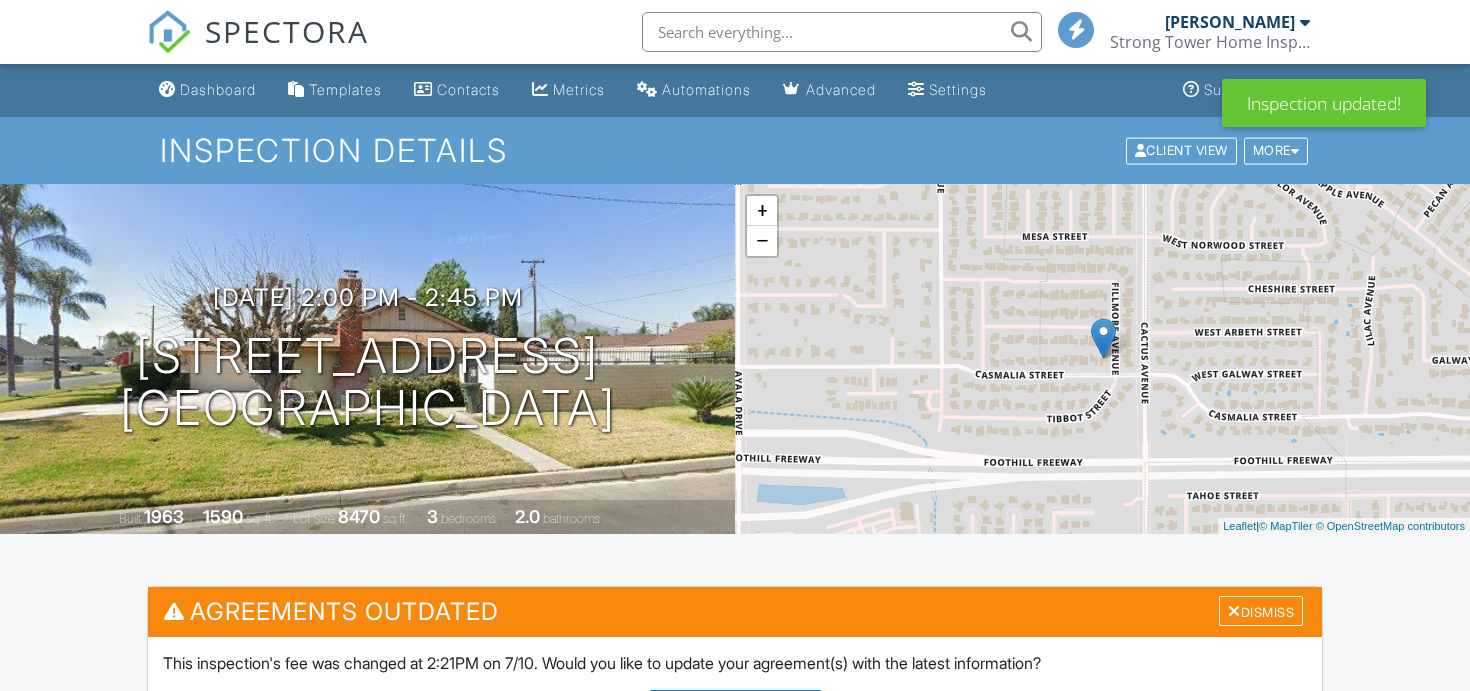 scroll, scrollTop: 642, scrollLeft: 0, axis: vertical 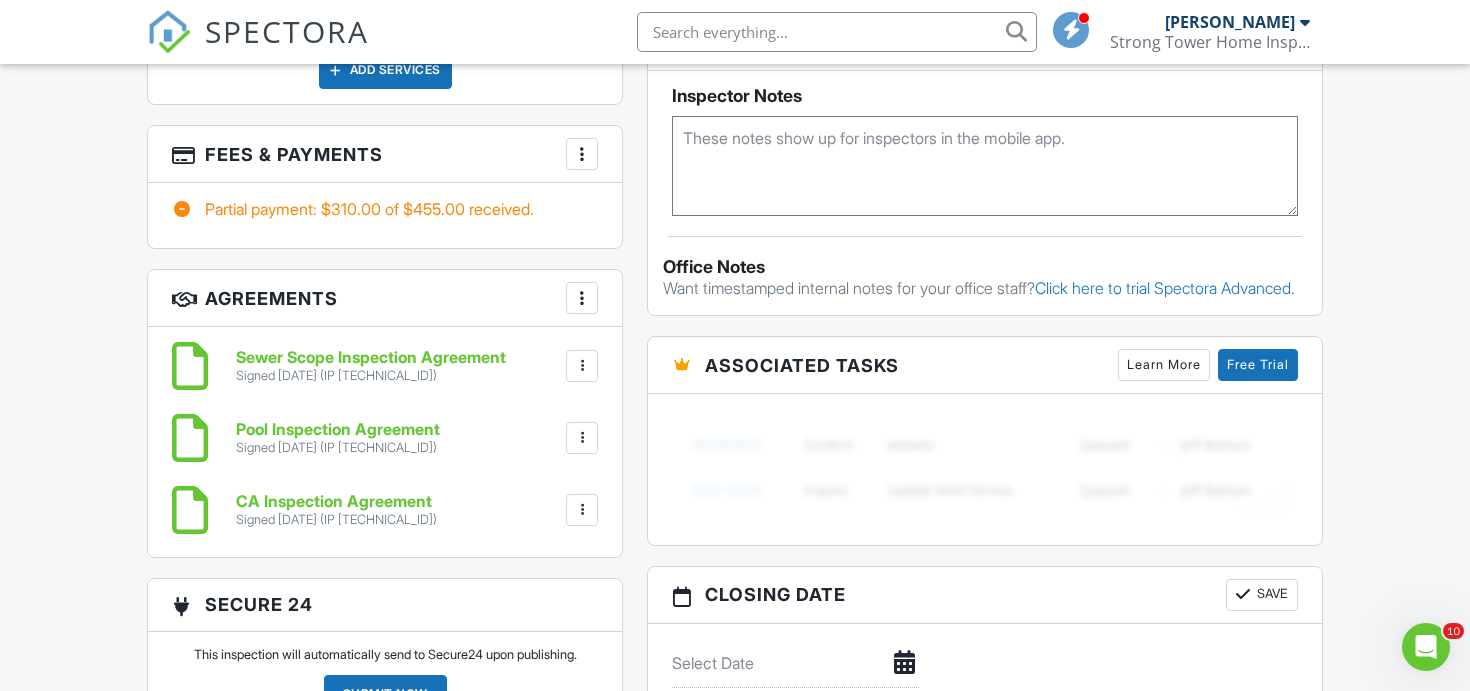 click at bounding box center [582, 154] 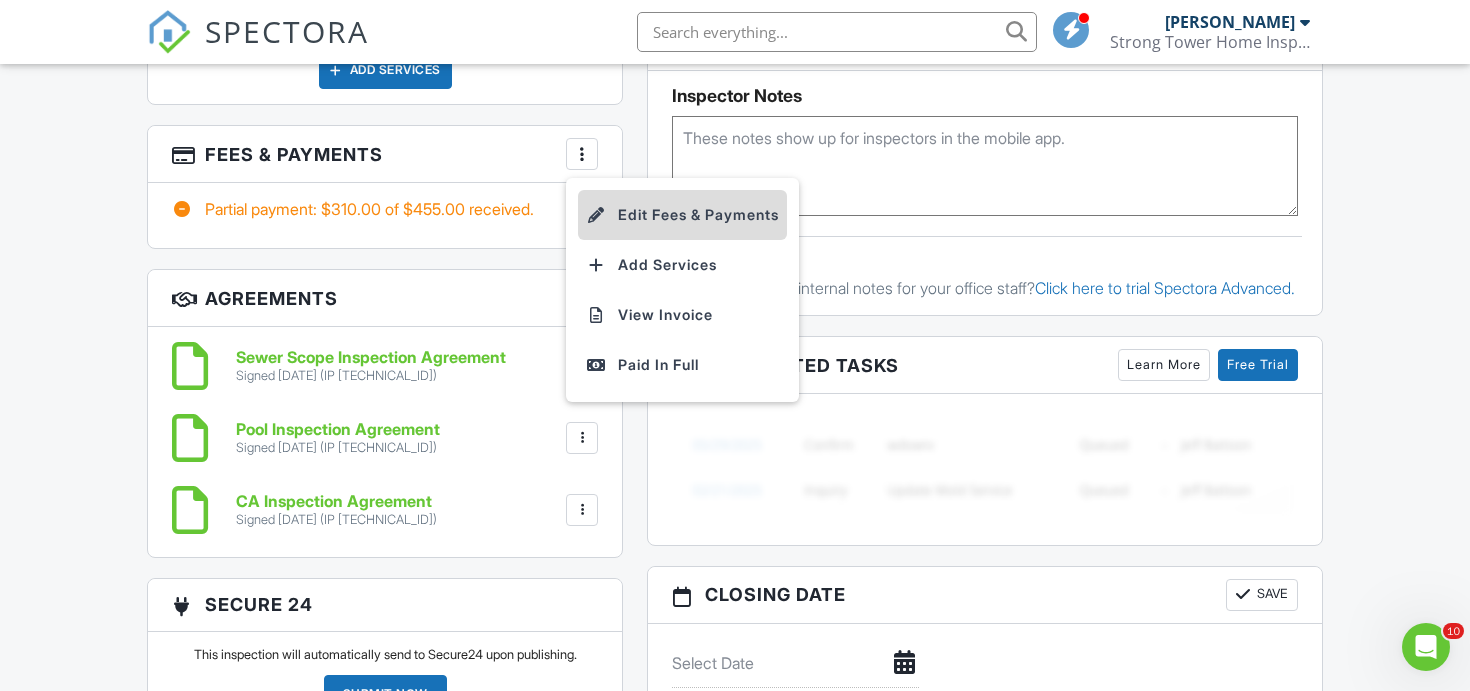 click on "Edit Fees & Payments" at bounding box center (682, 215) 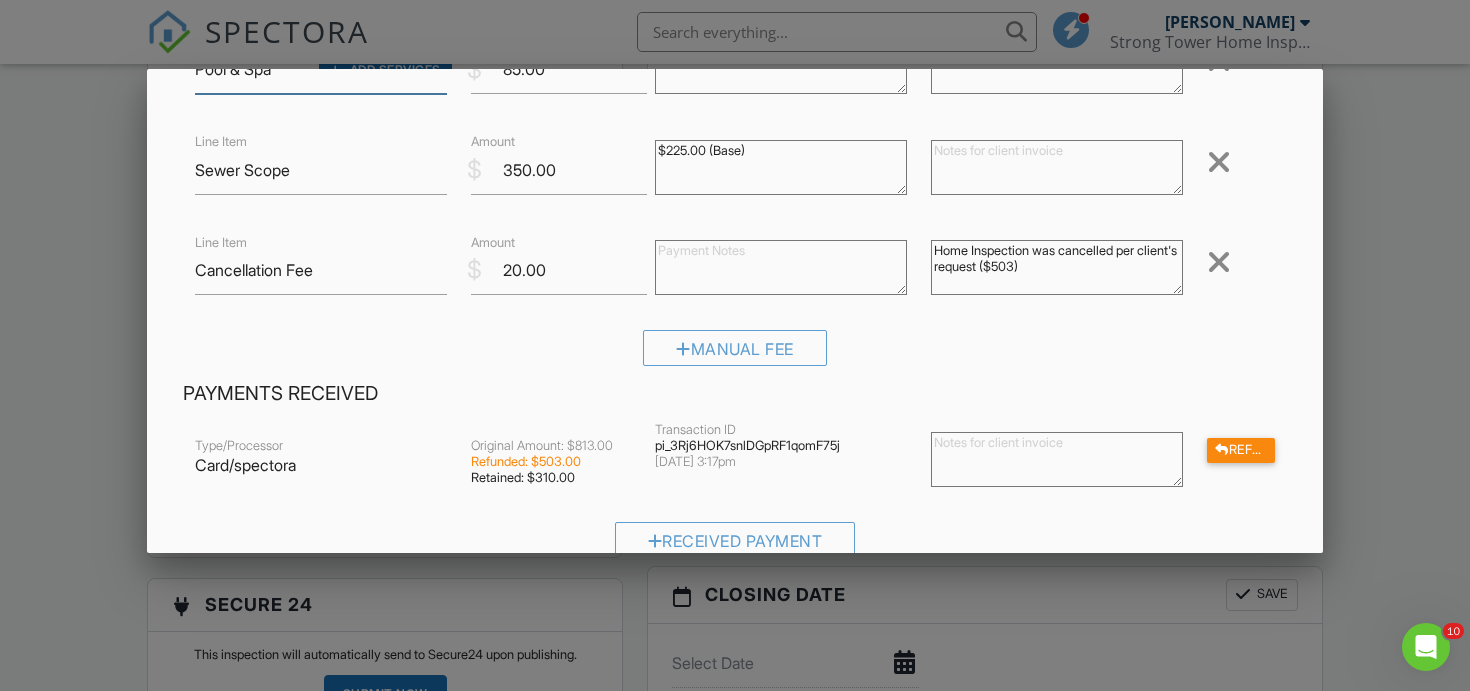 scroll, scrollTop: 181, scrollLeft: 0, axis: vertical 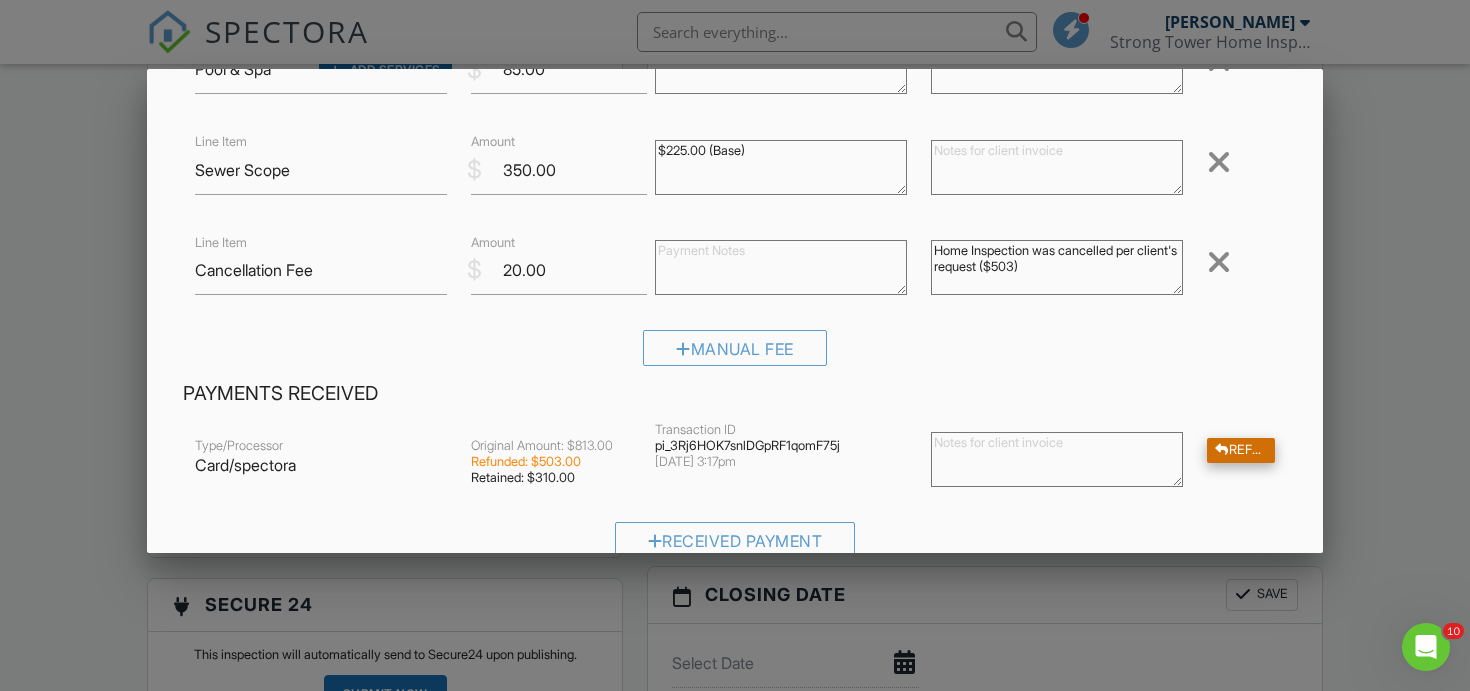 click on "Refund" at bounding box center (1241, 450) 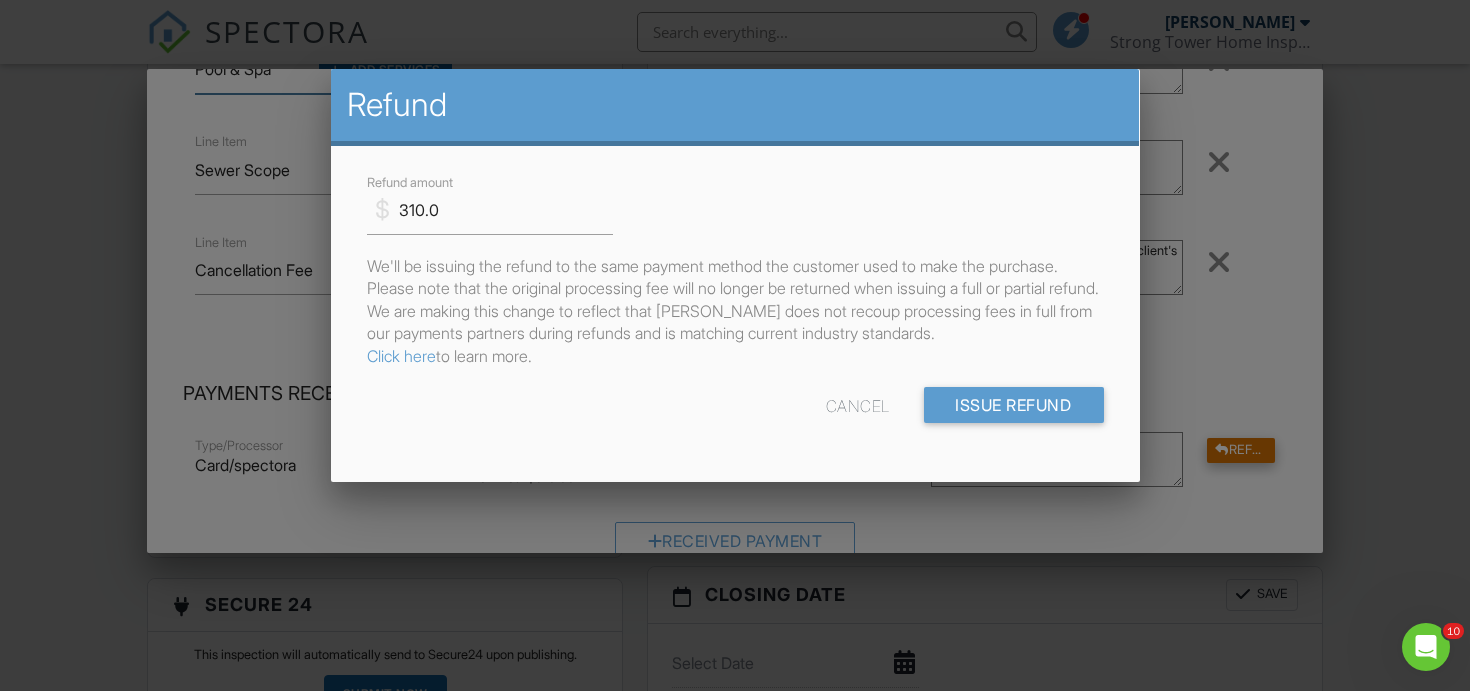 scroll, scrollTop: 170, scrollLeft: 0, axis: vertical 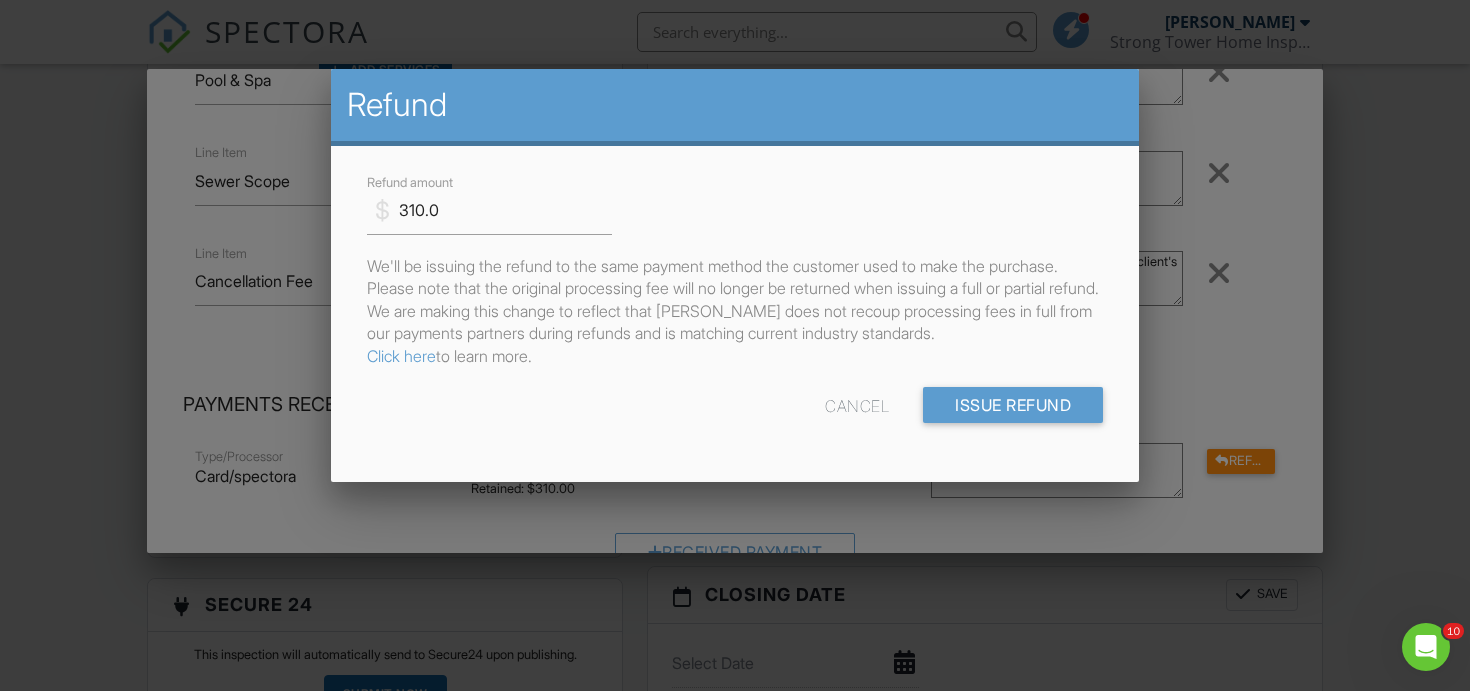 click on "Cancel" at bounding box center (857, 405) 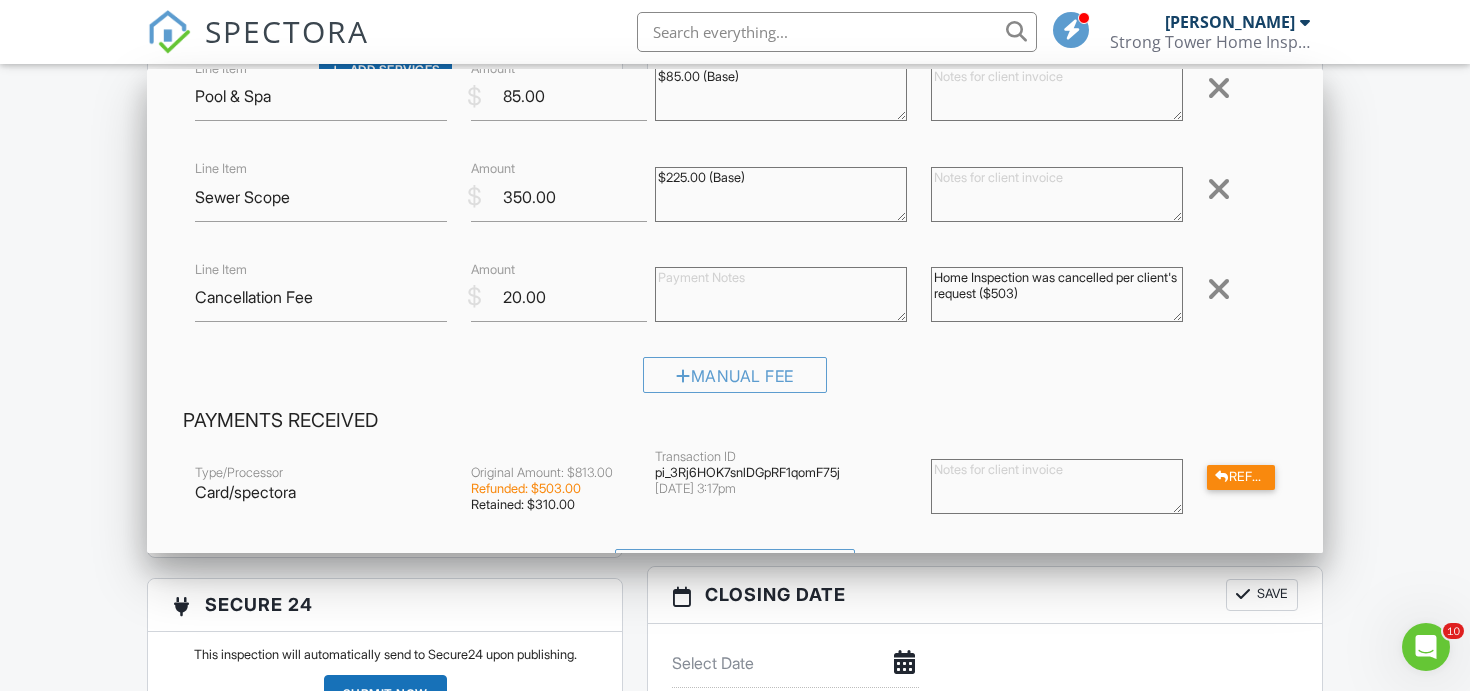 scroll, scrollTop: 189, scrollLeft: 0, axis: vertical 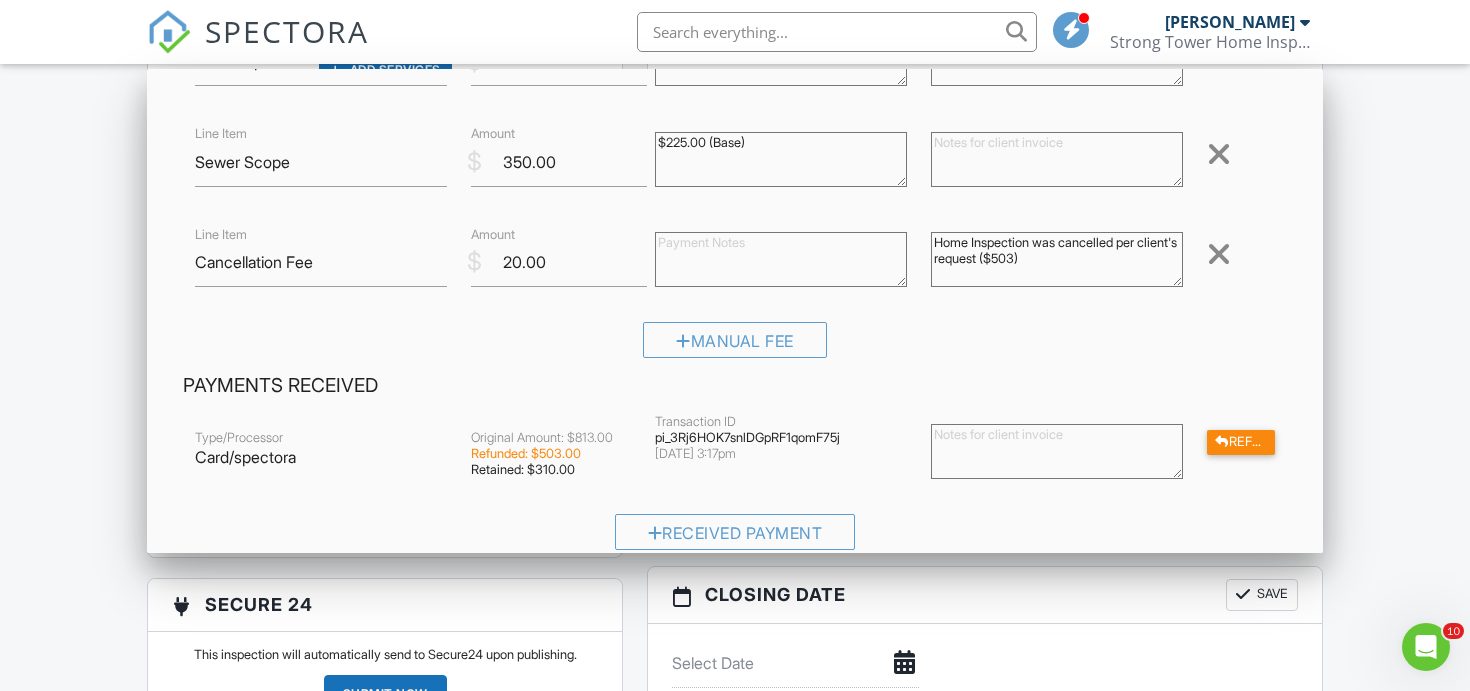 drag, startPoint x: 604, startPoint y: 452, endPoint x: 471, endPoint y: 452, distance: 133 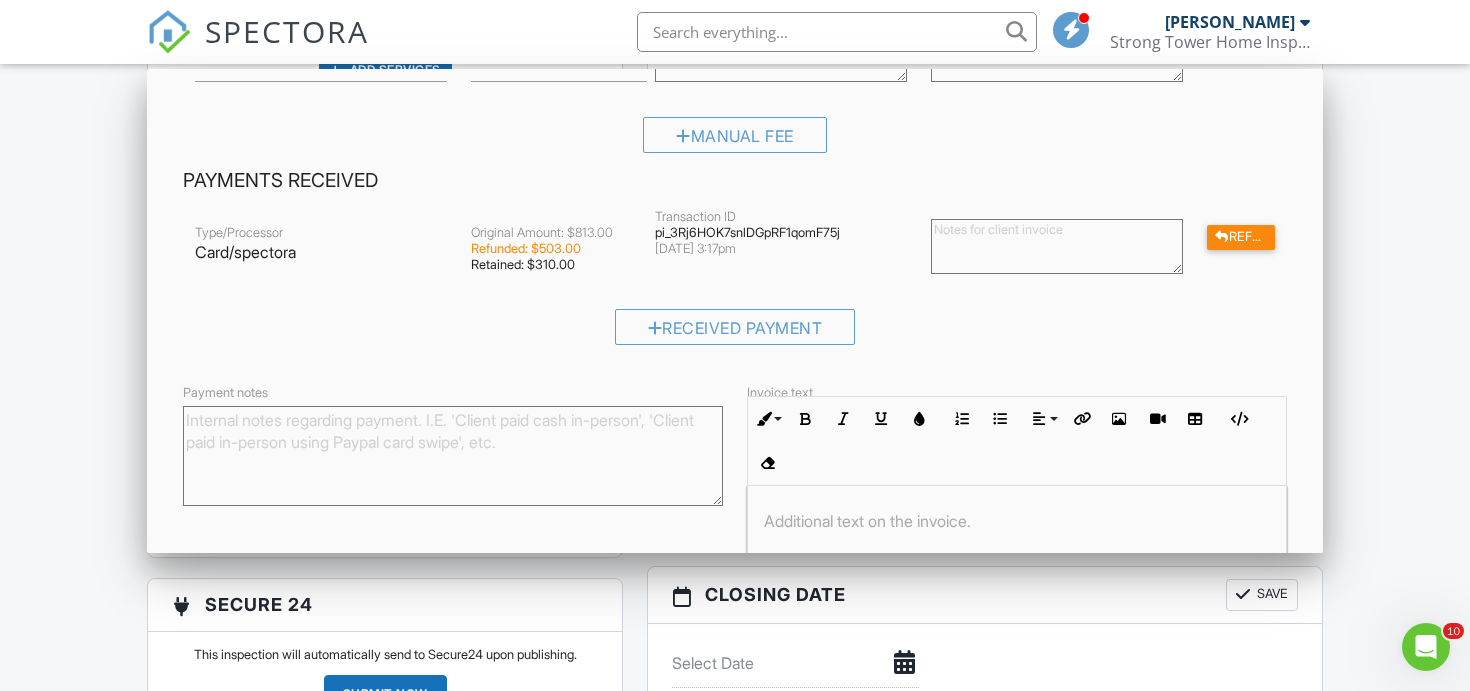 scroll, scrollTop: 569, scrollLeft: 0, axis: vertical 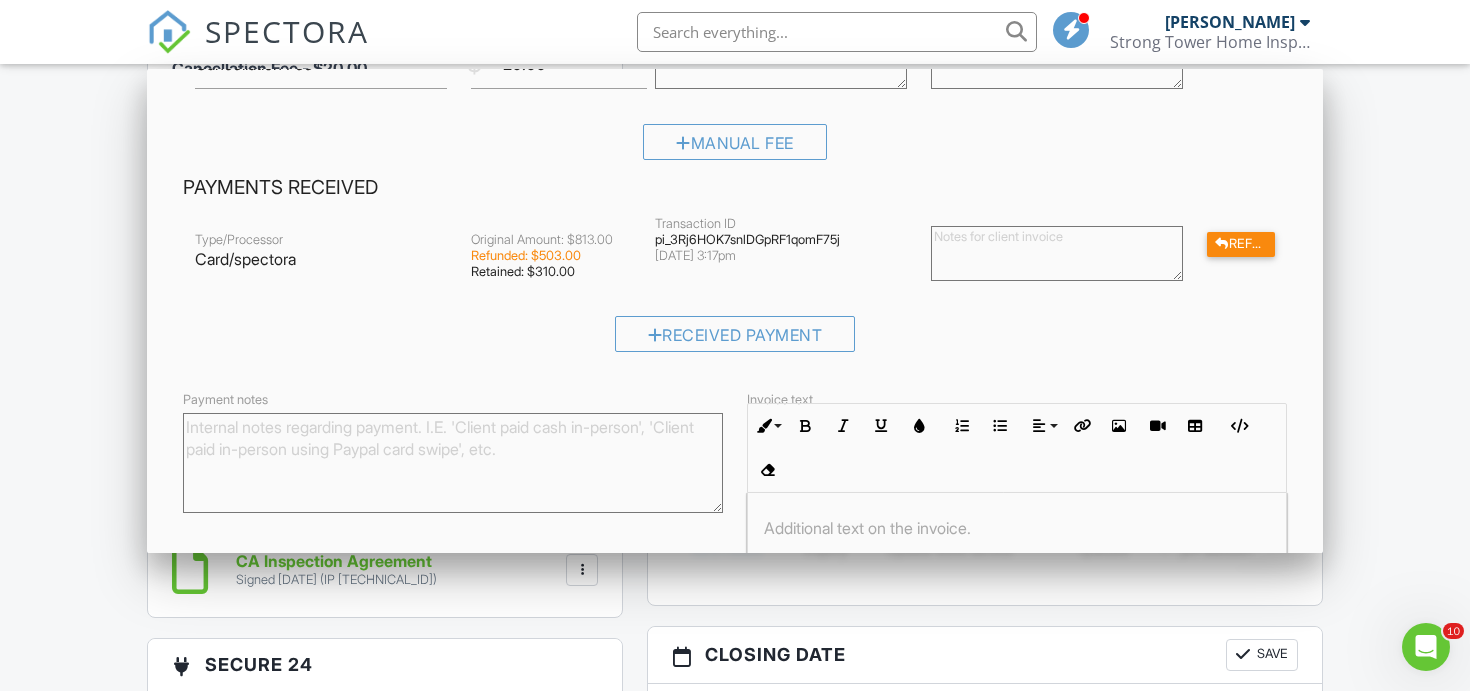 click on "Refunded: $503.00" at bounding box center (551, 256) 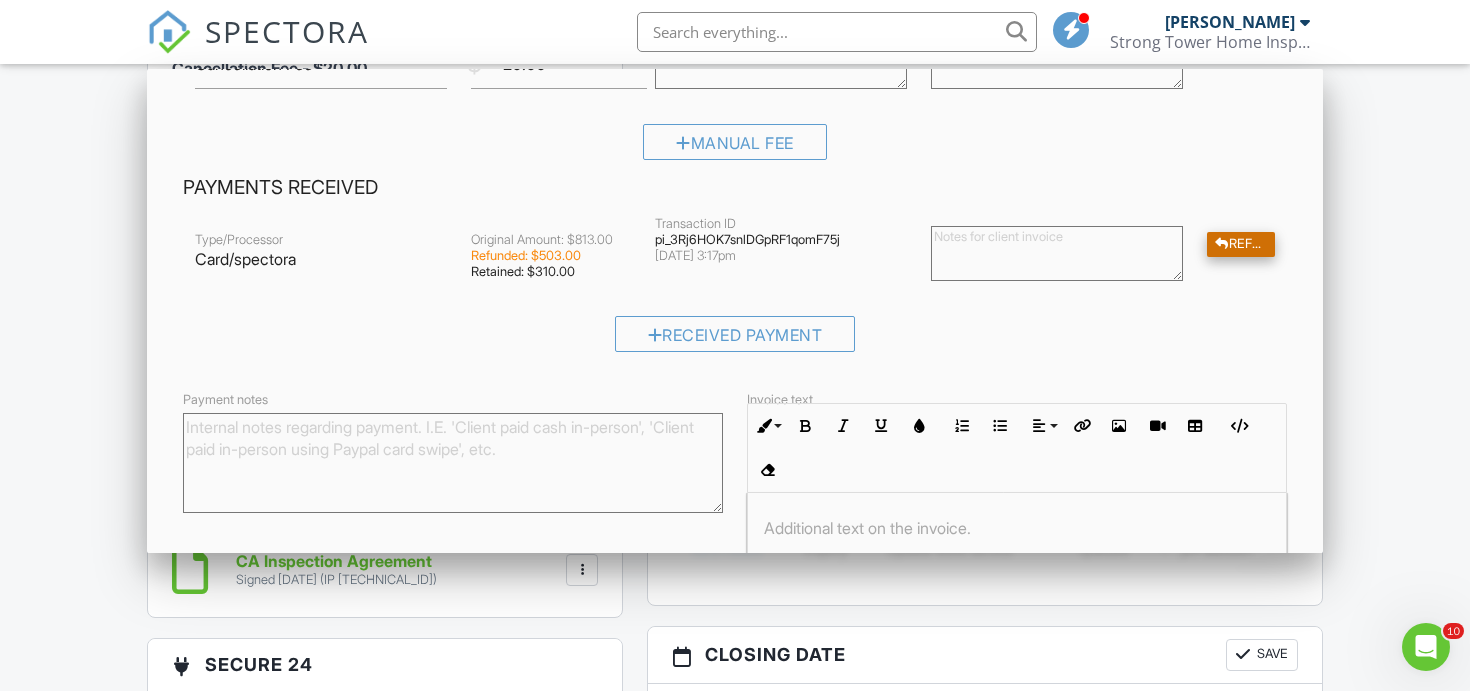 click at bounding box center [1222, 244] 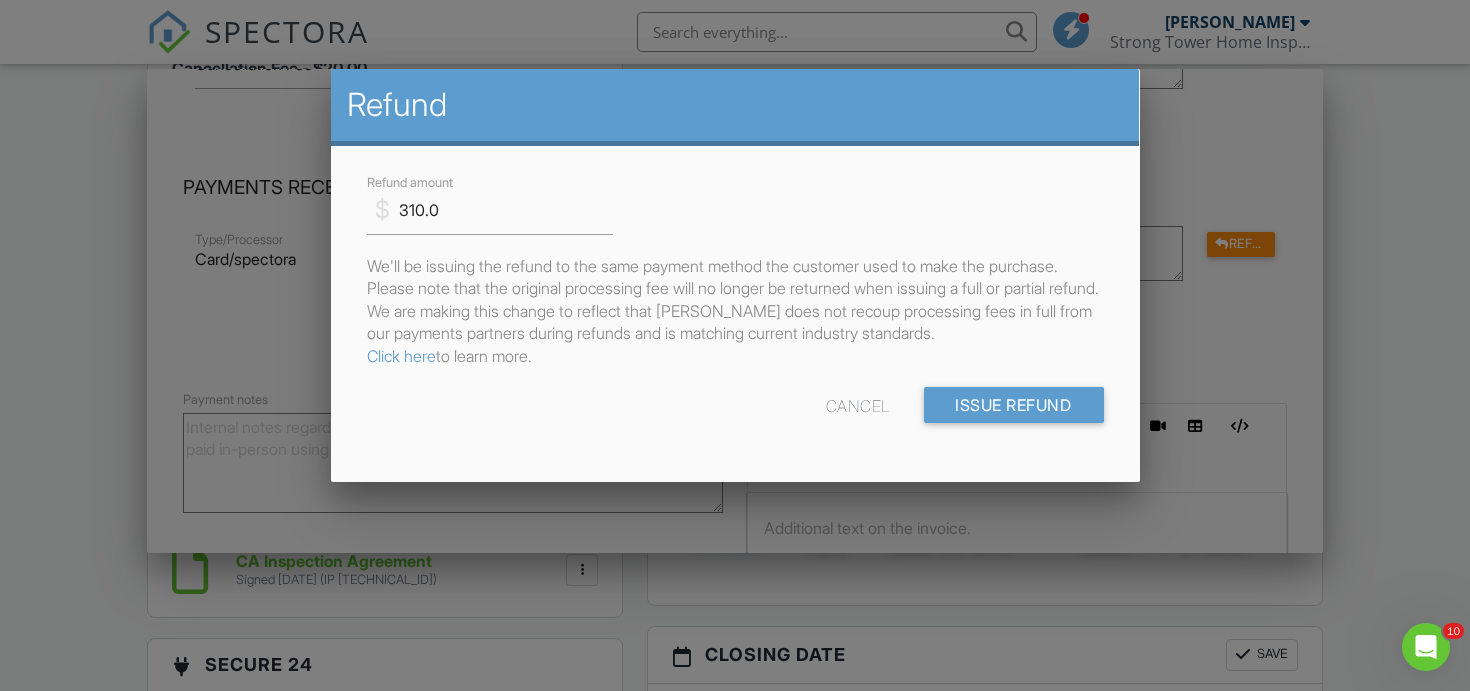 scroll, scrollTop: 0, scrollLeft: 0, axis: both 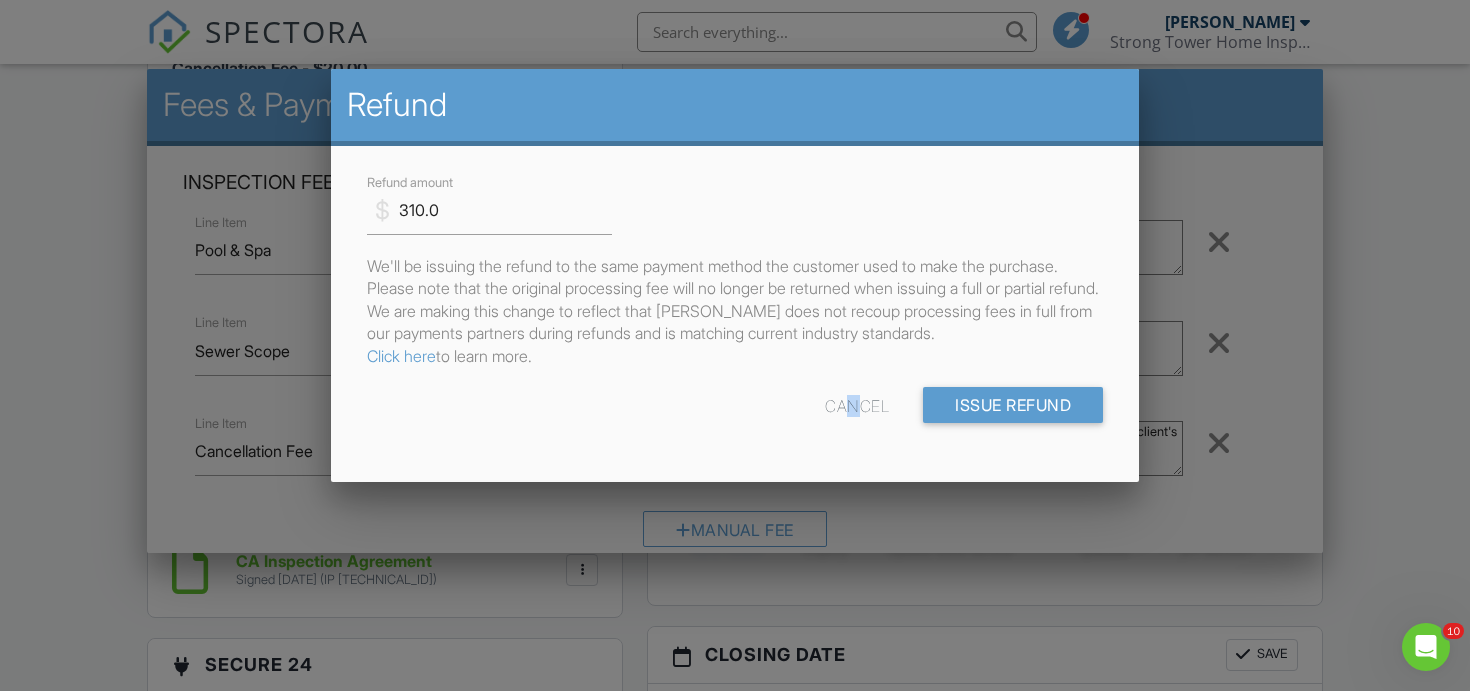 click on "Cancel" at bounding box center [857, 405] 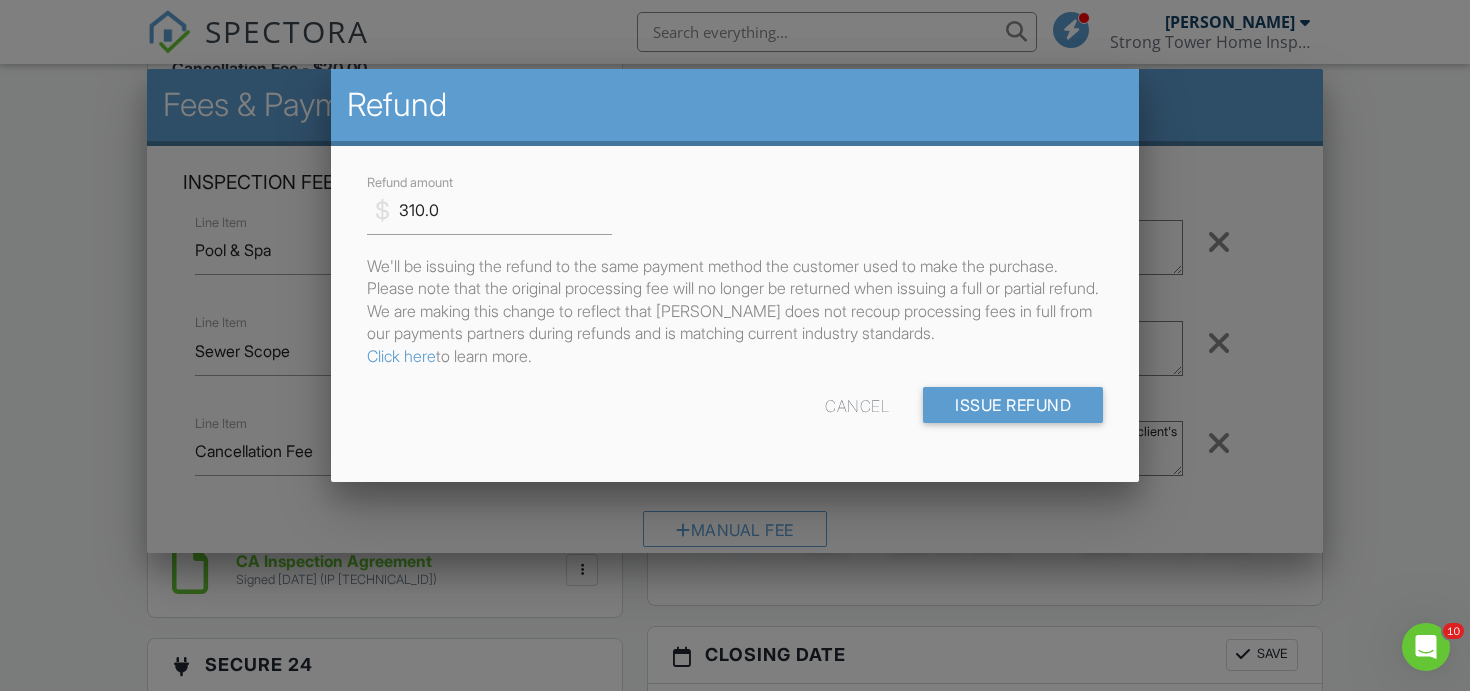 click on "Cancel" at bounding box center (857, 405) 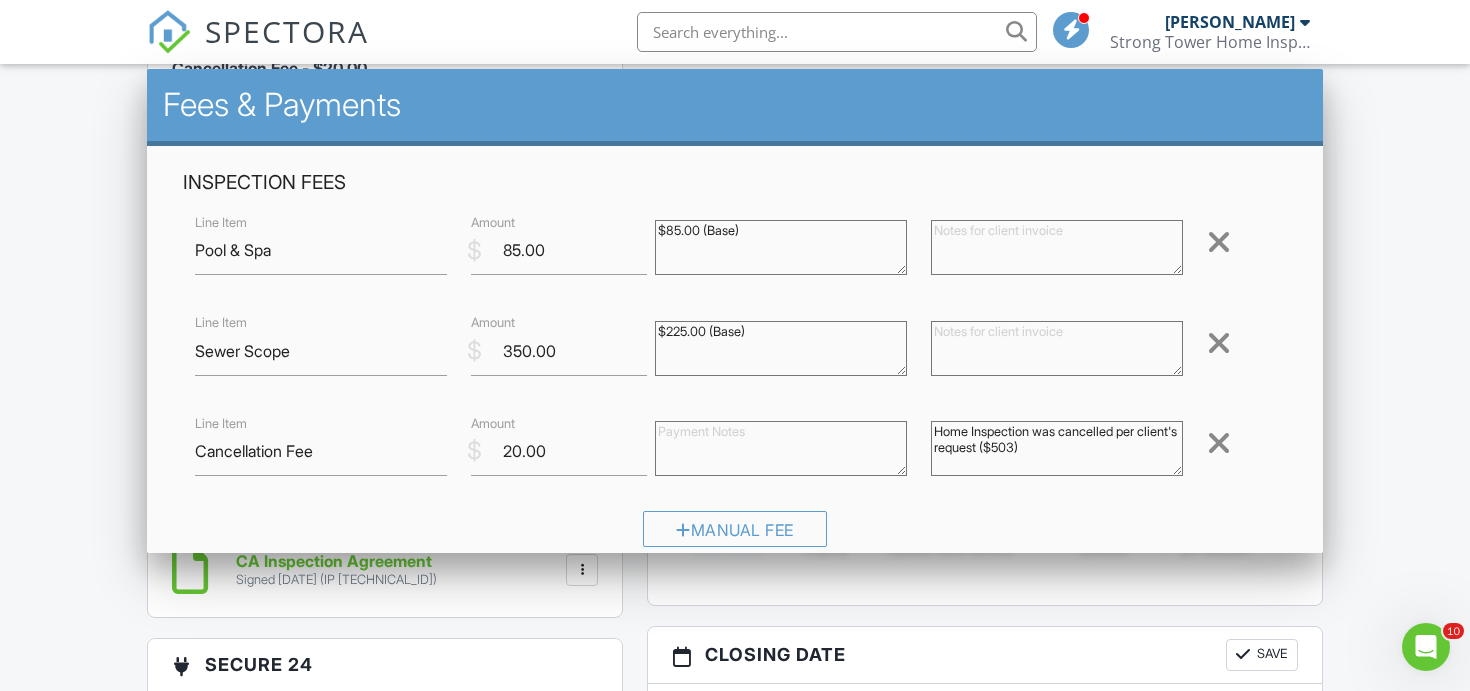 scroll, scrollTop: 0, scrollLeft: 0, axis: both 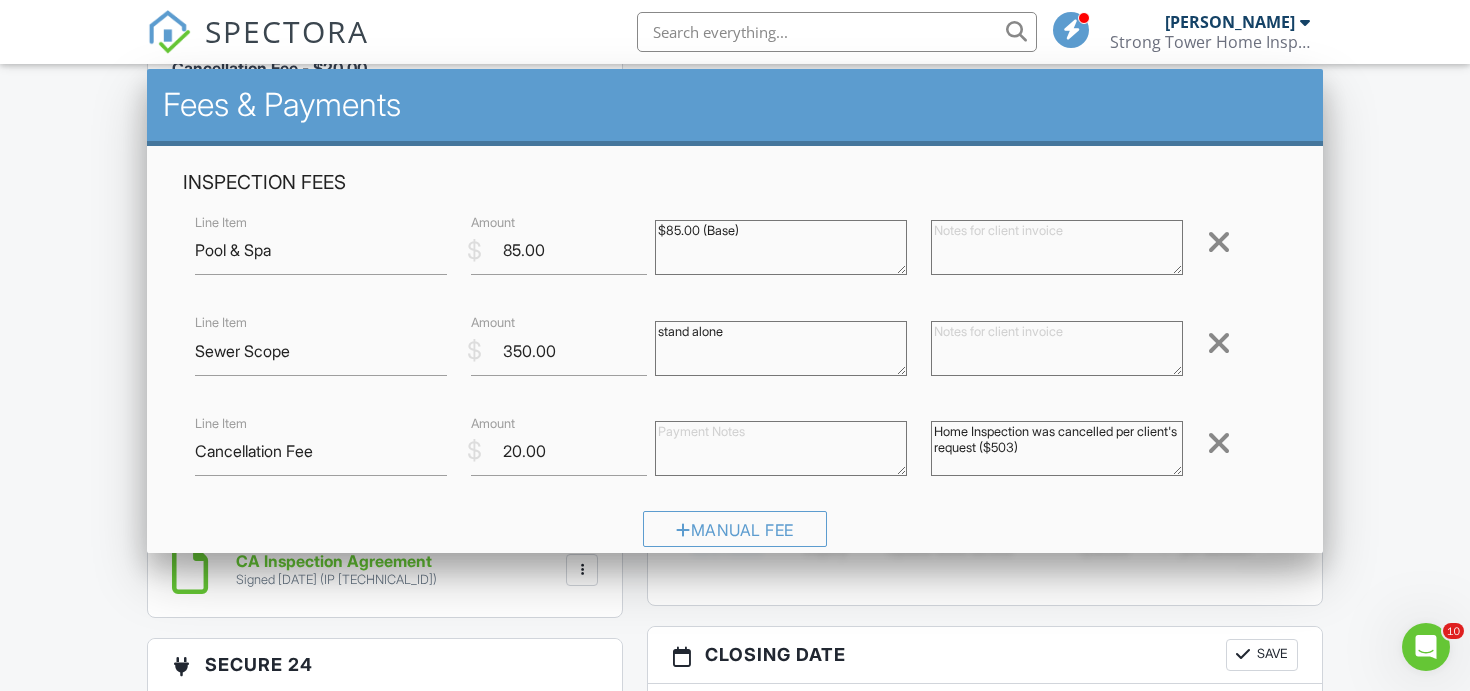 type on "stand alone" 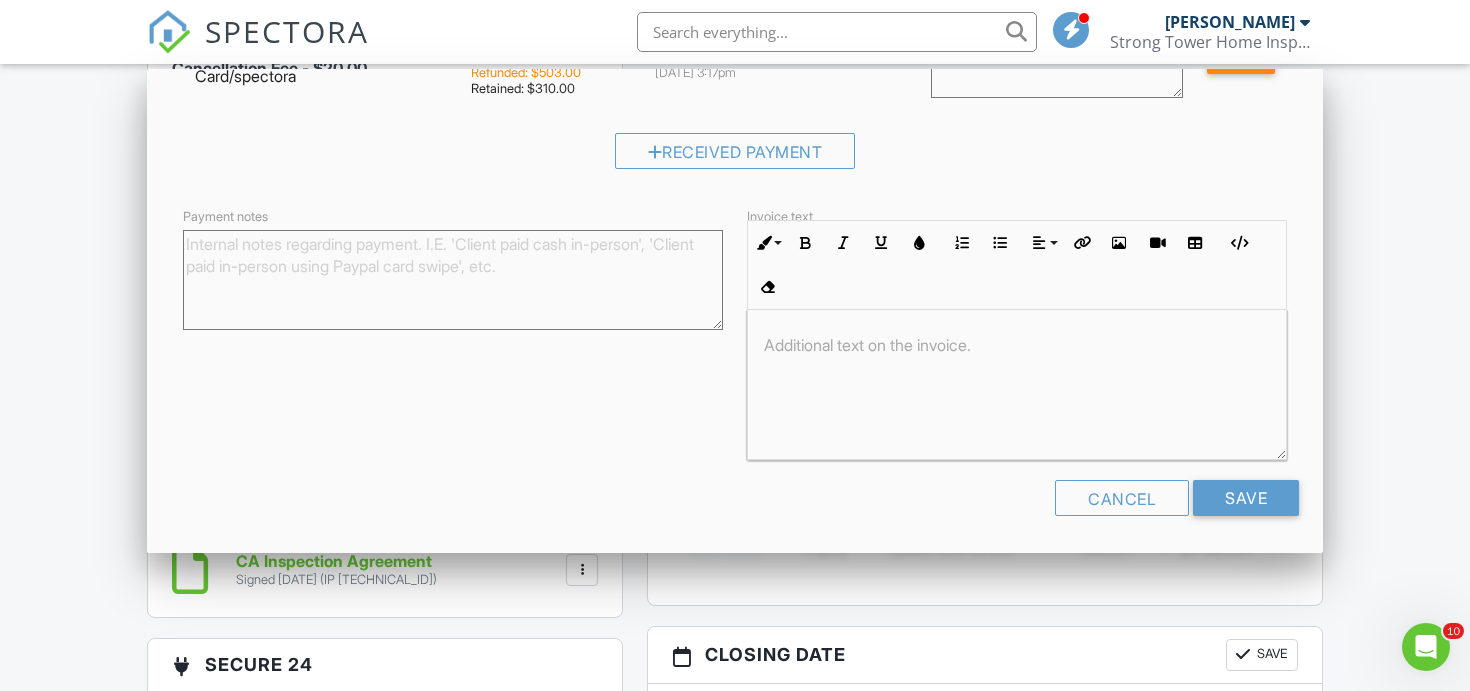 scroll, scrollTop: 569, scrollLeft: 0, axis: vertical 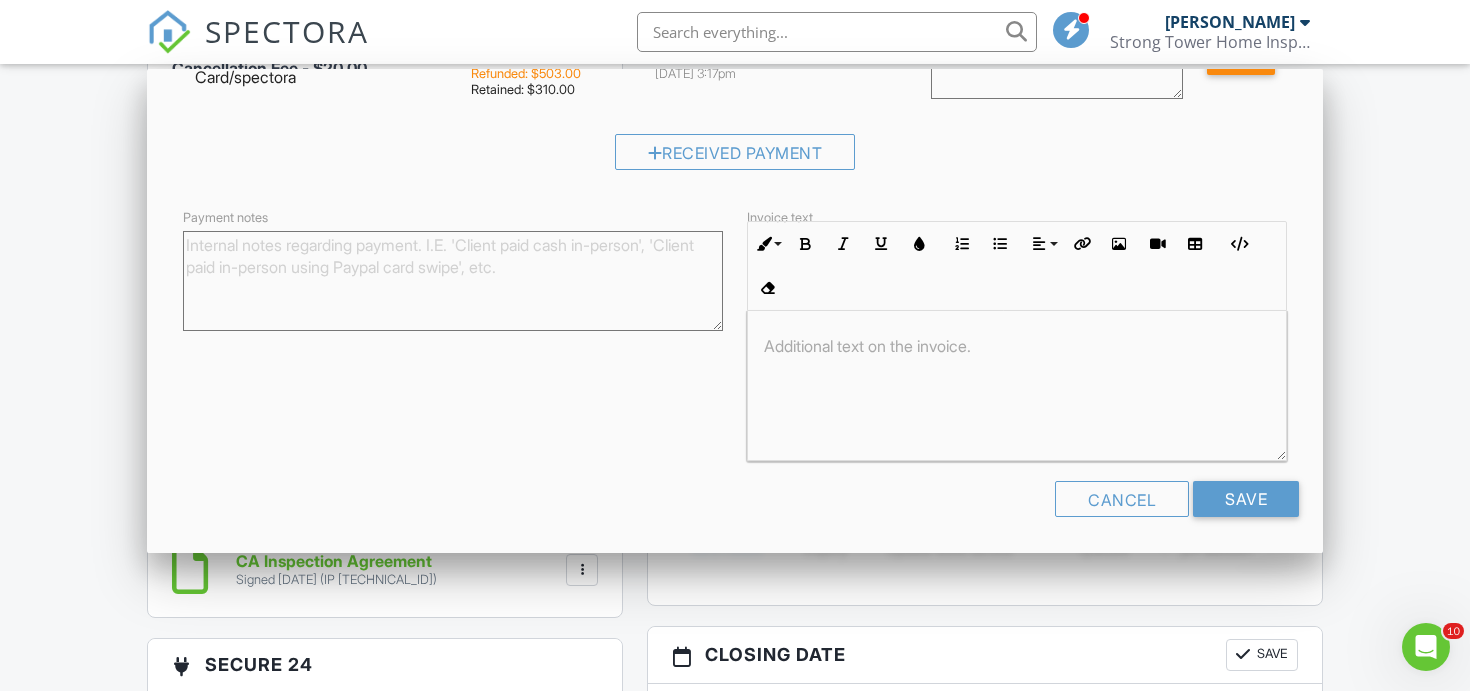 click 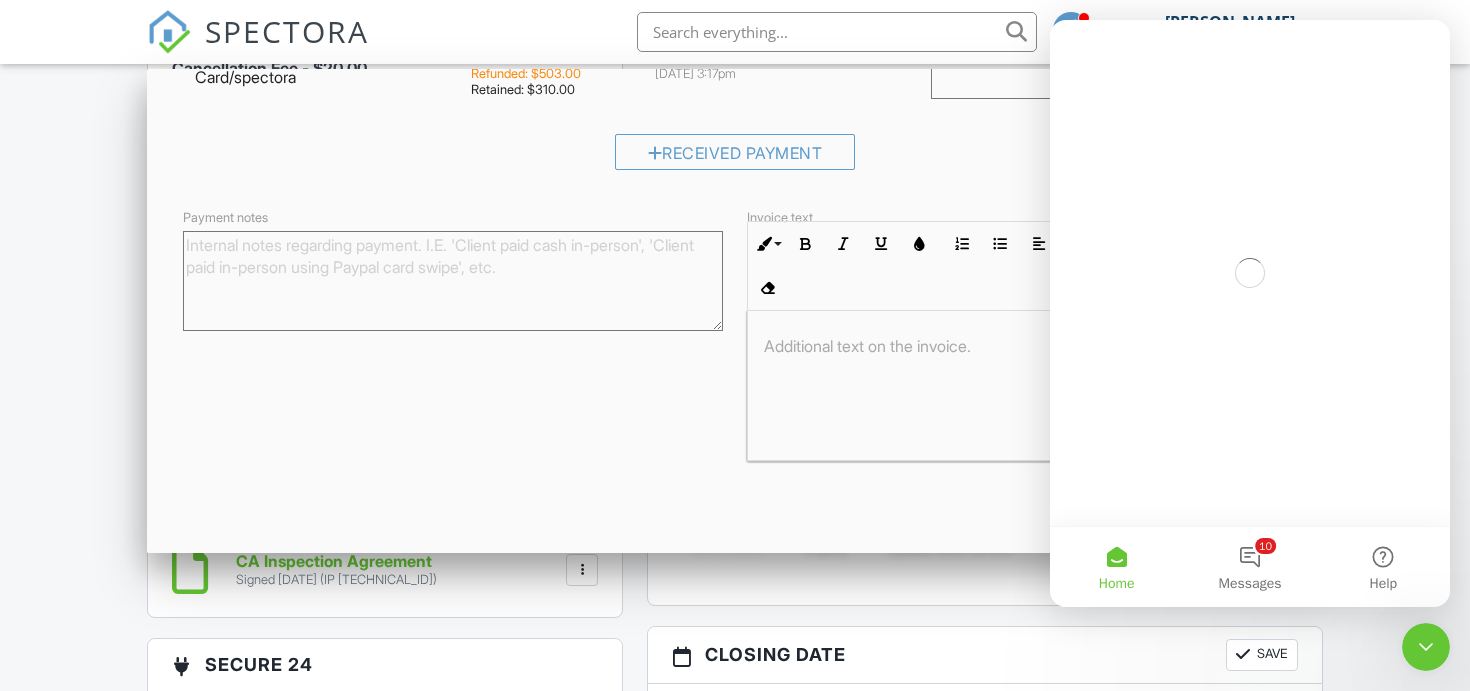 scroll, scrollTop: 0, scrollLeft: 0, axis: both 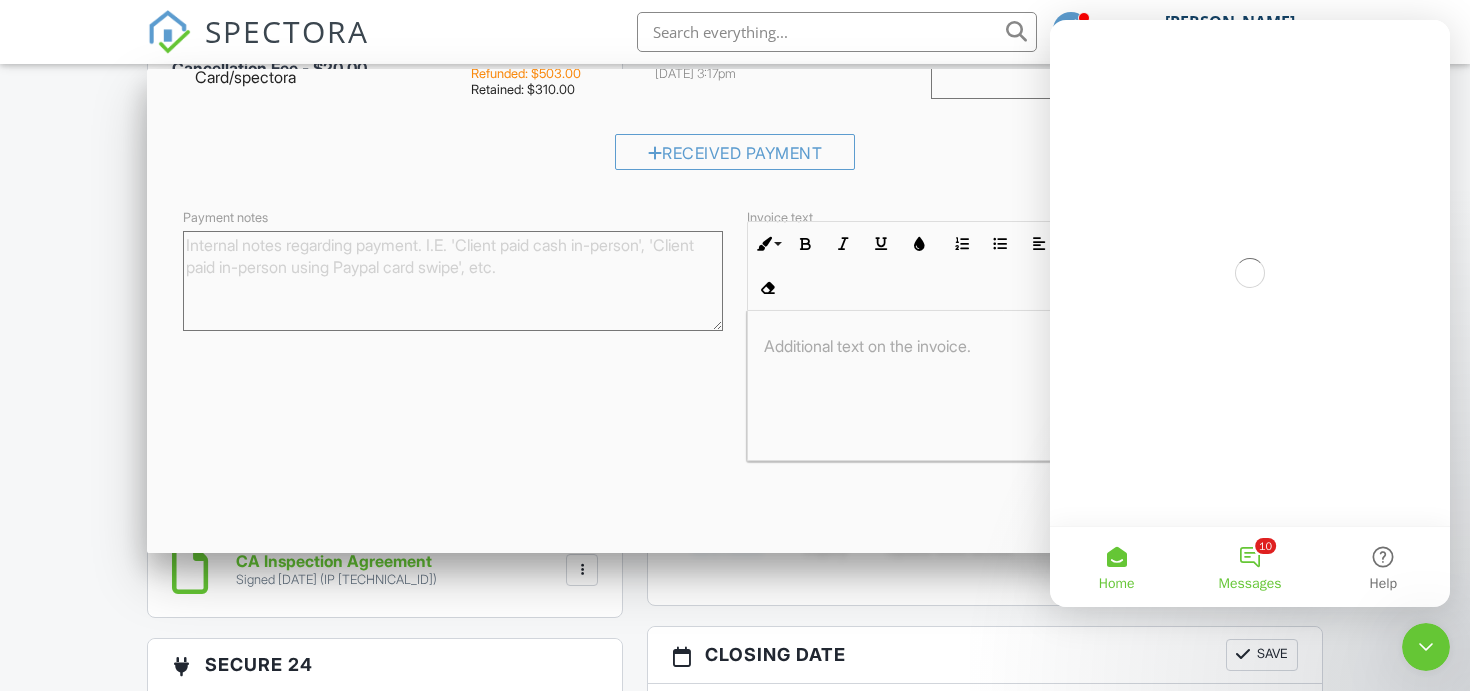 click on "10 Messages" at bounding box center [1249, 567] 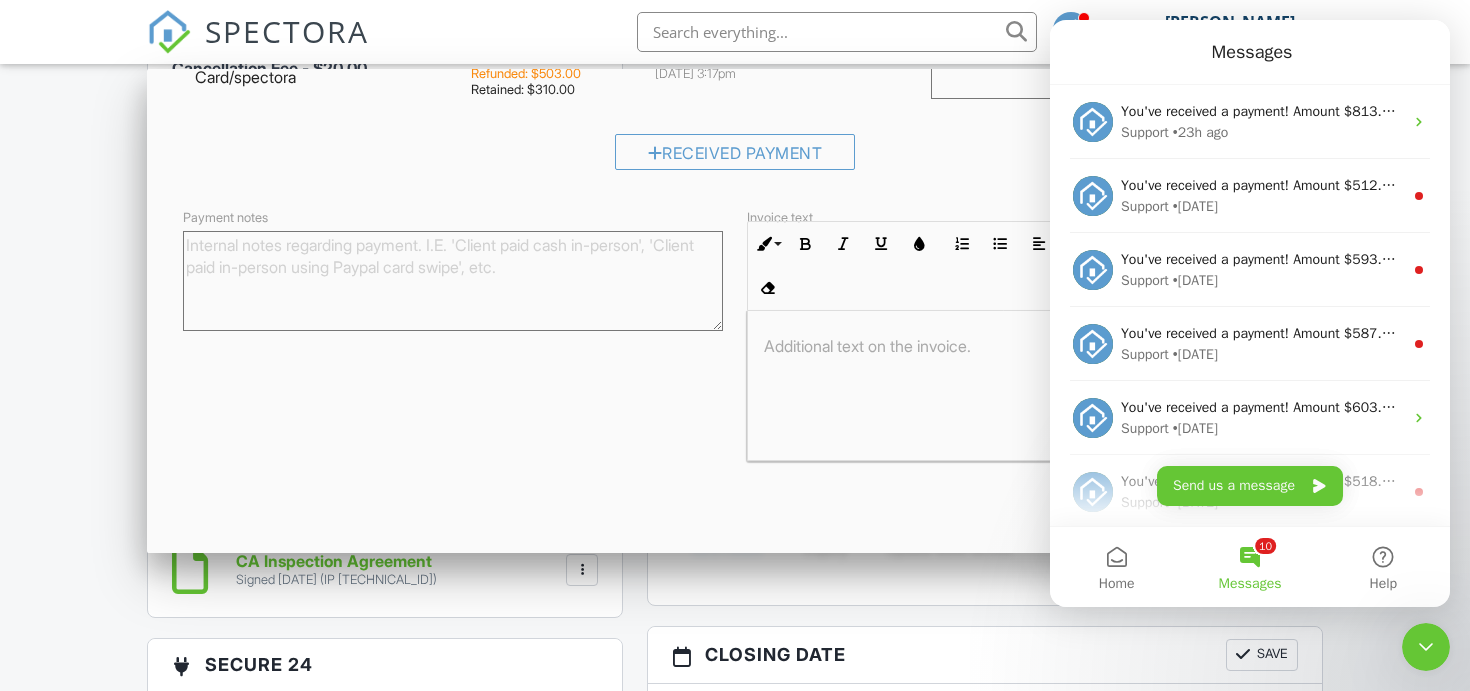 click 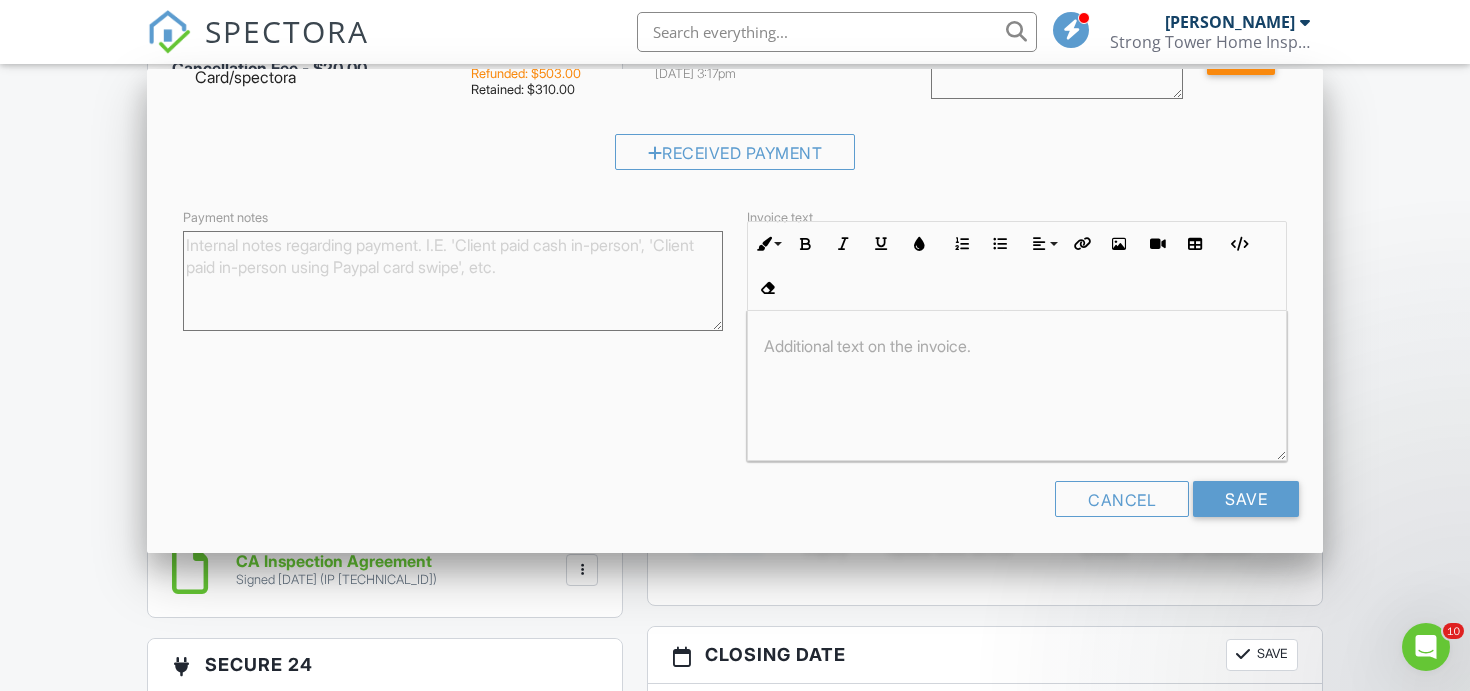 scroll, scrollTop: 0, scrollLeft: 0, axis: both 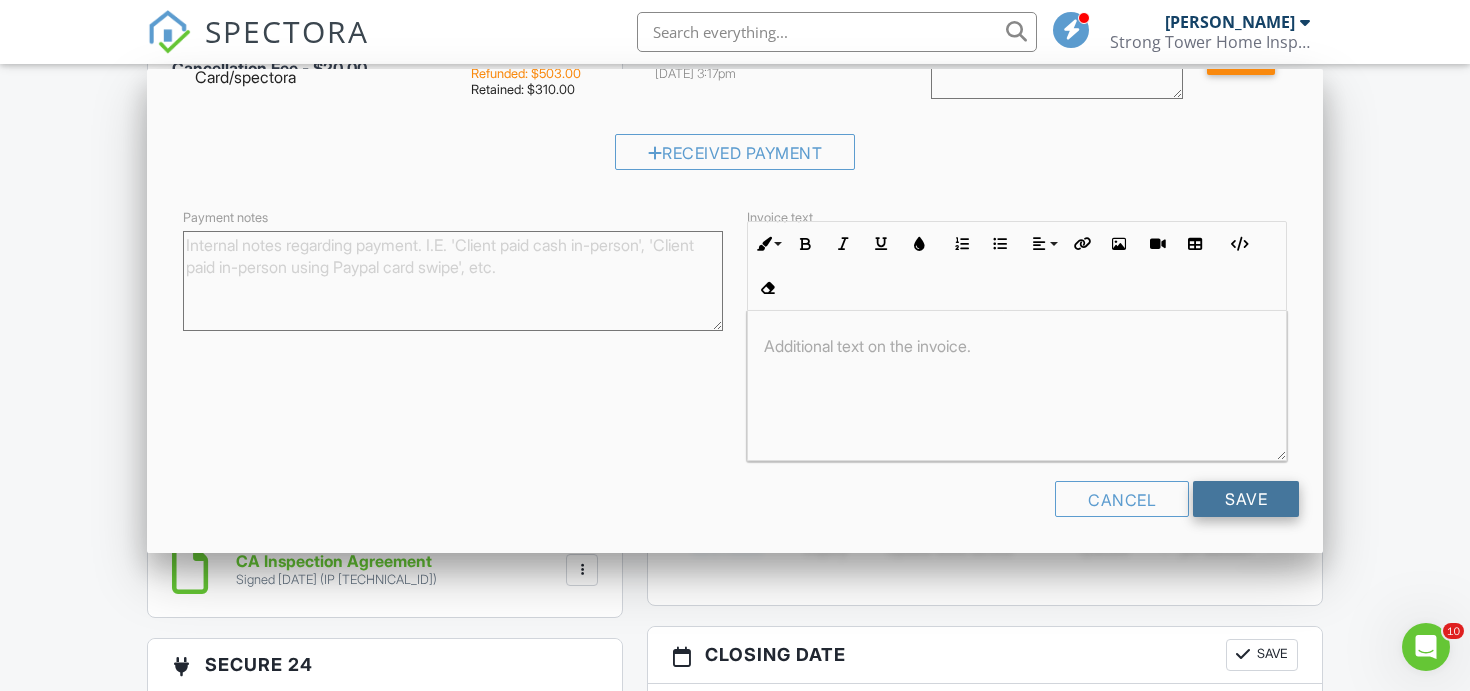 click on "Save" at bounding box center [1246, 499] 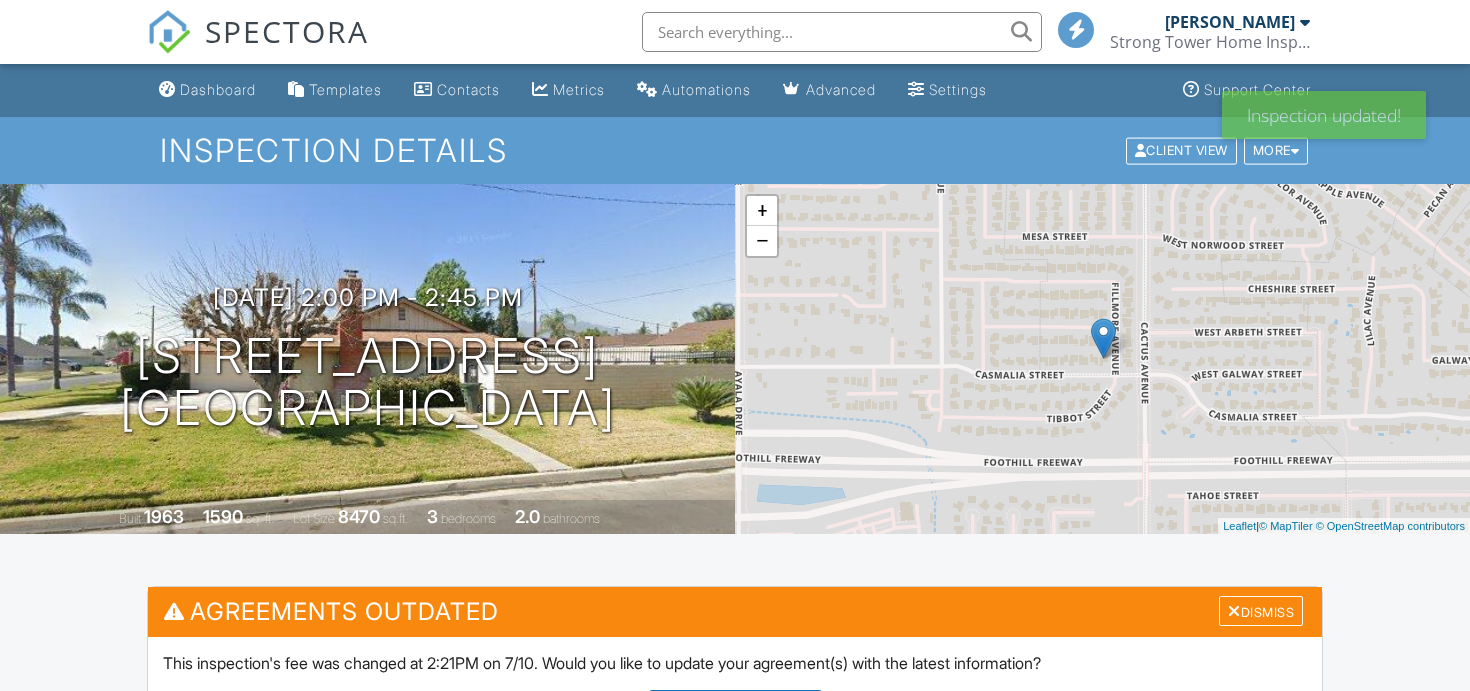 scroll, scrollTop: 0, scrollLeft: 0, axis: both 